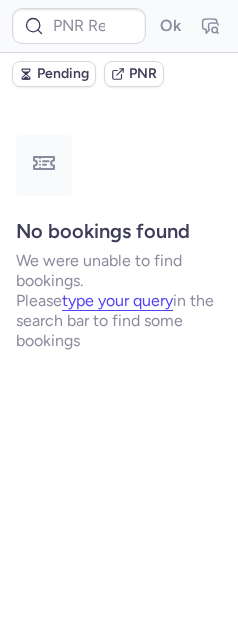 scroll, scrollTop: 0, scrollLeft: 0, axis: both 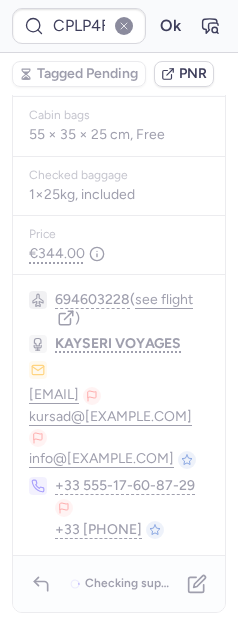 type on "CPTTQ9" 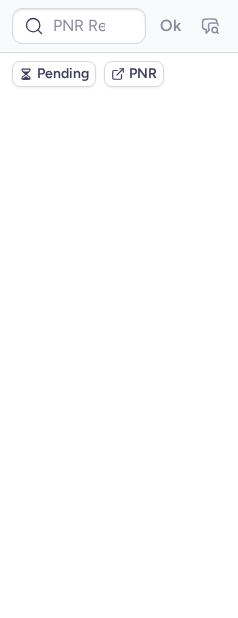 scroll, scrollTop: 531, scrollLeft: 0, axis: vertical 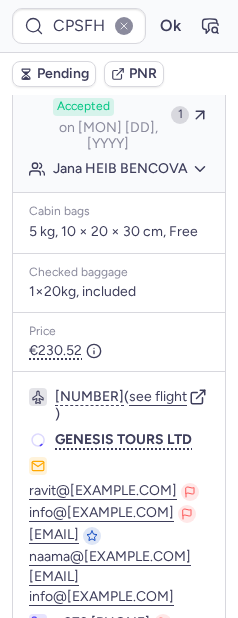 type on "CPEN9B" 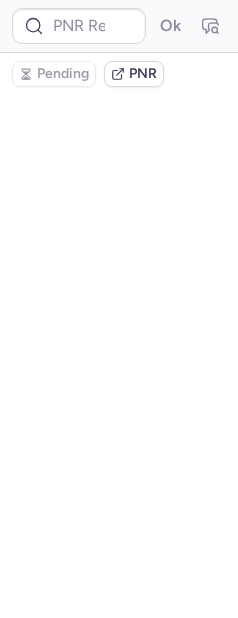 scroll, scrollTop: 0, scrollLeft: 0, axis: both 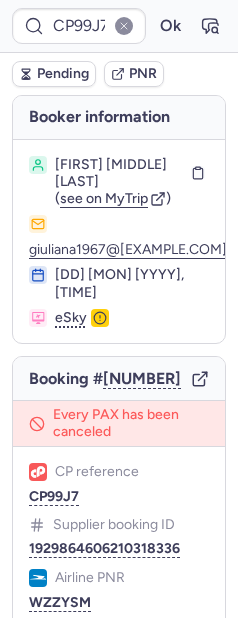 type on "CPW4C3" 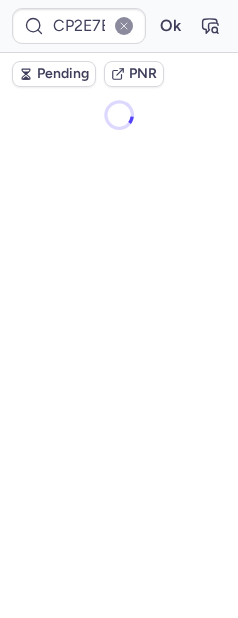 type on "CPVKFP" 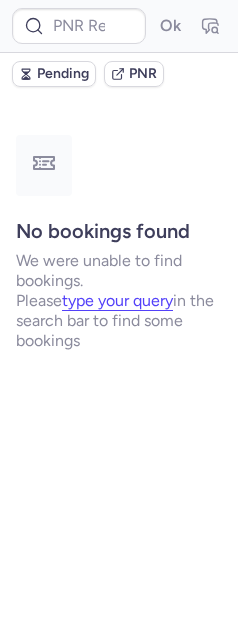 type on "CPKWKM" 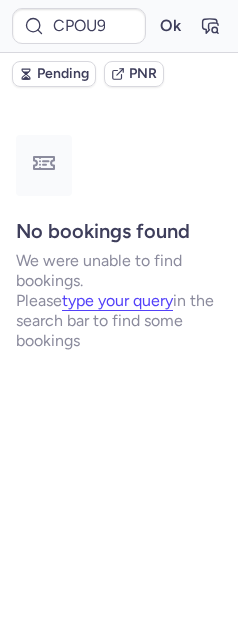 scroll, scrollTop: 0, scrollLeft: 0, axis: both 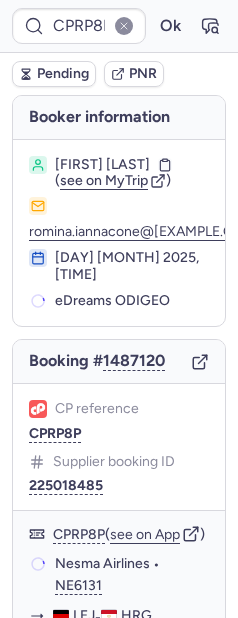 type on "CPYXXP" 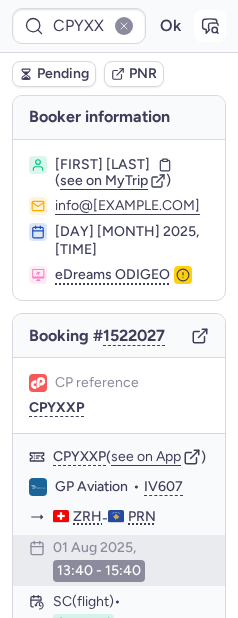 click at bounding box center [210, 26] 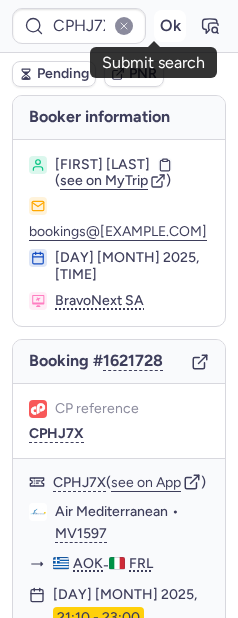 click on "Ok" at bounding box center [170, 26] 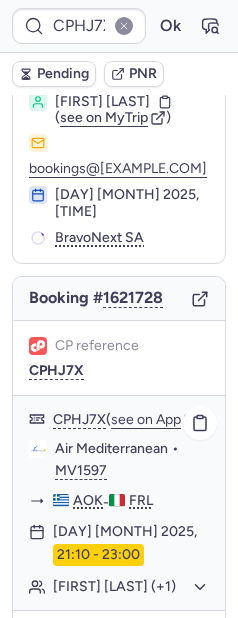 scroll, scrollTop: 185, scrollLeft: 0, axis: vertical 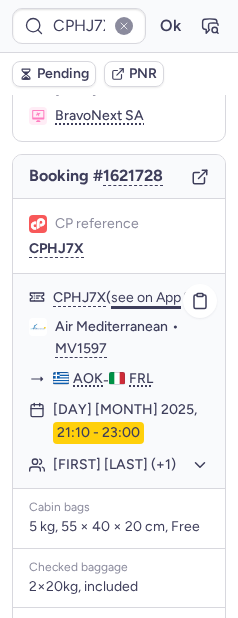click on "see on App" 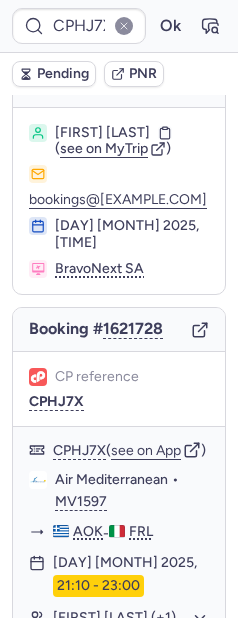 scroll, scrollTop: 48, scrollLeft: 0, axis: vertical 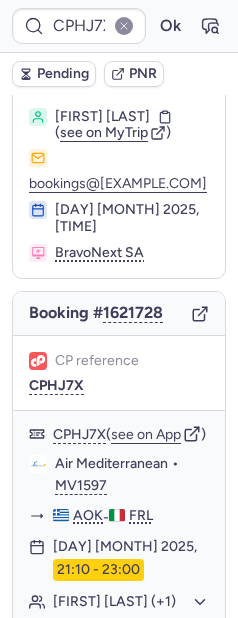 type on "CPRP8P" 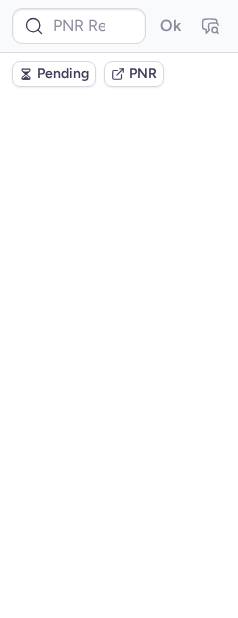 scroll, scrollTop: 0, scrollLeft: 0, axis: both 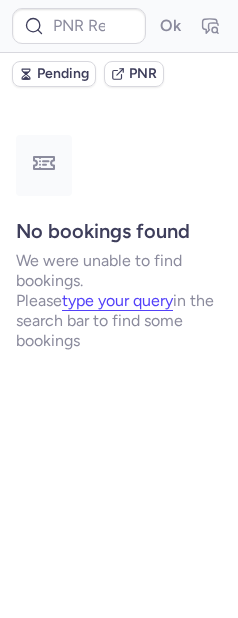 type on "CPU99B" 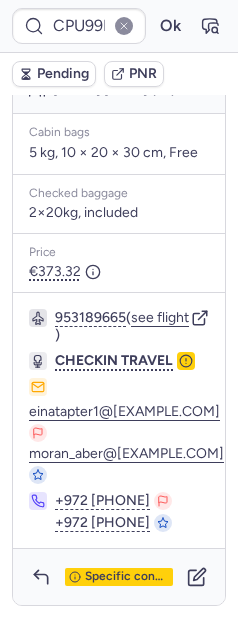 scroll, scrollTop: 654, scrollLeft: 0, axis: vertical 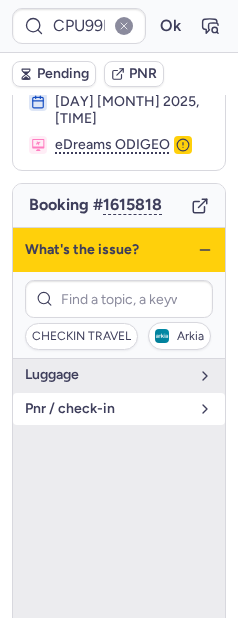 click on "pnr / check-in" at bounding box center [107, 409] 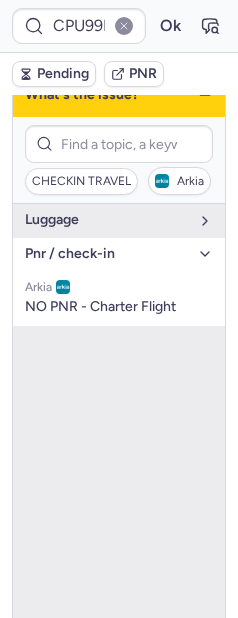 scroll, scrollTop: 654, scrollLeft: 0, axis: vertical 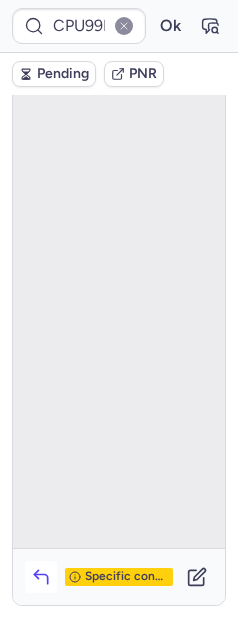 click 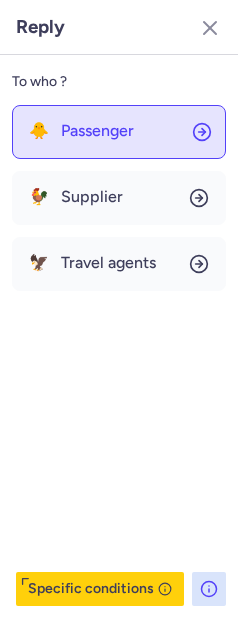 click on "Passenger" at bounding box center (97, 131) 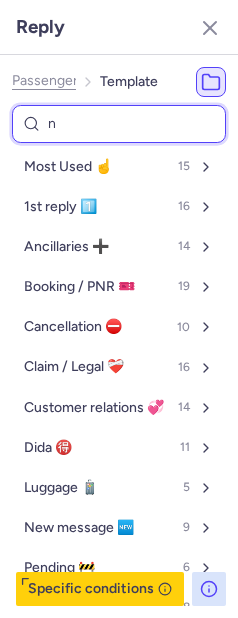 type on "nn" 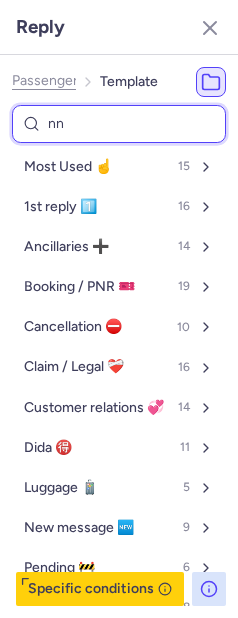 select on "en" 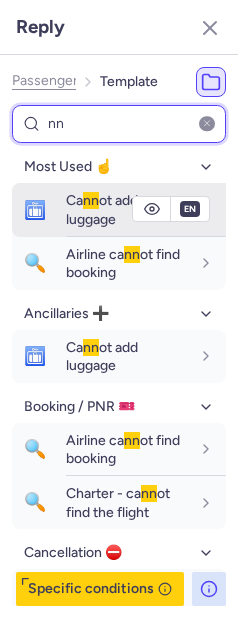 type on "nn" 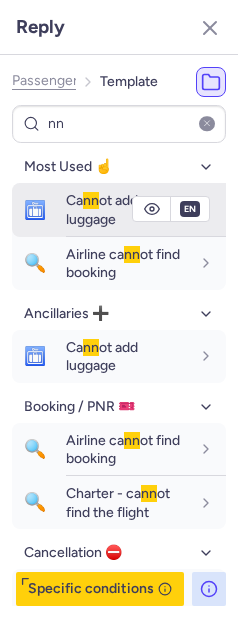 click on "Ca nn ot add luggage" at bounding box center (128, 209) 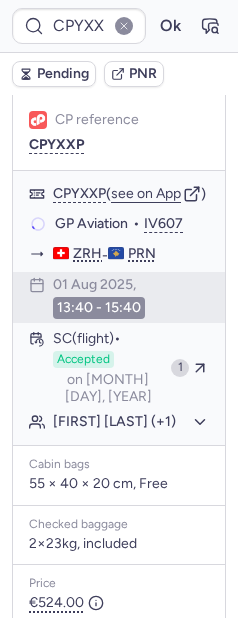 scroll, scrollTop: 197, scrollLeft: 0, axis: vertical 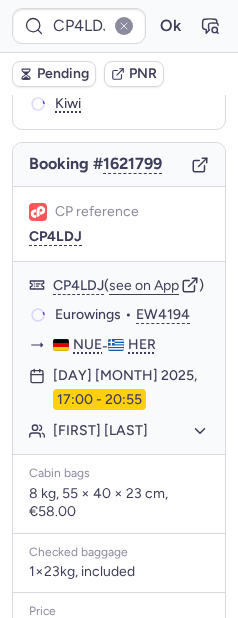 type on "CPK7YM" 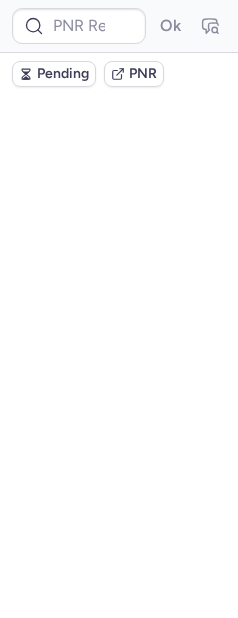 scroll, scrollTop: 0, scrollLeft: 0, axis: both 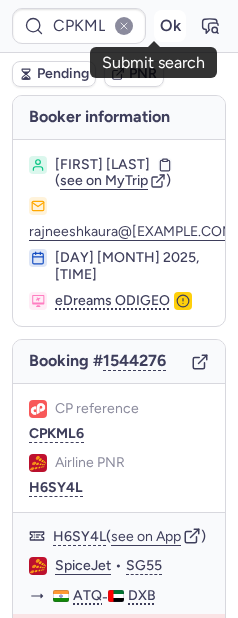 click on "Ok" at bounding box center [170, 26] 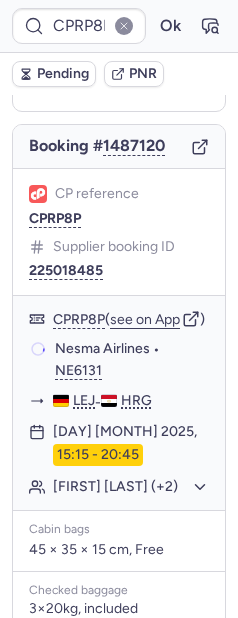 scroll, scrollTop: 208, scrollLeft: 0, axis: vertical 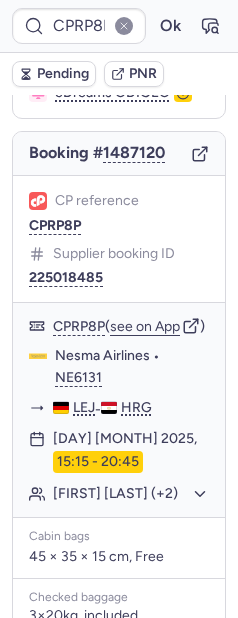 type on "CP4LDJ" 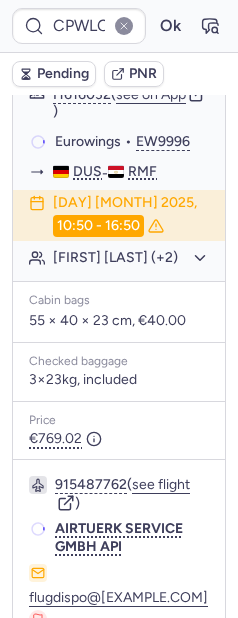 scroll, scrollTop: 488, scrollLeft: 0, axis: vertical 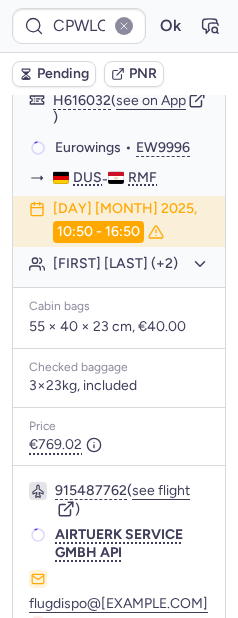 type on "CP4LDJ" 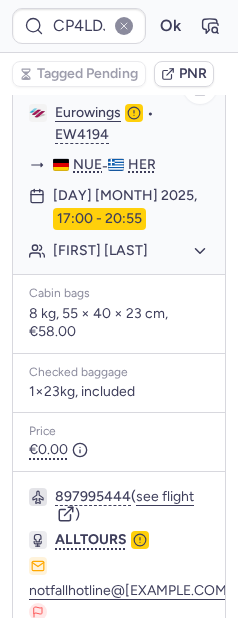 scroll, scrollTop: 54, scrollLeft: 0, axis: vertical 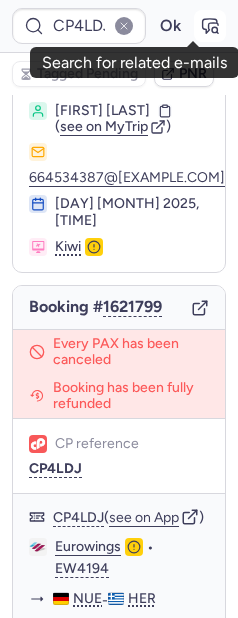 click 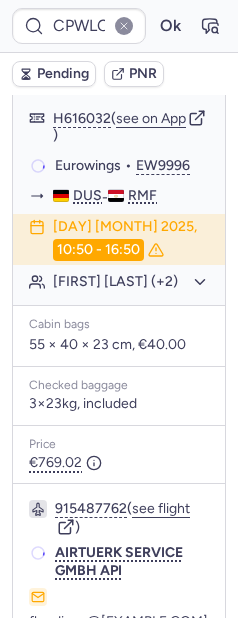 scroll, scrollTop: 165, scrollLeft: 0, axis: vertical 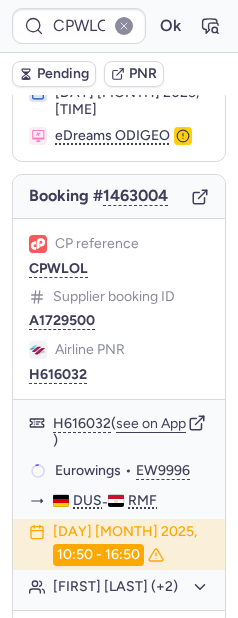 type on "CPMXUD" 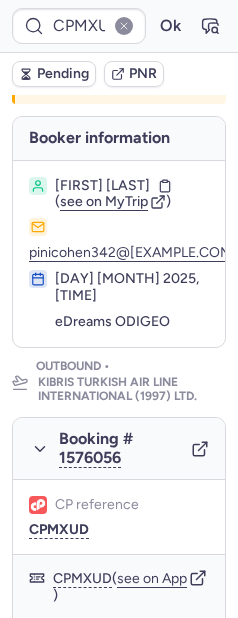 scroll, scrollTop: 430, scrollLeft: 0, axis: vertical 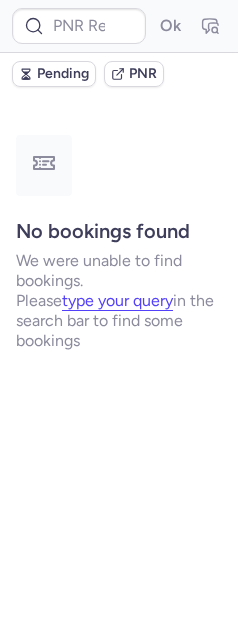 type on "[CODE]" 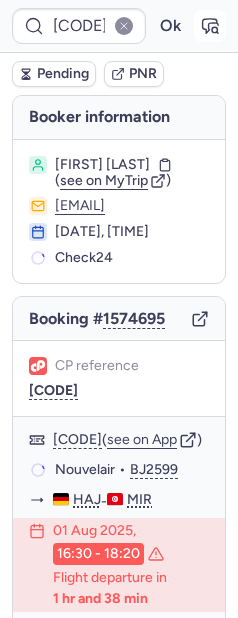 click 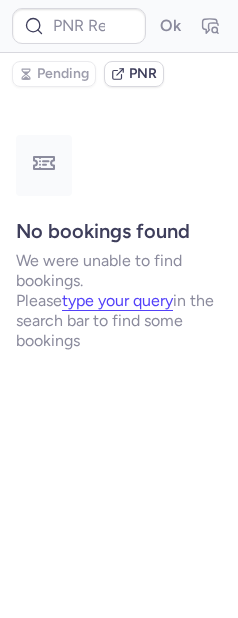 type on "CPW5UL" 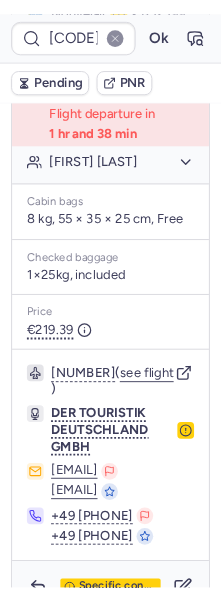 scroll, scrollTop: 666, scrollLeft: 0, axis: vertical 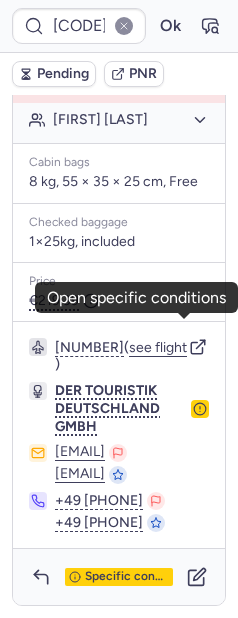 click 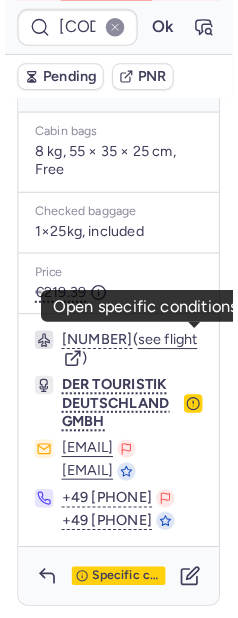scroll, scrollTop: 156, scrollLeft: 0, axis: vertical 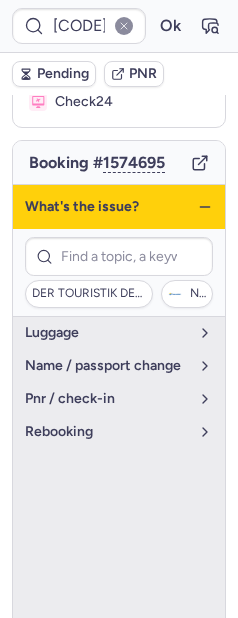 click 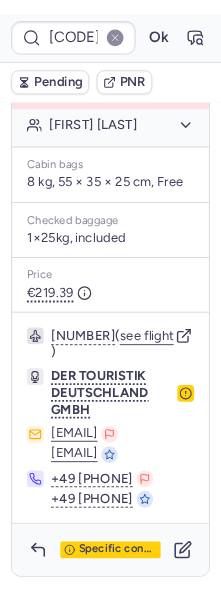 scroll, scrollTop: 666, scrollLeft: 0, axis: vertical 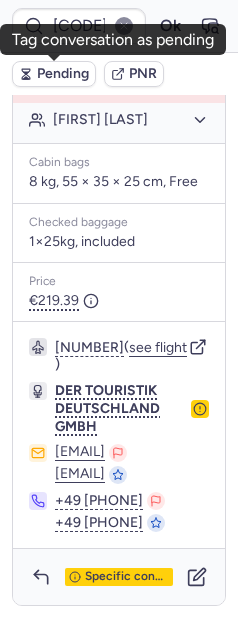 click on "Pending" at bounding box center (63, 74) 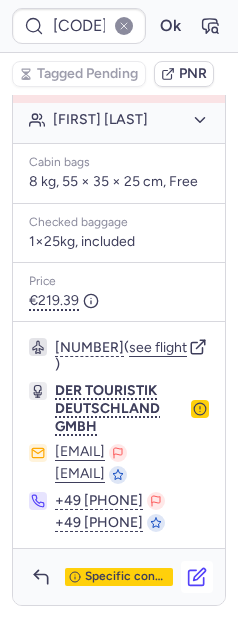 click on "Specific conditions" at bounding box center (119, 577) 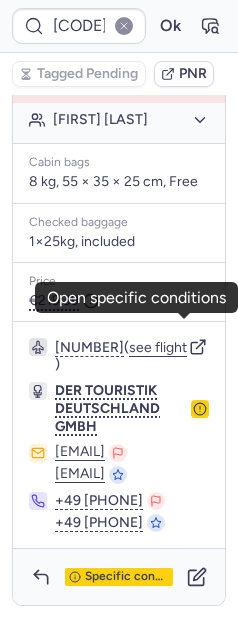 click 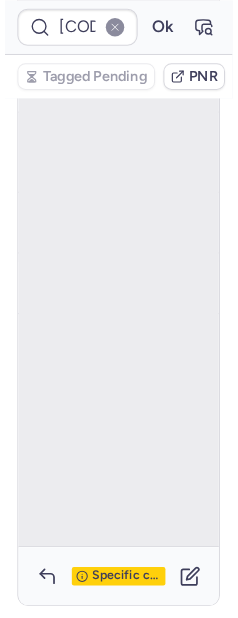 scroll, scrollTop: 156, scrollLeft: 0, axis: vertical 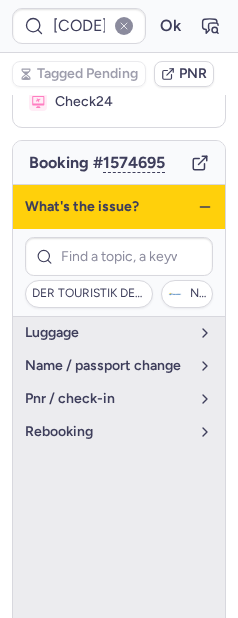 click on "What's the issue?" at bounding box center (119, 207) 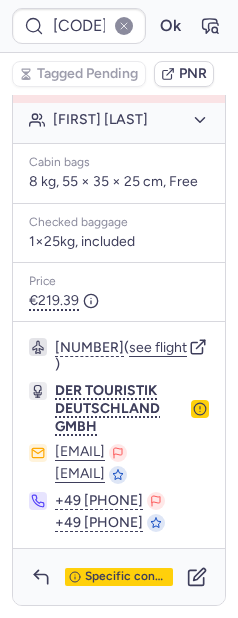 scroll, scrollTop: 666, scrollLeft: 0, axis: vertical 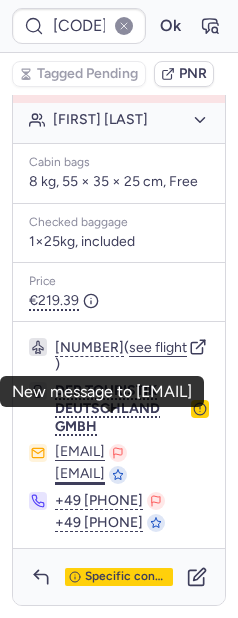 drag, startPoint x: 31, startPoint y: 396, endPoint x: 172, endPoint y: 453, distance: 152.0855 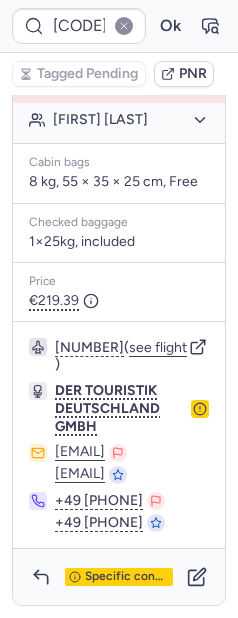 copy on "ops.koeln@dertour.com flight-steering@dertour.com" 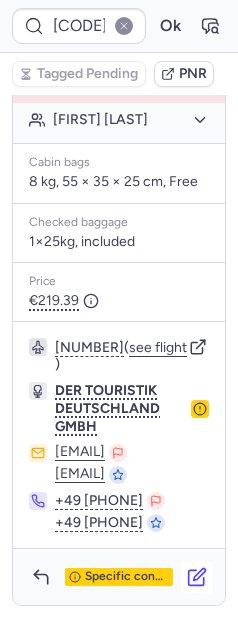 click 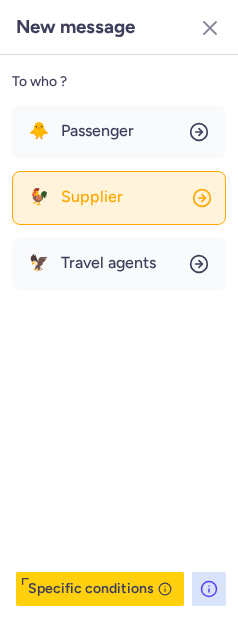 click on "Supplier" at bounding box center (92, 197) 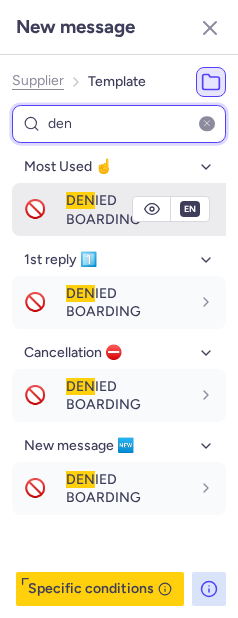 type on "den" 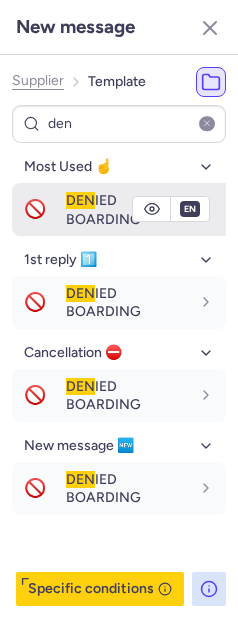 click on "DEN" at bounding box center [80, 200] 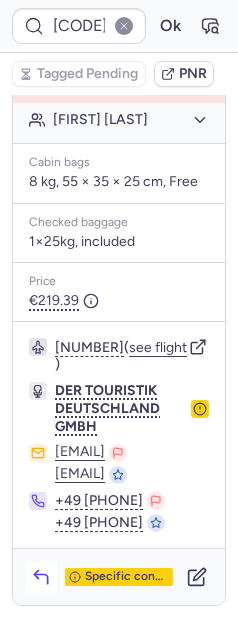 click 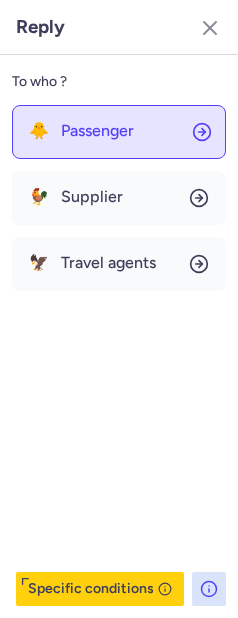 click on "🐥 Passenger" 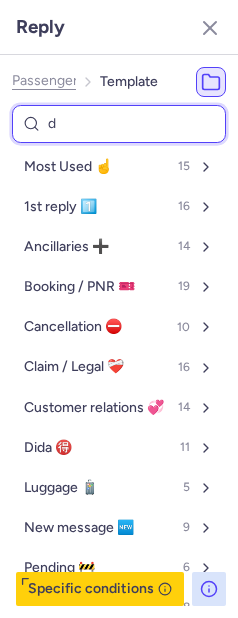 type on "de" 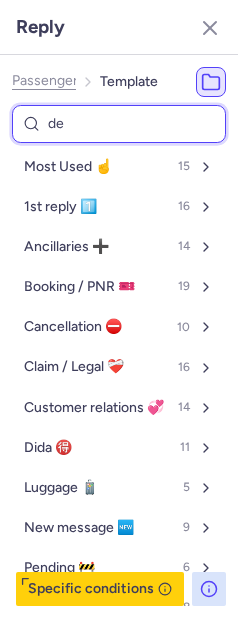 select on "en" 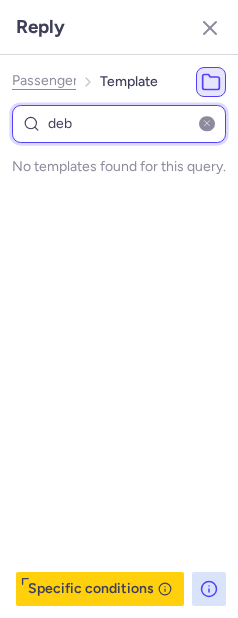 type on "de" 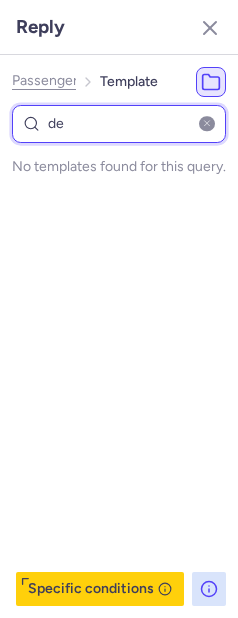 select on "en" 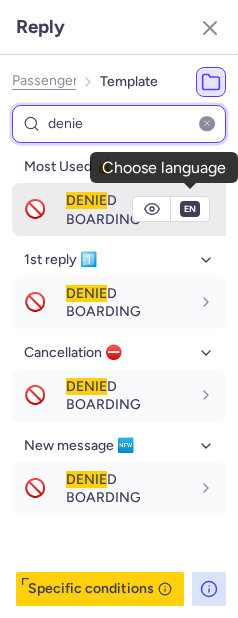 type on "denie" 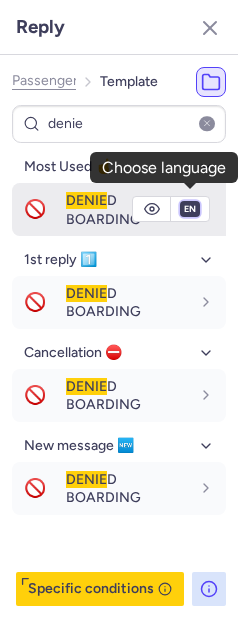click on "fr en de nl pt es it ru" at bounding box center [190, 209] 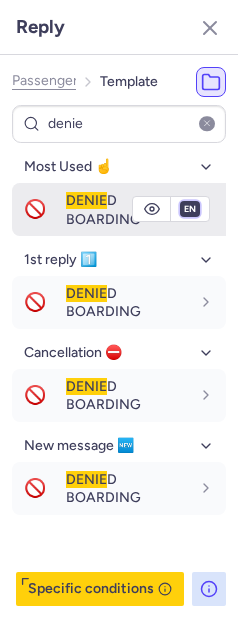 select on "de" 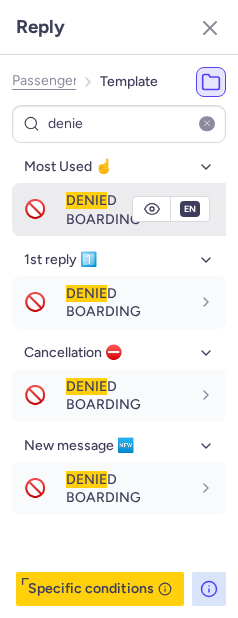 click on "fr en de nl pt es it ru" at bounding box center [190, 209] 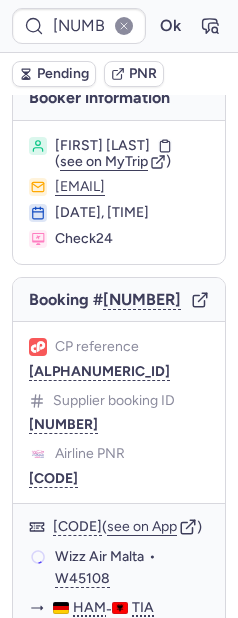 scroll, scrollTop: 41, scrollLeft: 0, axis: vertical 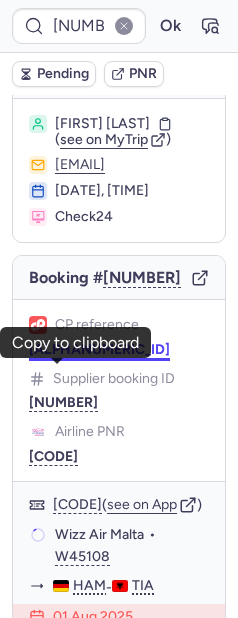 click on "CPEHQ3" at bounding box center [99, 350] 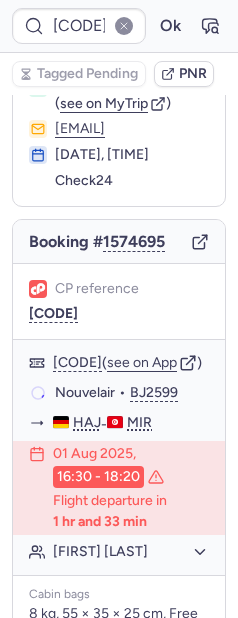 scroll, scrollTop: 77, scrollLeft: 0, axis: vertical 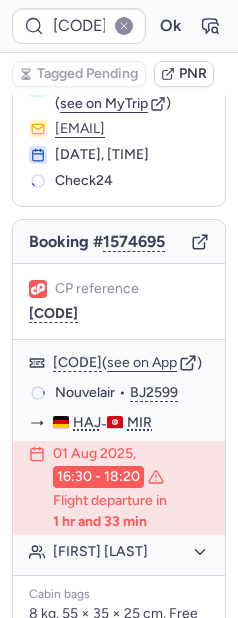 type on "CPRP8P" 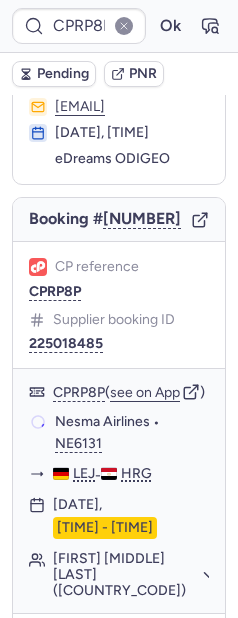scroll, scrollTop: 116, scrollLeft: 0, axis: vertical 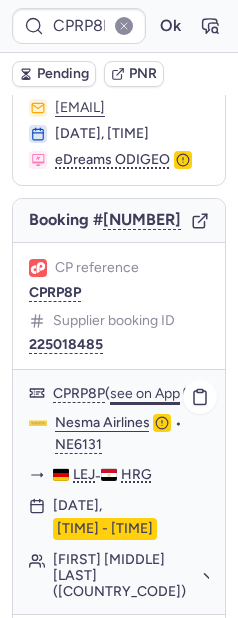 click on "see on App" 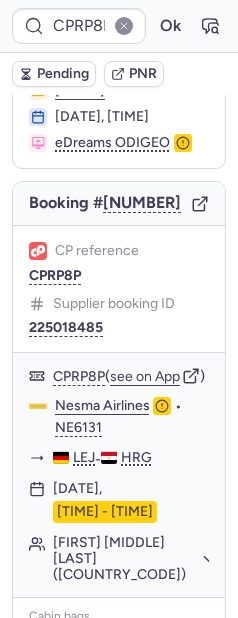 scroll, scrollTop: 148, scrollLeft: 0, axis: vertical 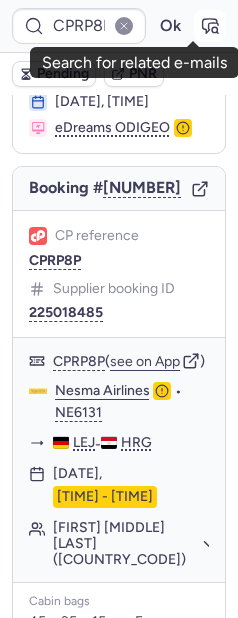click 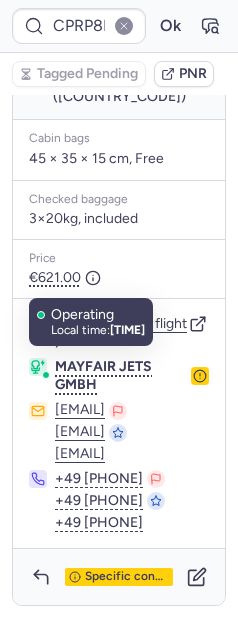 scroll, scrollTop: 676, scrollLeft: 0, axis: vertical 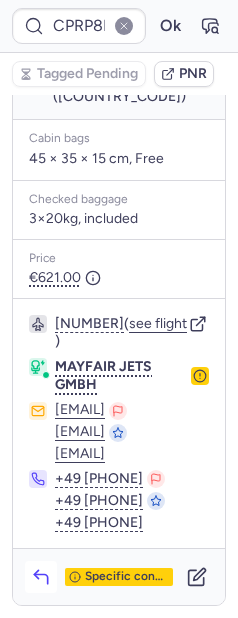 click 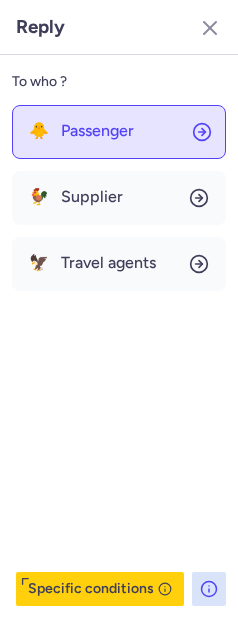 click on "Passenger" at bounding box center (97, 131) 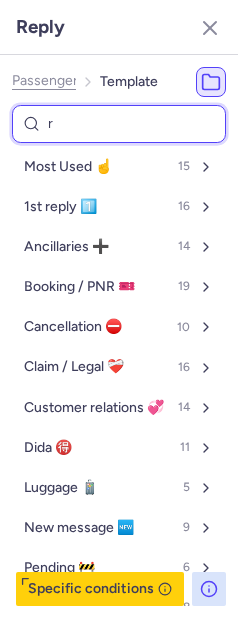 type on "re" 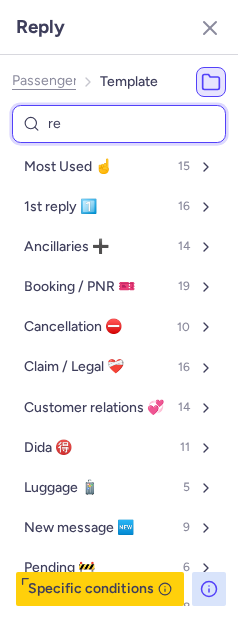 select on "de" 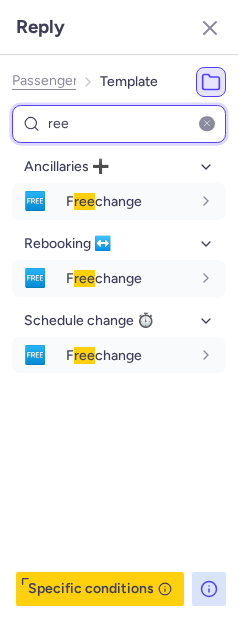 type on "re" 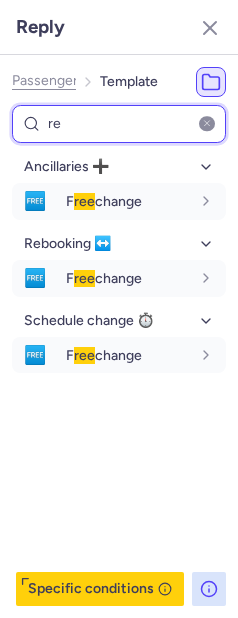 select on "de" 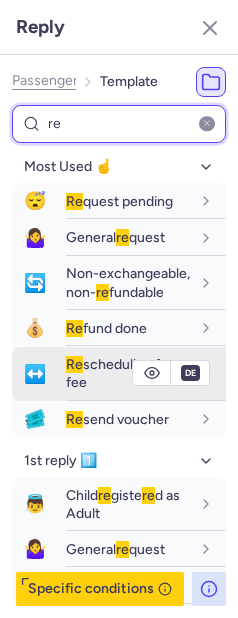 type on "re" 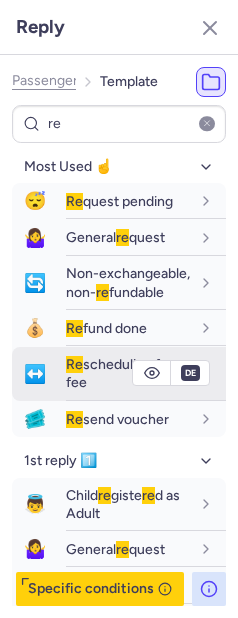 click on "Re scheduling for a fee" at bounding box center (124, 373) 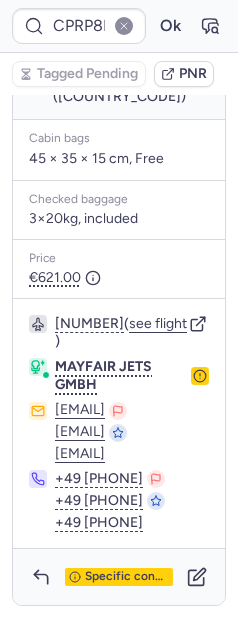 scroll, scrollTop: 0, scrollLeft: 0, axis: both 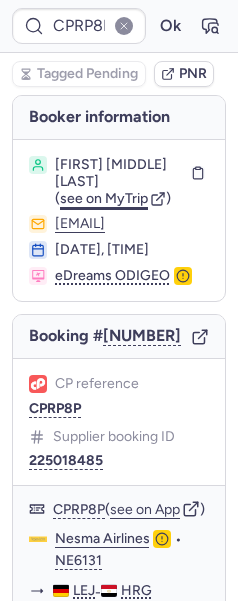 click on "see on MyTrip" at bounding box center [104, 198] 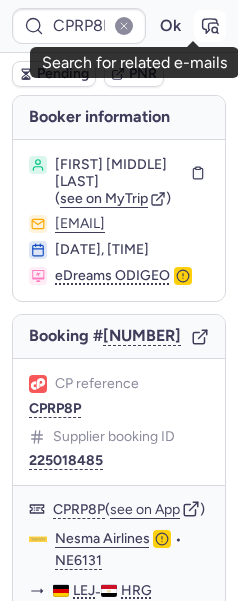 click 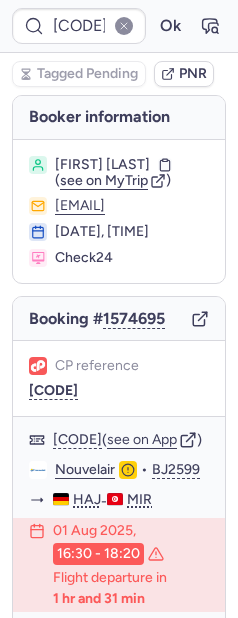 type on "CP4LDJ" 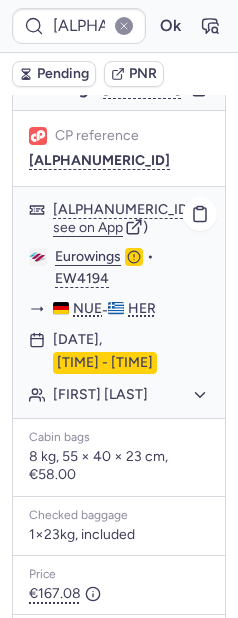 scroll, scrollTop: 592, scrollLeft: 0, axis: vertical 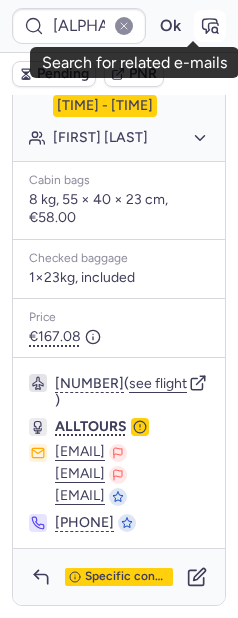 click 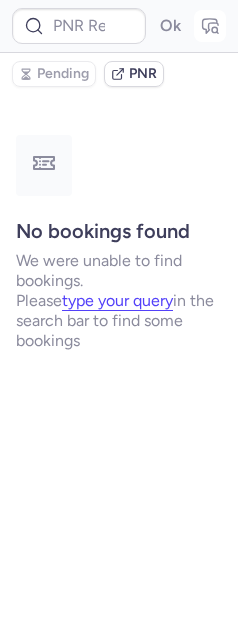 scroll, scrollTop: 0, scrollLeft: 0, axis: both 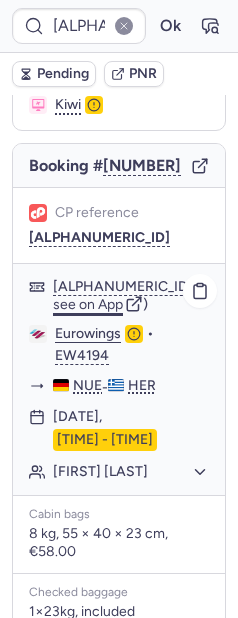 click on "see on App" 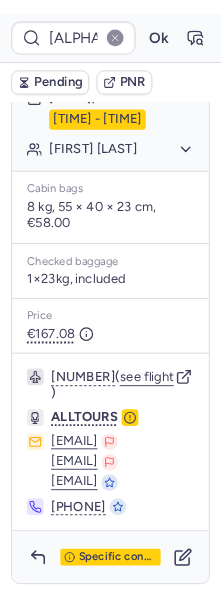 scroll, scrollTop: 592, scrollLeft: 0, axis: vertical 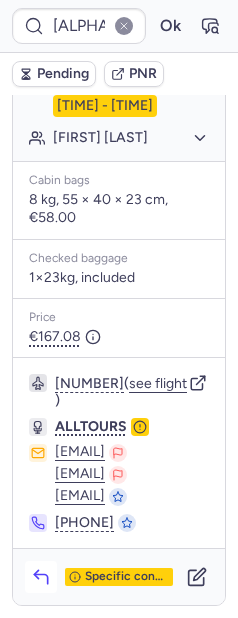 click 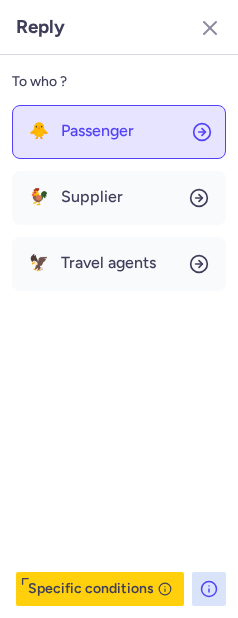 click on "🐥 Passenger" 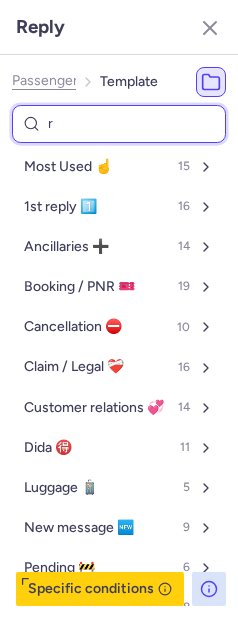 type on "re" 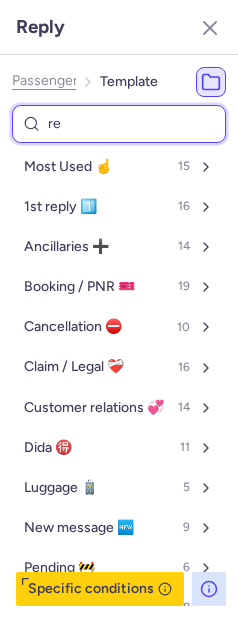 select on "en" 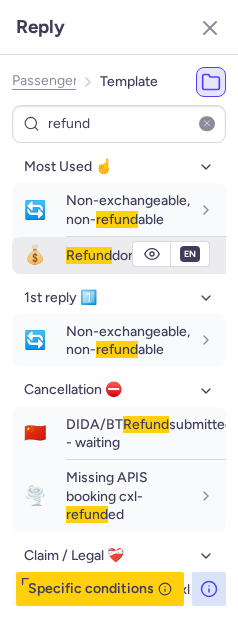 click on "Refund" at bounding box center (89, 255) 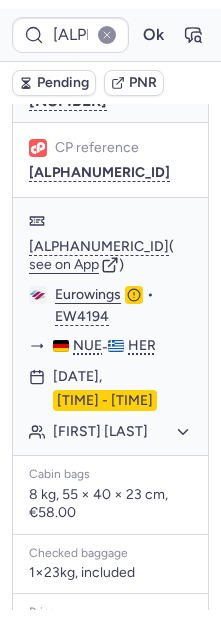 scroll, scrollTop: 184, scrollLeft: 0, axis: vertical 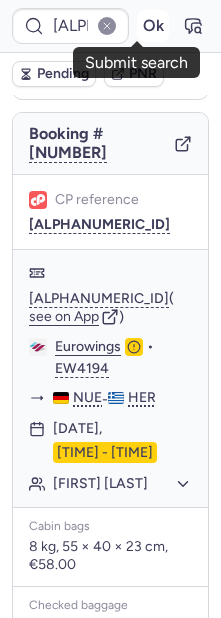 click on "Ok" at bounding box center (153, 26) 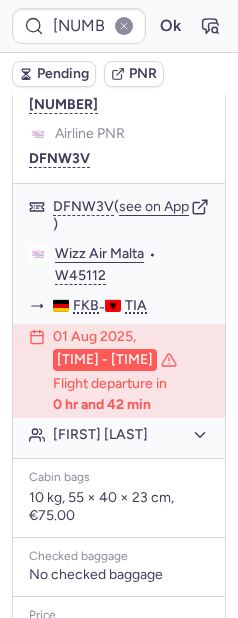 scroll, scrollTop: 225, scrollLeft: 0, axis: vertical 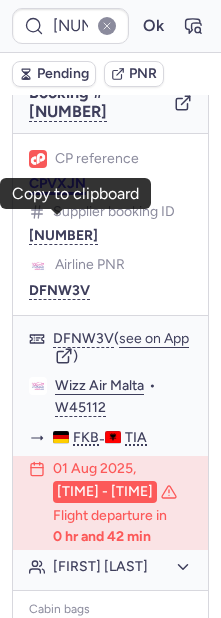 click on "CPVXJN" at bounding box center (57, 184) 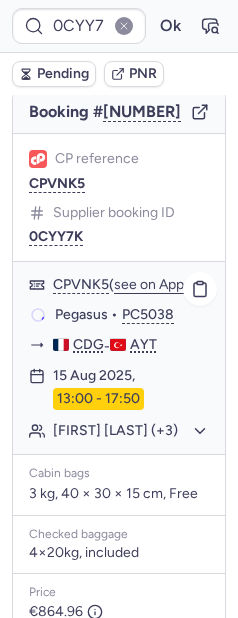 scroll, scrollTop: 0, scrollLeft: 0, axis: both 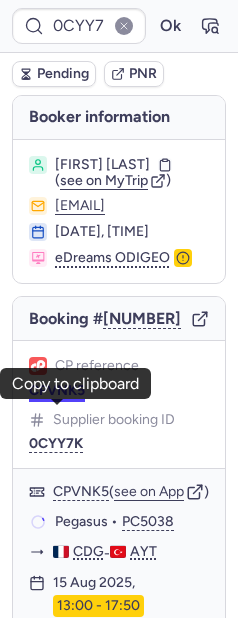 click on "CPVNK5" at bounding box center (57, 391) 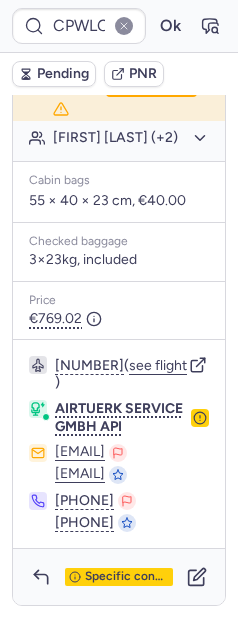 scroll, scrollTop: 687, scrollLeft: 0, axis: vertical 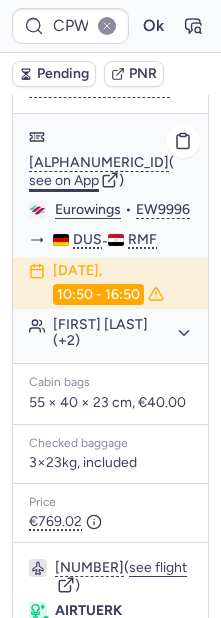click on "see on App" 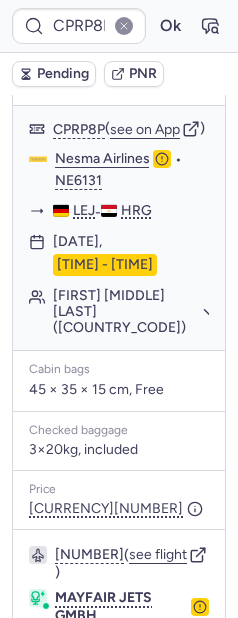 scroll, scrollTop: 676, scrollLeft: 0, axis: vertical 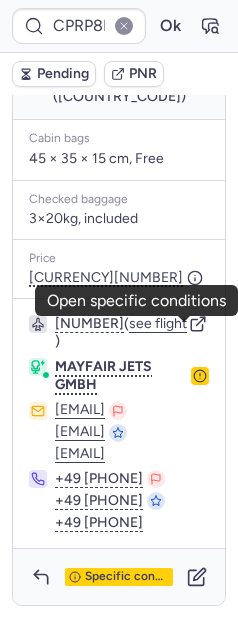 click 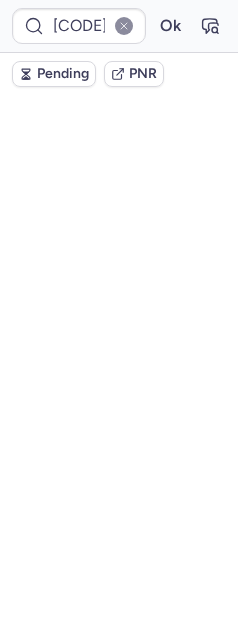 scroll, scrollTop: 0, scrollLeft: 0, axis: both 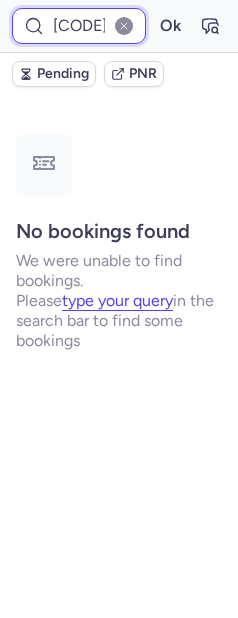 click on "AT4322" at bounding box center [79, 26] 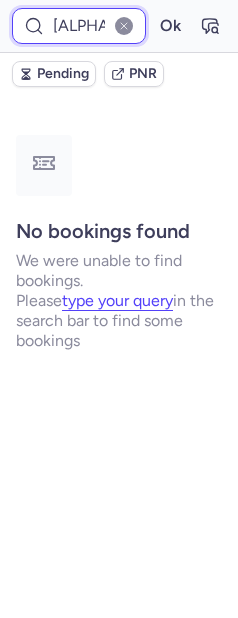scroll, scrollTop: 0, scrollLeft: 6, axis: horizontal 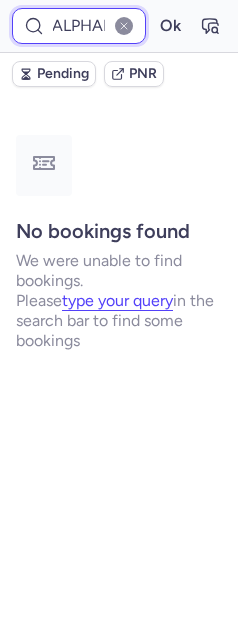 click on "Ok" at bounding box center [170, 26] 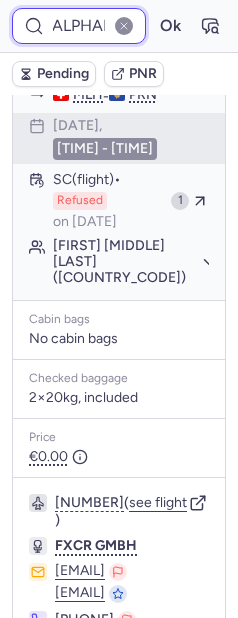 scroll, scrollTop: 672, scrollLeft: 0, axis: vertical 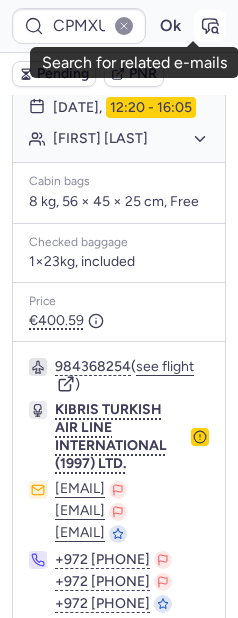 click 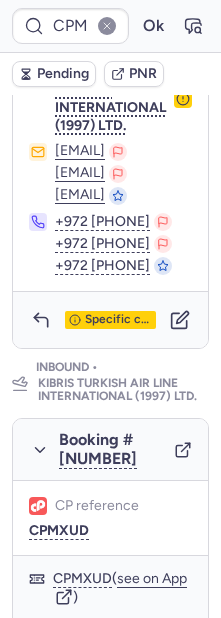 scroll, scrollTop: 456, scrollLeft: 0, axis: vertical 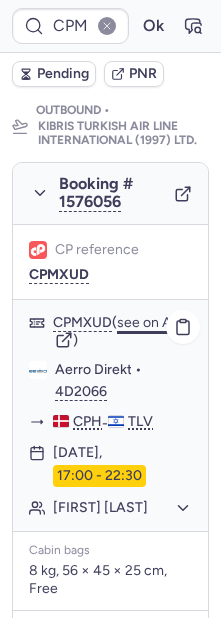 click on "see on App" 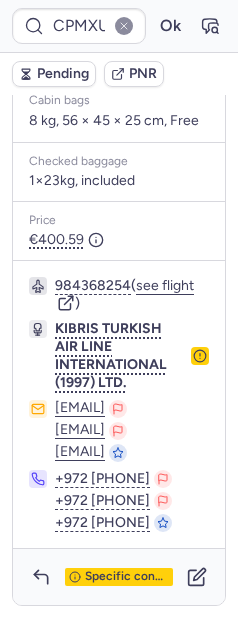 scroll, scrollTop: 1900, scrollLeft: 0, axis: vertical 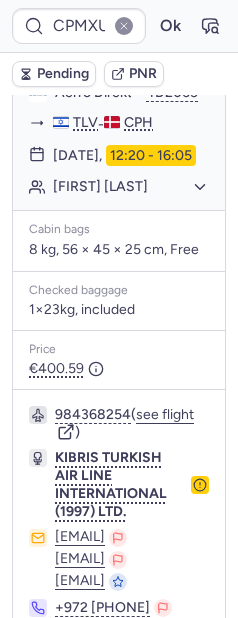 click on "see on App" 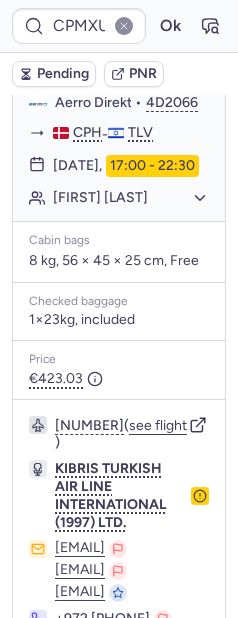 scroll, scrollTop: 577, scrollLeft: 0, axis: vertical 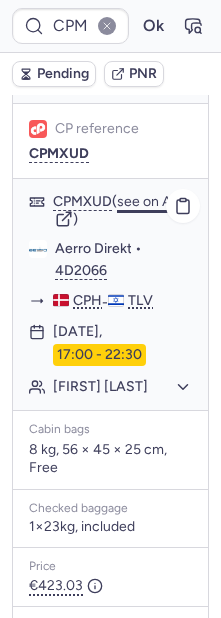 click on "see on App" 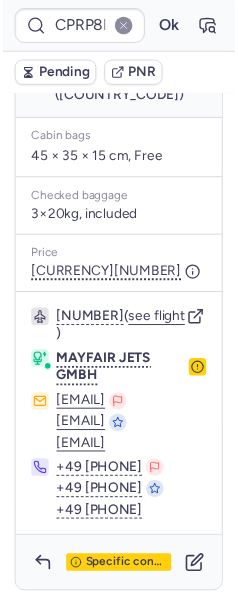 scroll, scrollTop: 676, scrollLeft: 0, axis: vertical 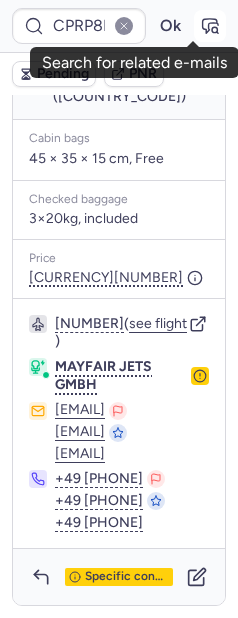 click 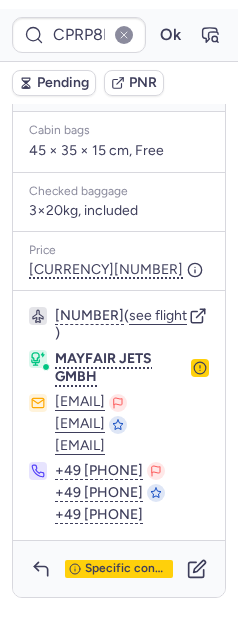 scroll, scrollTop: 676, scrollLeft: 0, axis: vertical 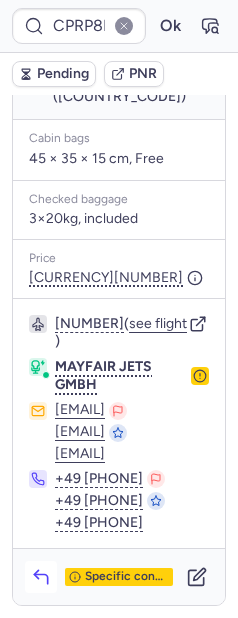 click 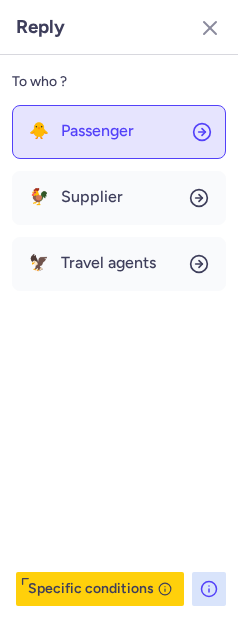 click on "Passenger" at bounding box center (97, 131) 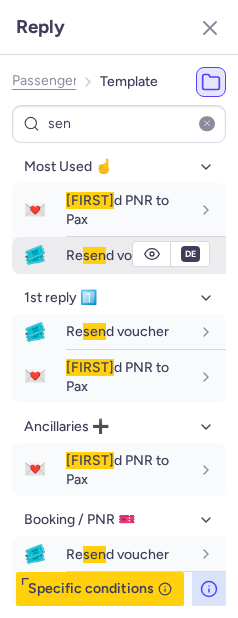click on "sen" at bounding box center [94, 255] 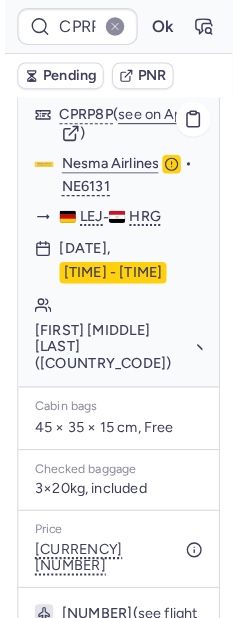 scroll, scrollTop: 417, scrollLeft: 0, axis: vertical 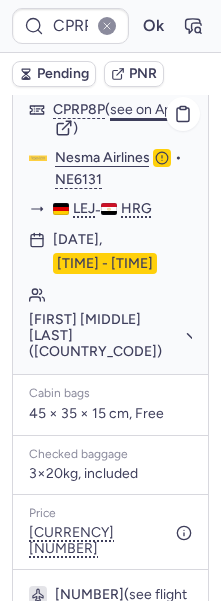 click on "see on App" 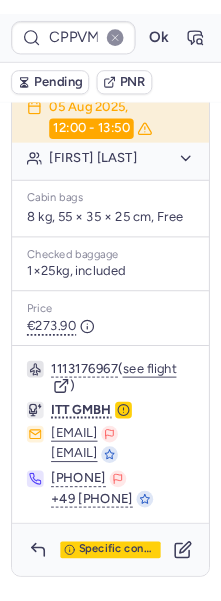 scroll, scrollTop: 536, scrollLeft: 0, axis: vertical 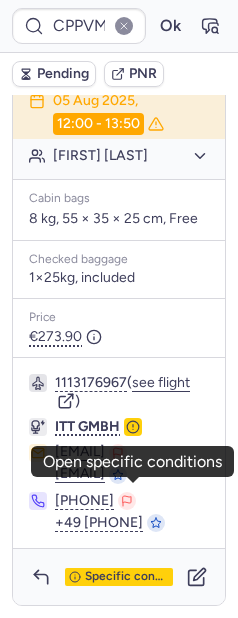 click on "CPPVML  Ok  Pending PNR Booker information Mohamed Houcine CHAMKHI  ( see on MyTrip  )  nadia-chamkhi@hotmail.com 30 Jul 2025, 13:48 eDreams ODIGEO Booking # 1617050 CP reference CPPVML Supplier booking ID D0504204 CPPVML  ( see on App )  Nouvelair  •  BJ249 BER  -  MIR 05 Aug 2025,  12:00 - 13:50 Mohamed Houcine CHAMKHI   Cabin bags  8 kg, 55 × 35 × 25 cm, Free Checked baggage 1×25kg, included Price €273.90  1113176967  ( see flight )  ITT GMBH flugdispo@itt.de flugdispo@itt.de +49 1512 1551756 +49 163 4593199 Specific conditions
Open specific conditions" at bounding box center [119, 0] 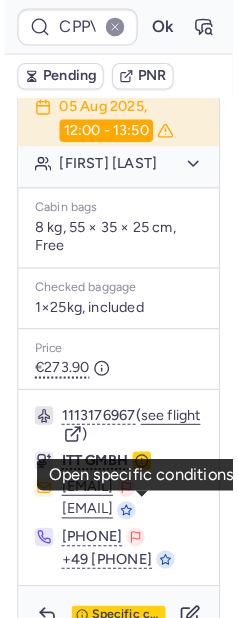 scroll, scrollTop: 206, scrollLeft: 0, axis: vertical 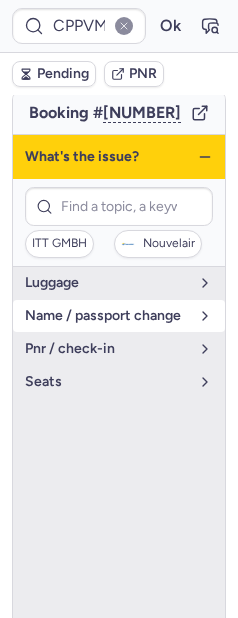 click on "name / passport change" at bounding box center (107, 316) 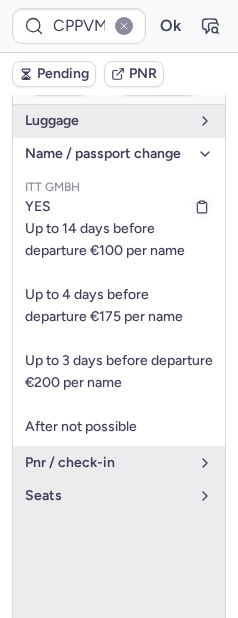 scroll, scrollTop: 385, scrollLeft: 0, axis: vertical 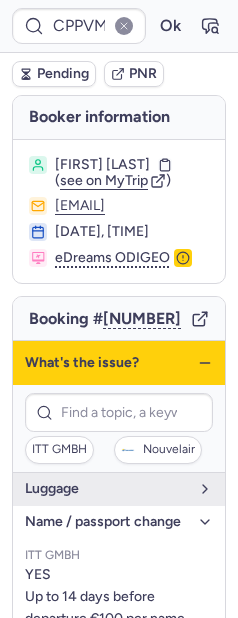 click 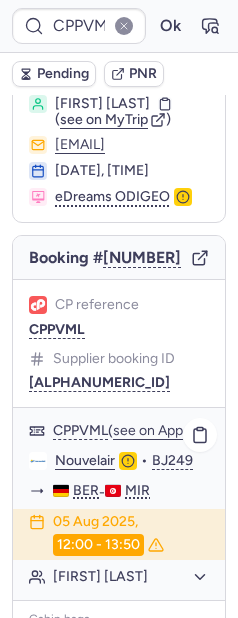 scroll, scrollTop: 213, scrollLeft: 0, axis: vertical 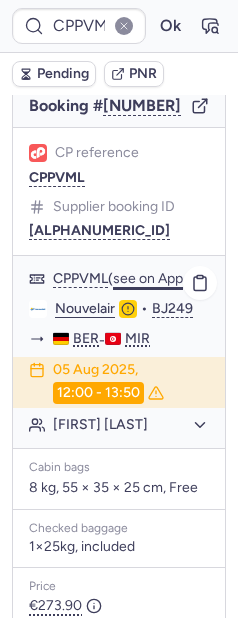 click on "see on App" 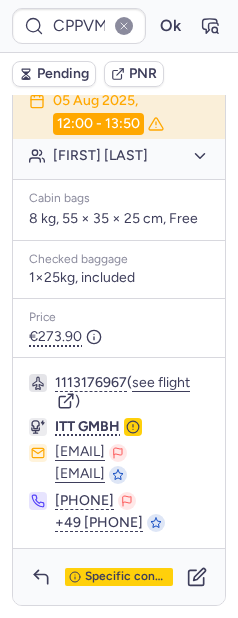 scroll, scrollTop: 600, scrollLeft: 0, axis: vertical 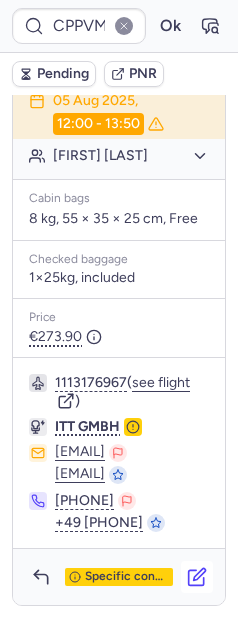 click 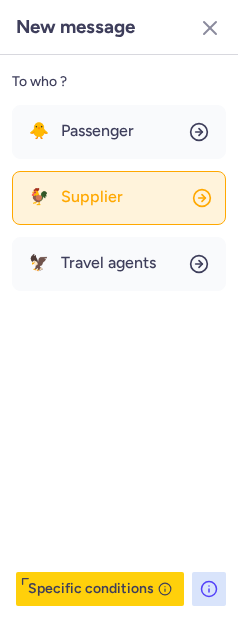 click on "Supplier" at bounding box center (92, 197) 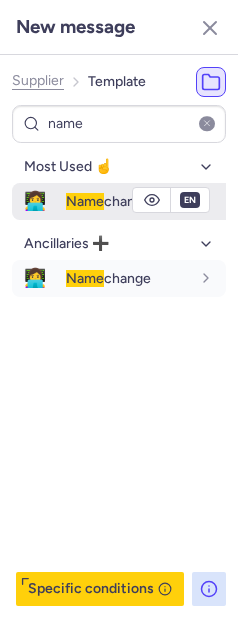 drag, startPoint x: 198, startPoint y: 206, endPoint x: 188, endPoint y: 218, distance: 15.6205 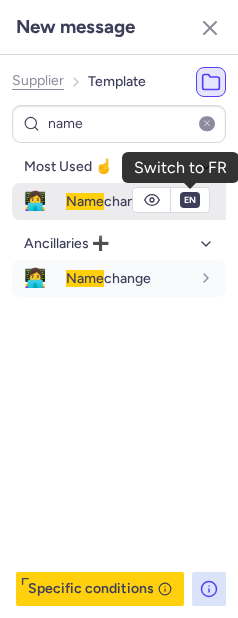 click on "en" at bounding box center (190, 200) 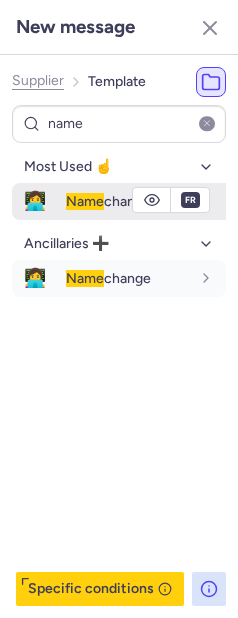 click on "fr" at bounding box center (190, 200) 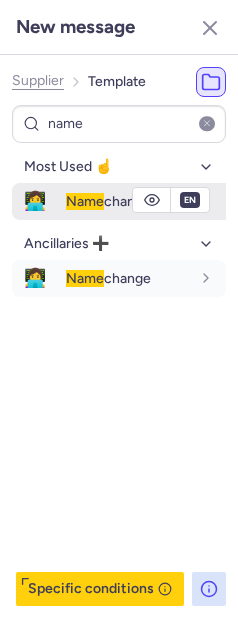click on "en" at bounding box center (190, 200) 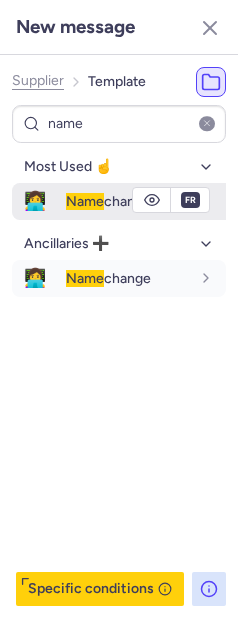 click on "fr" at bounding box center (190, 200) 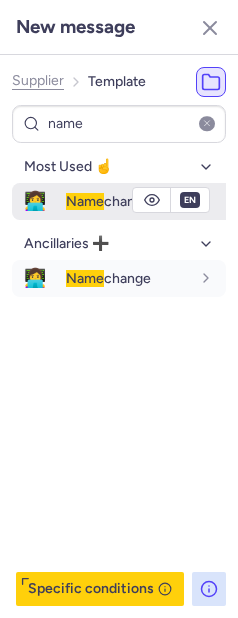 click on "en" at bounding box center [190, 200] 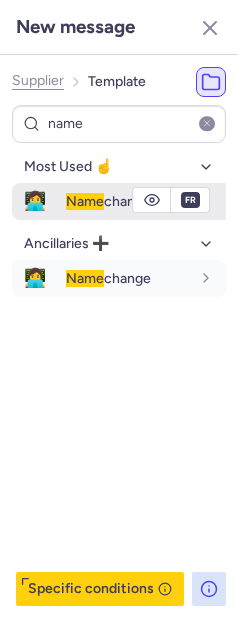 click on "fr" at bounding box center [190, 200] 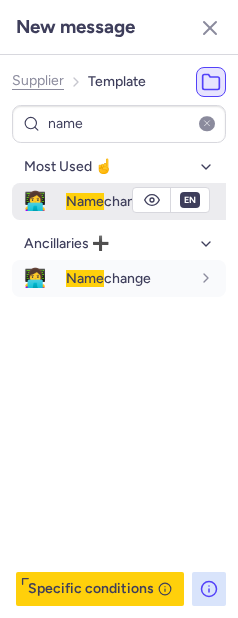 click on "Name" at bounding box center [85, 201] 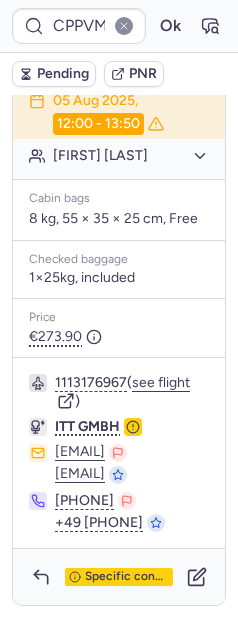 scroll, scrollTop: 425, scrollLeft: 0, axis: vertical 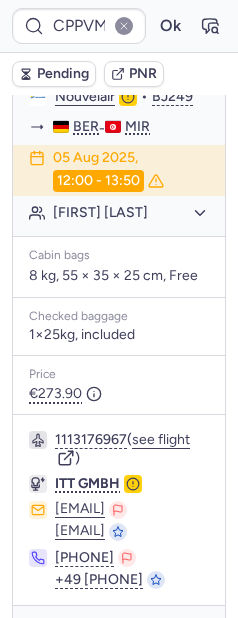 click on "see on App" 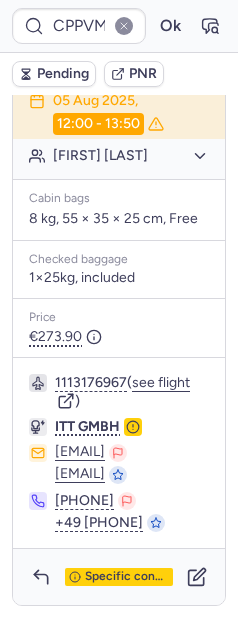 scroll, scrollTop: 600, scrollLeft: 0, axis: vertical 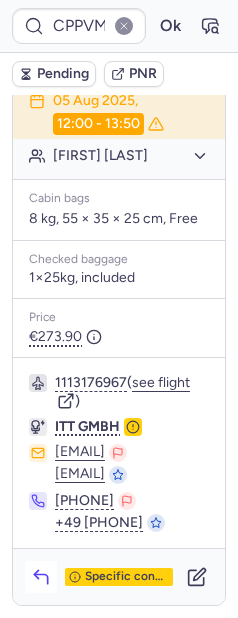 click at bounding box center [41, 577] 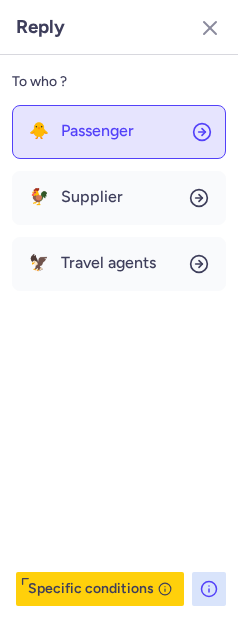 click on "🐥 Passenger" 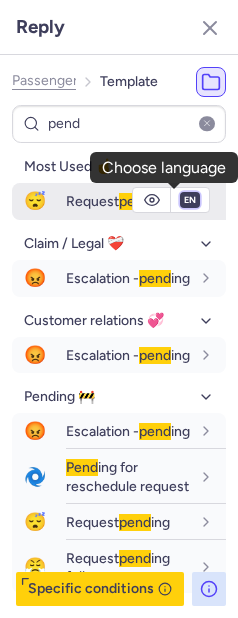 click on "fr en de nl pt es it ru" at bounding box center [190, 200] 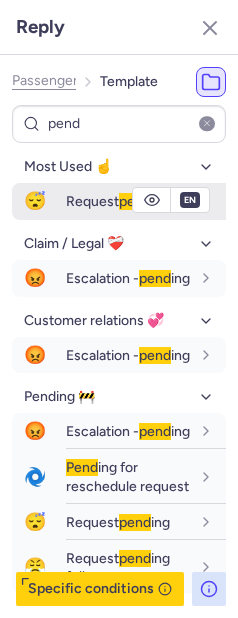 click on "fr en de nl pt es it ru" at bounding box center [190, 200] 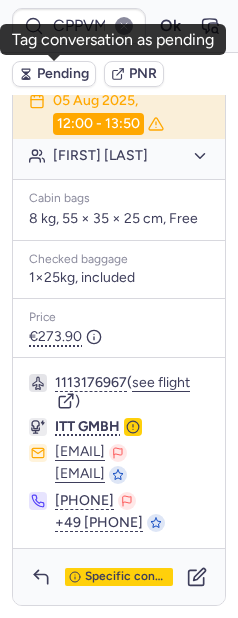 click on "Pending" at bounding box center [63, 74] 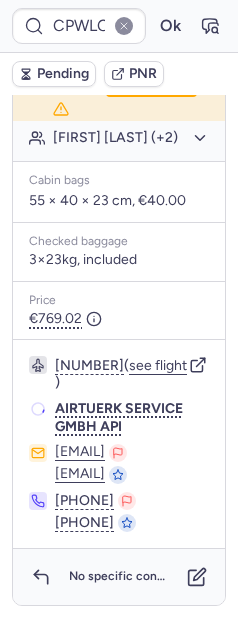 scroll, scrollTop: 600, scrollLeft: 0, axis: vertical 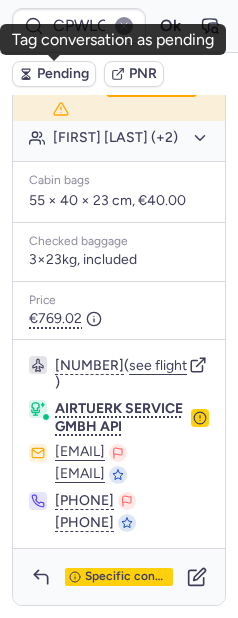 click on "Pending" at bounding box center [63, 74] 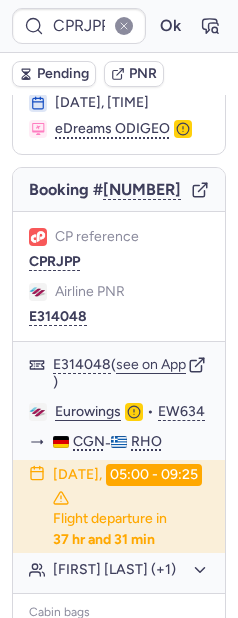 scroll, scrollTop: 373, scrollLeft: 0, axis: vertical 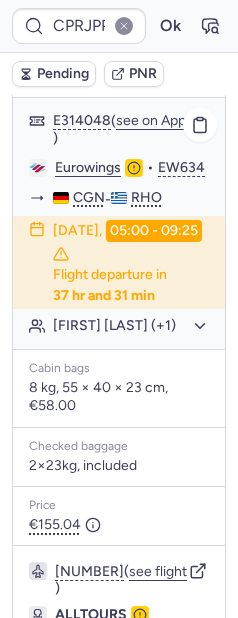 click on "Mastaneh Sadat AMIRI RISHHARY (+1)" 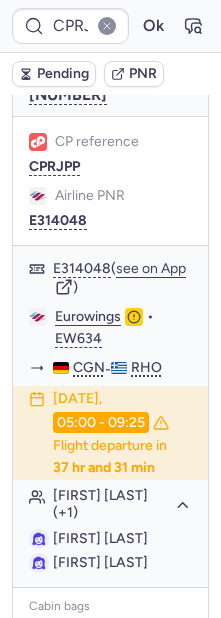 scroll, scrollTop: 122, scrollLeft: 0, axis: vertical 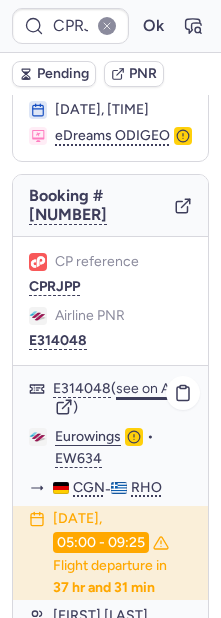 click on "see on App" 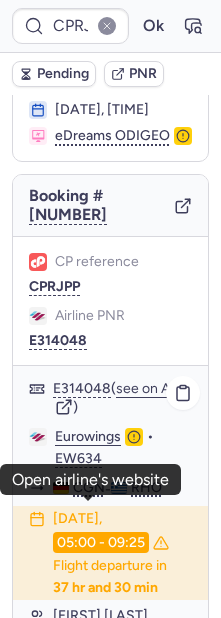 click on "Eurowings" 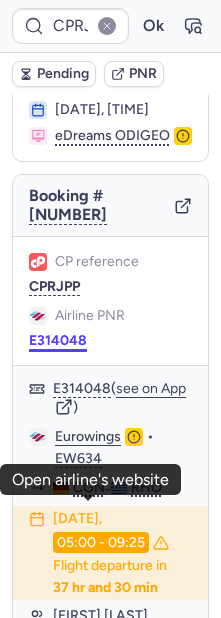 click on "E314048" at bounding box center (58, 341) 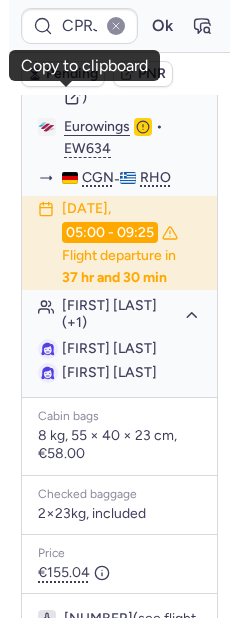 scroll, scrollTop: 442, scrollLeft: 0, axis: vertical 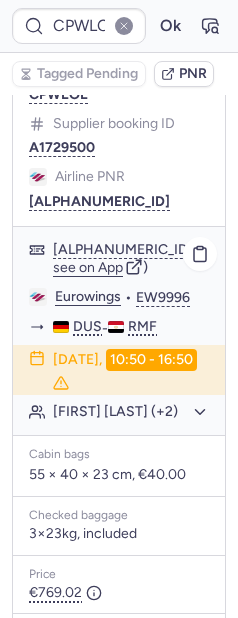 click on "Morwenna HEWES (+2)" 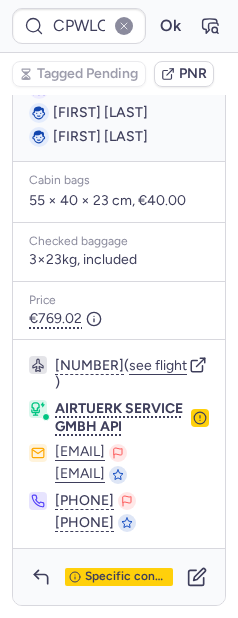 scroll, scrollTop: 567, scrollLeft: 0, axis: vertical 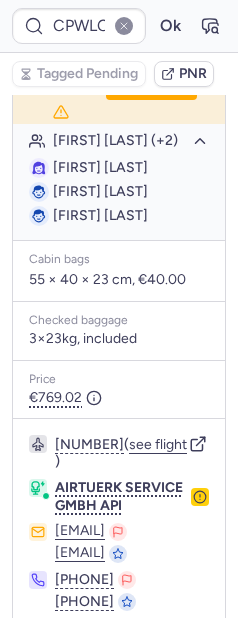 click on "Morwenna HEWES" at bounding box center [100, 167] 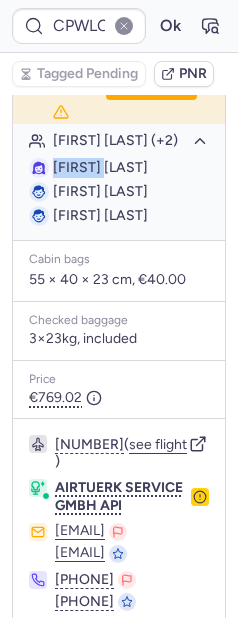 click on "Morwenna HEWES" at bounding box center [100, 167] 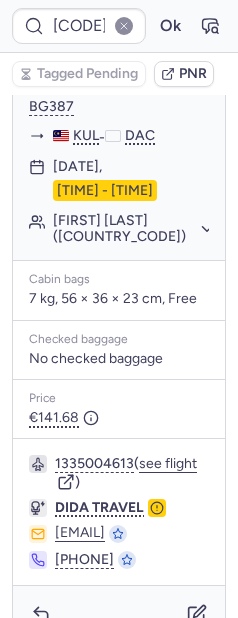 scroll, scrollTop: 649, scrollLeft: 0, axis: vertical 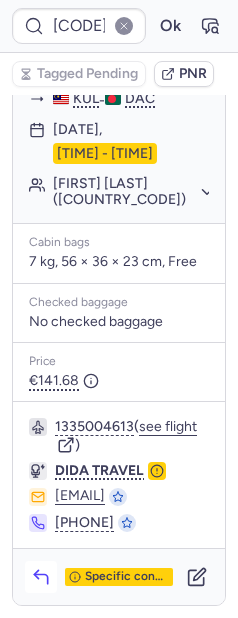 click 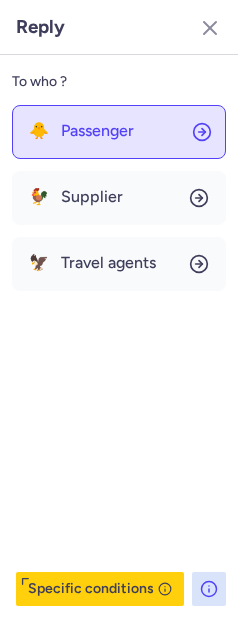click on "🐥 Passenger" 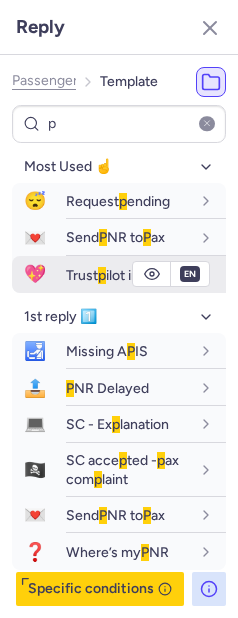click on "Trust p ilot invitation" at bounding box center (125, 275) 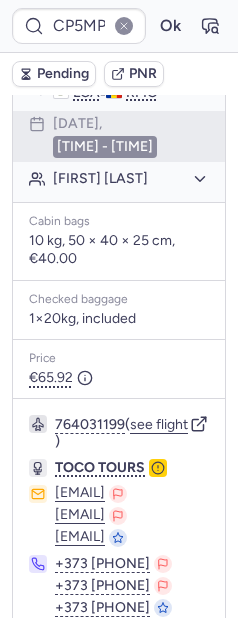 scroll, scrollTop: 238, scrollLeft: 0, axis: vertical 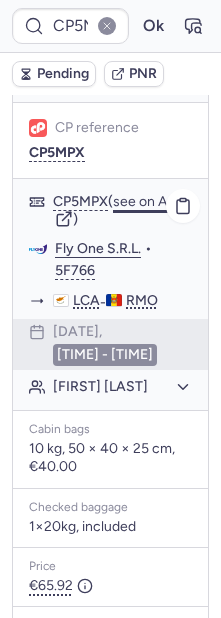 click on "see on App" 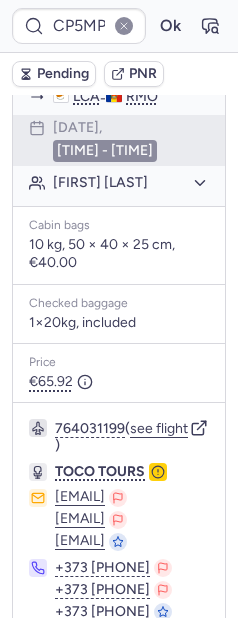 scroll, scrollTop: 635, scrollLeft: 0, axis: vertical 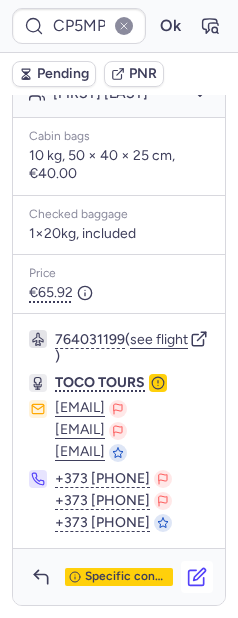 click at bounding box center [197, 577] 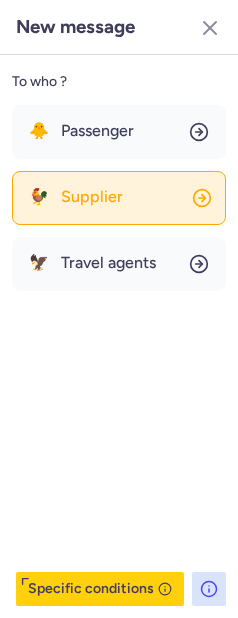 click on "Supplier" at bounding box center [92, 197] 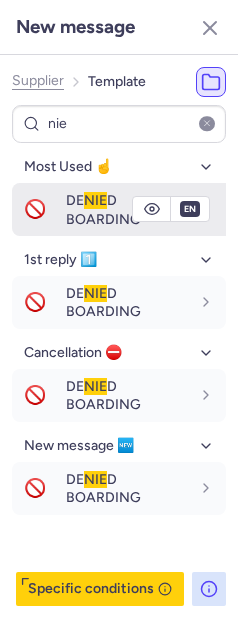 click on "DE NIE D BOARDING" at bounding box center (128, 209) 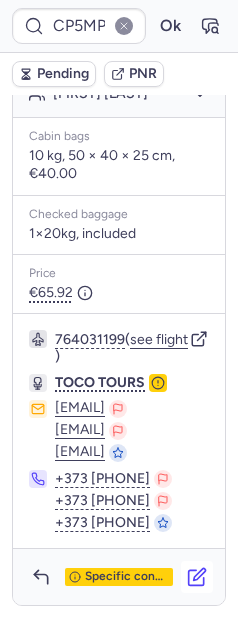 click 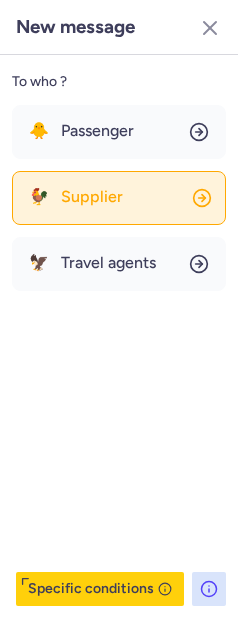 click on "Supplier" at bounding box center (92, 197) 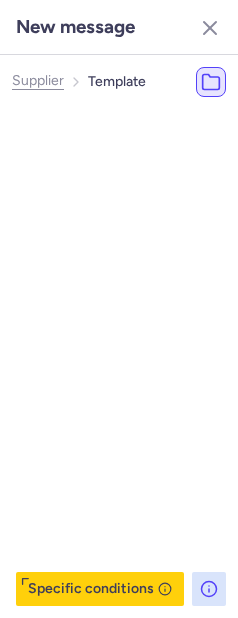 click on "🐓 Supplier" 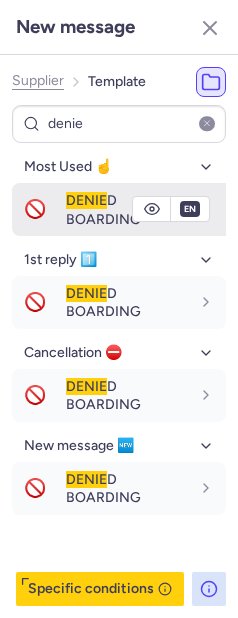 click on "DENIE D BOARDING" at bounding box center (146, 209) 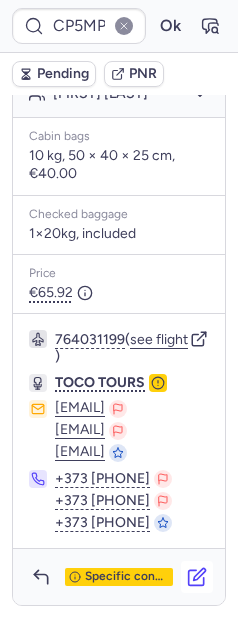 click 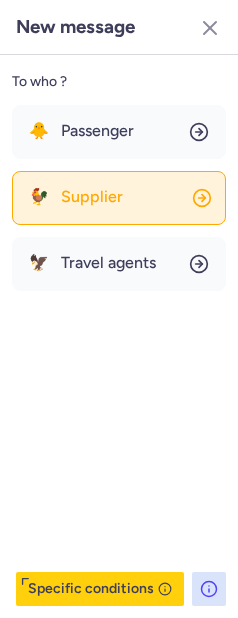 click on "🐓 Supplier" 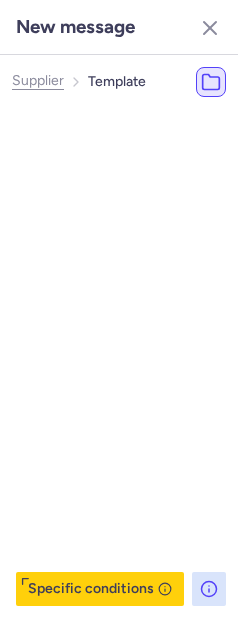click on "🐓 Supplier" 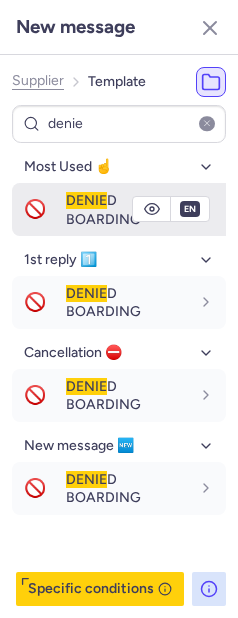 click on "DENIE" at bounding box center [86, 200] 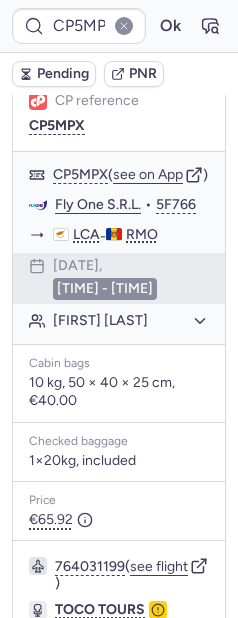 scroll, scrollTop: 635, scrollLeft: 0, axis: vertical 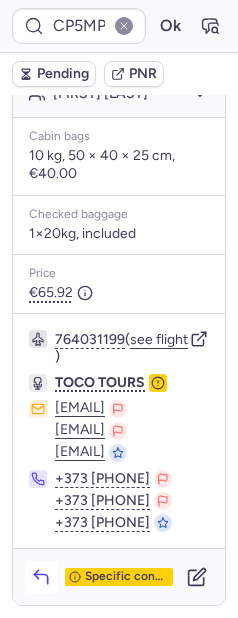click 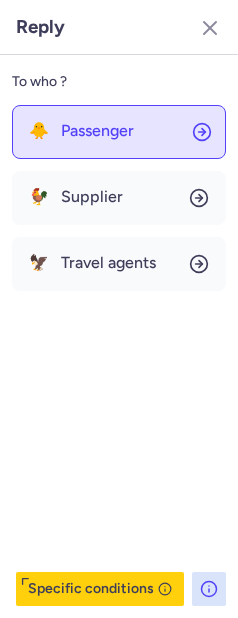 click on "Passenger" at bounding box center [97, 131] 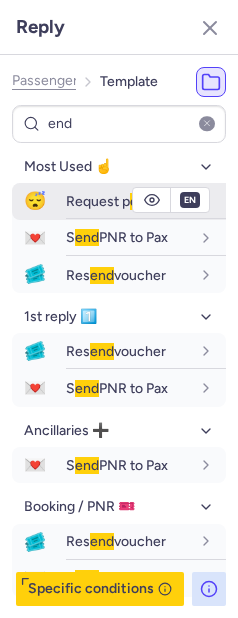 click on "Request p end ing" at bounding box center [119, 201] 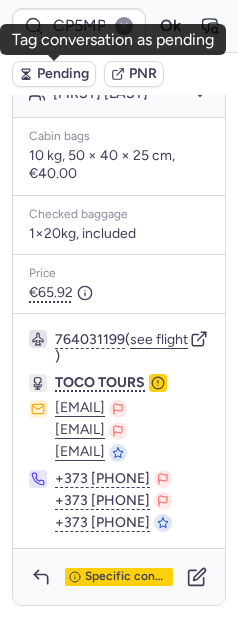 click on "Pending" at bounding box center [63, 74] 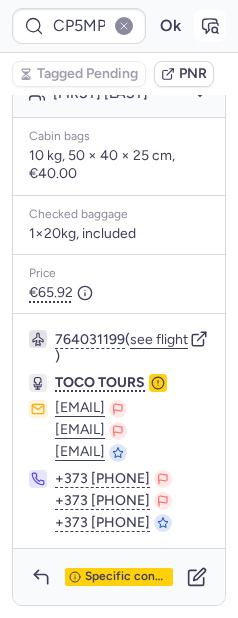 click 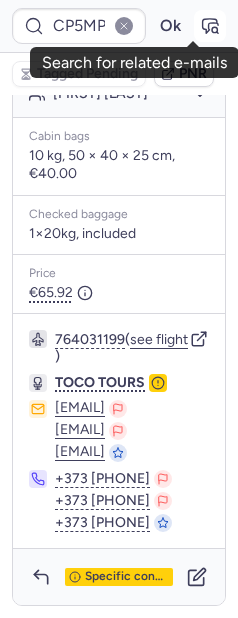 click 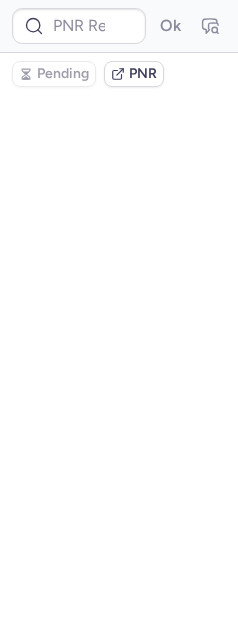 scroll, scrollTop: 0, scrollLeft: 0, axis: both 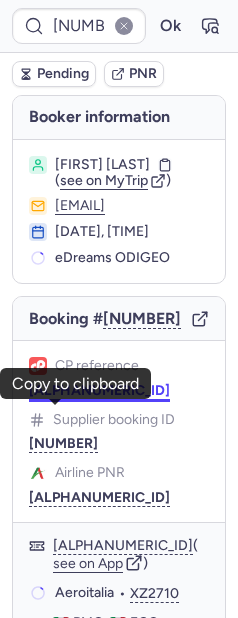 click on "CP4T5B" at bounding box center [99, 391] 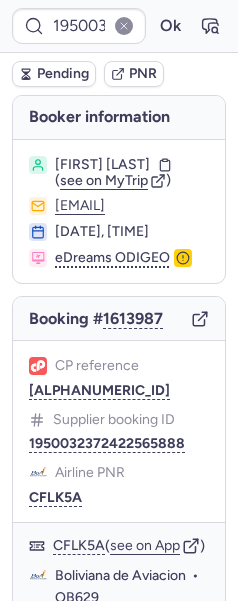 click on "CPYHIU" at bounding box center [99, 391] 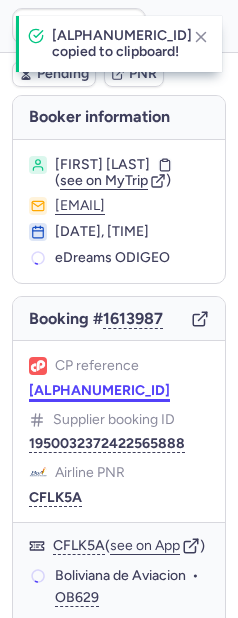 click on "CPYHIU" at bounding box center [99, 391] 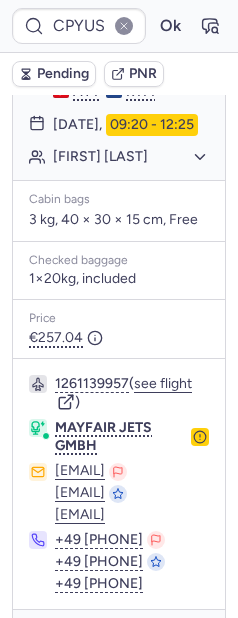 scroll, scrollTop: 378, scrollLeft: 0, axis: vertical 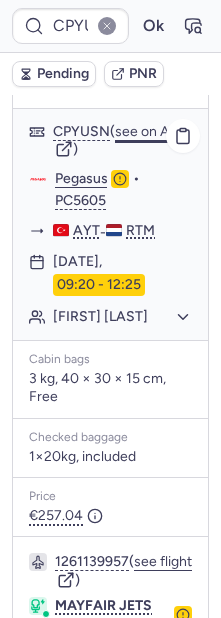 click on "see on App" 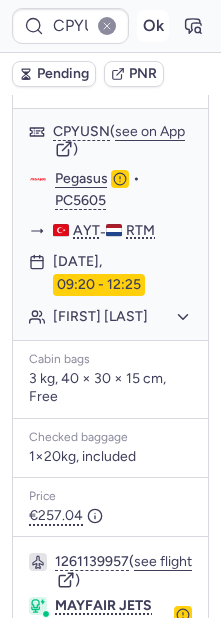 click on "Ok" at bounding box center (153, 26) 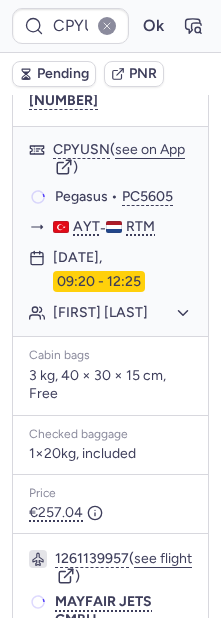 scroll, scrollTop: 378, scrollLeft: 0, axis: vertical 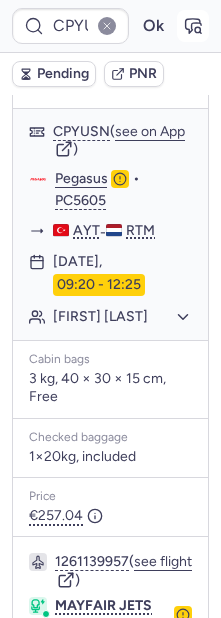 click 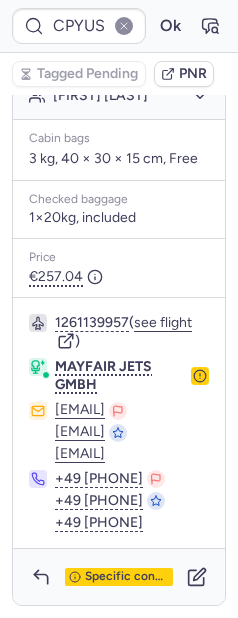 scroll, scrollTop: 680, scrollLeft: 0, axis: vertical 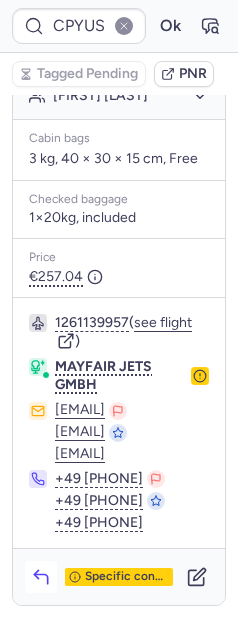 click 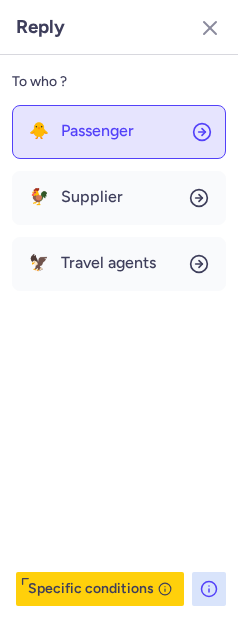 click on "🐥 Passenger" 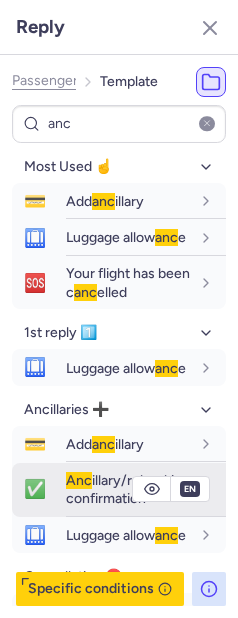 click on "Anc illary/rebooking confirmation" at bounding box center (128, 489) 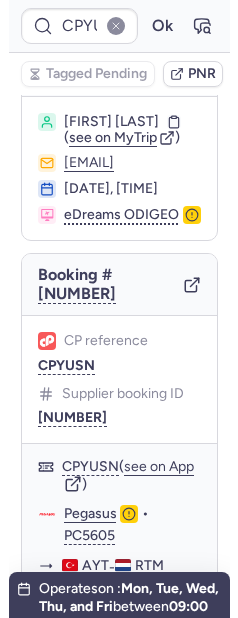 scroll, scrollTop: 0, scrollLeft: 0, axis: both 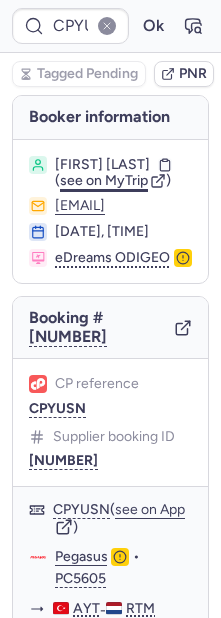 click on "see on MyTrip" at bounding box center (104, 180) 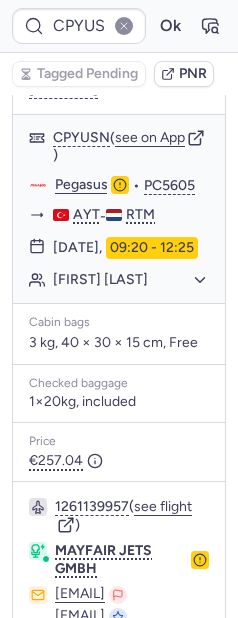 scroll, scrollTop: 356, scrollLeft: 0, axis: vertical 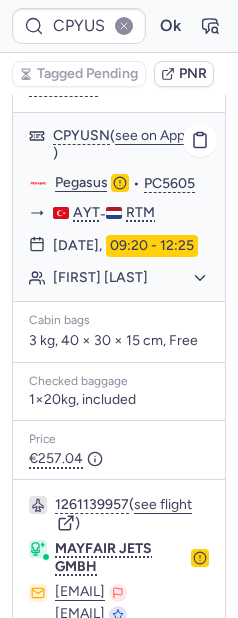 click on "Humeyra GORUCU" 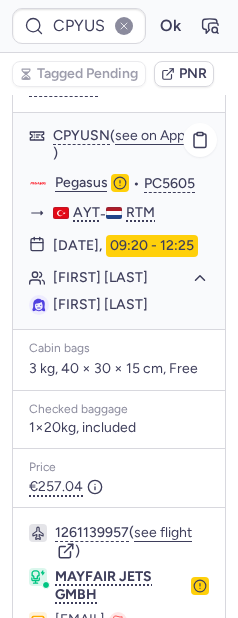 click on "Humeyra GORUCU" at bounding box center (100, 304) 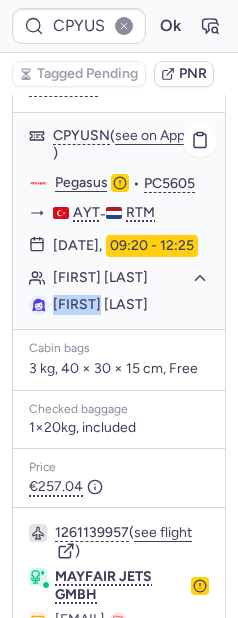click on "Humeyra GORUCU" at bounding box center (100, 304) 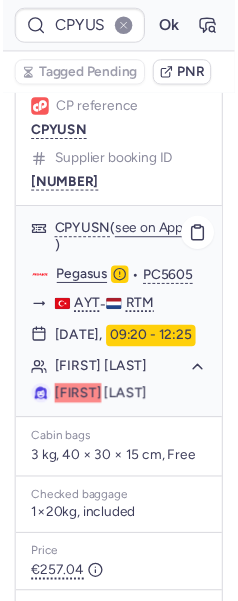 scroll, scrollTop: 0, scrollLeft: 0, axis: both 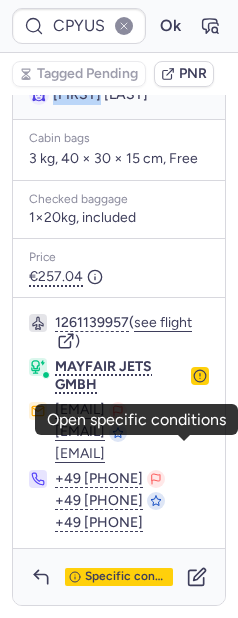 click 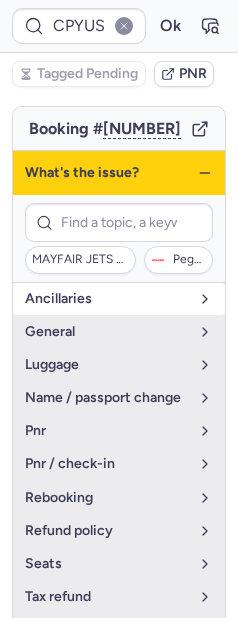 scroll, scrollTop: 207, scrollLeft: 0, axis: vertical 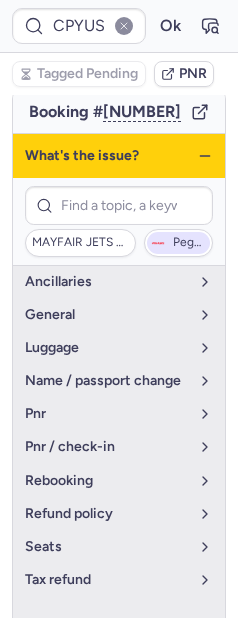 click on "Pegasus" at bounding box center [189, 243] 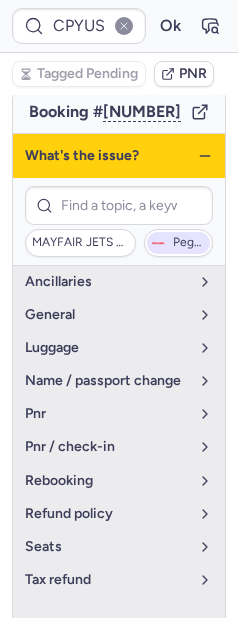click on "Pegasus" at bounding box center [189, 243] 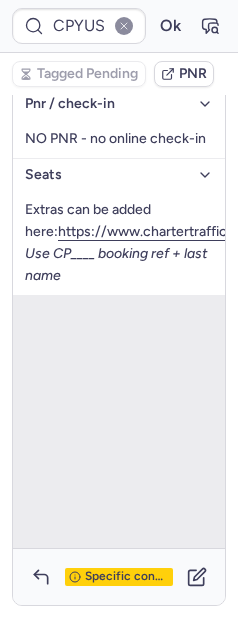 scroll, scrollTop: 708, scrollLeft: 0, axis: vertical 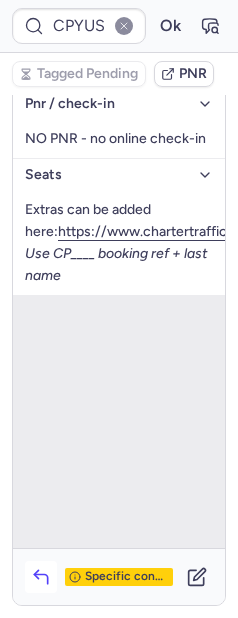 click 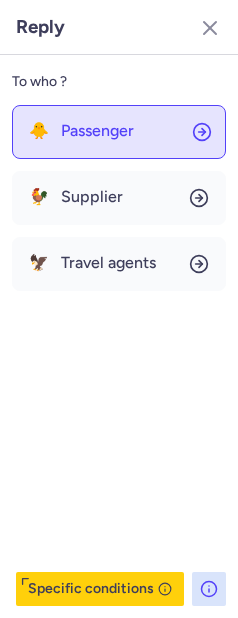 click on "🐥 Passenger" 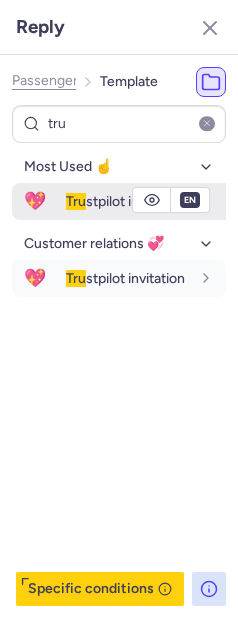 click on "💖" at bounding box center [35, 201] 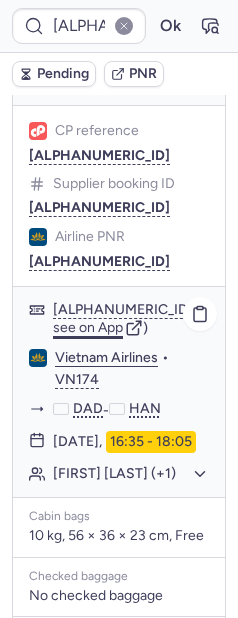scroll, scrollTop: 1292, scrollLeft: 0, axis: vertical 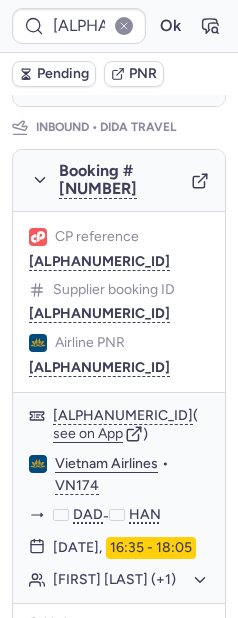 click 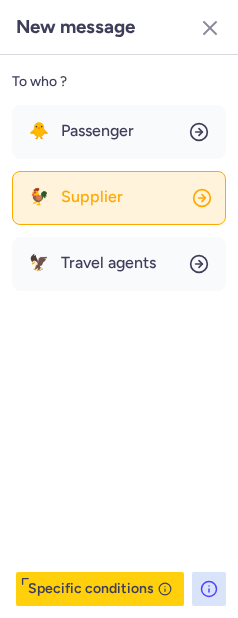 click on "Supplier" at bounding box center (92, 197) 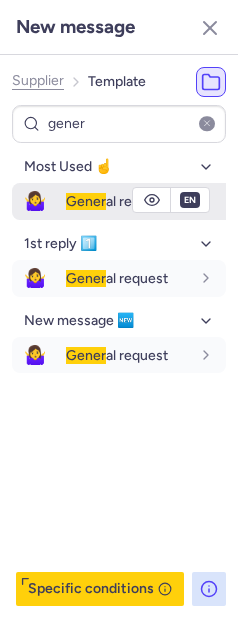 click on "Gener al request" at bounding box center [117, 201] 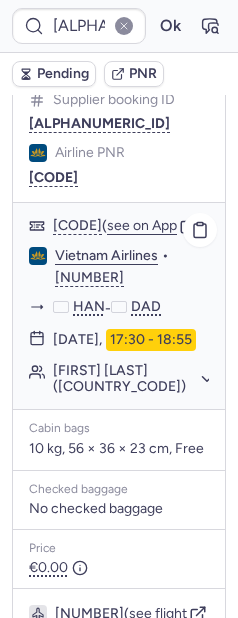 scroll, scrollTop: 441, scrollLeft: 0, axis: vertical 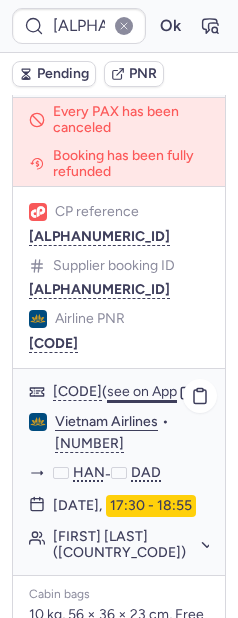 click on "see on App" 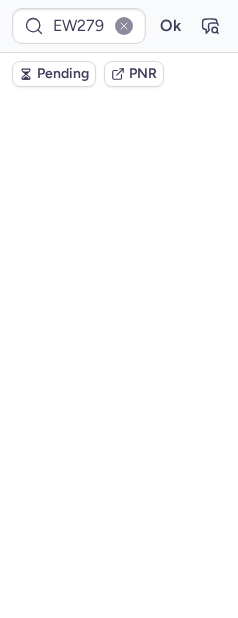 scroll, scrollTop: 0, scrollLeft: 0, axis: both 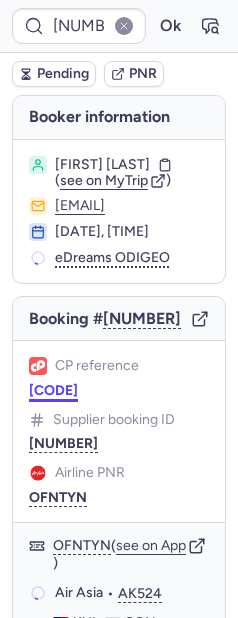 click on "CPXEQQ" at bounding box center (53, 391) 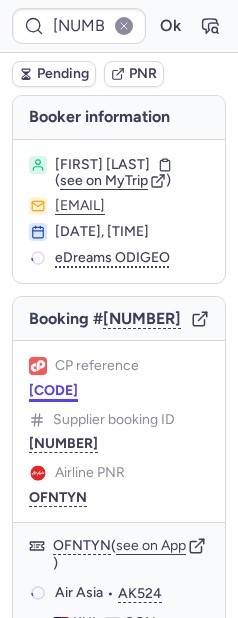 click on "CPXEQQ" at bounding box center (53, 391) 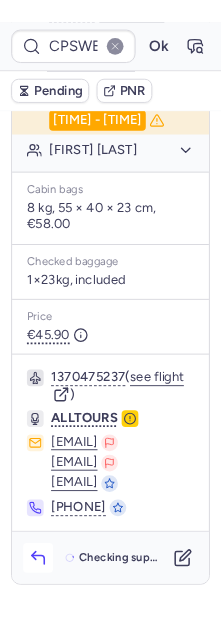 scroll, scrollTop: 664, scrollLeft: 0, axis: vertical 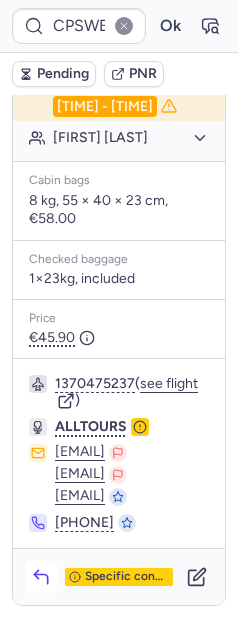 click 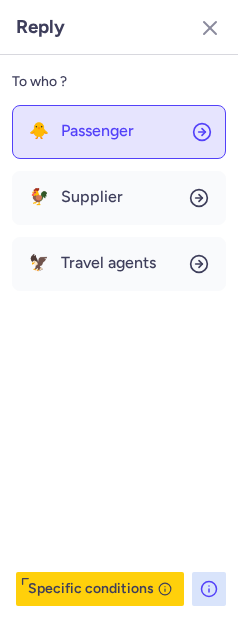 click on "🐥 Passenger" 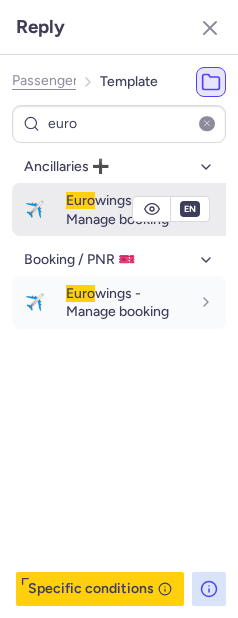 click on "Euro wings - Manage booking" at bounding box center (117, 209) 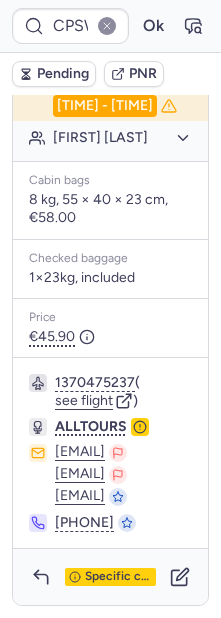 scroll, scrollTop: 35, scrollLeft: 0, axis: vertical 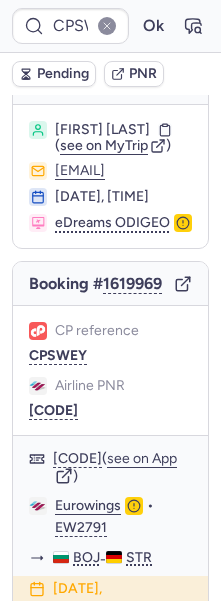 click on "CP reference CPSWEY Airline PNR E318445" at bounding box center (110, 370) 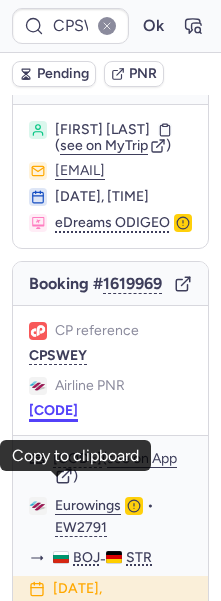 click on "E318445" at bounding box center (53, 411) 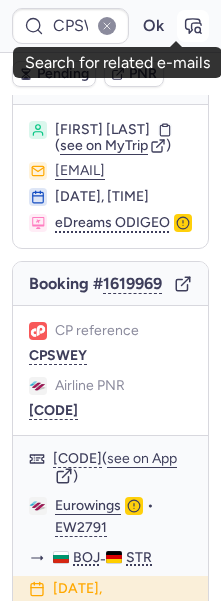 click 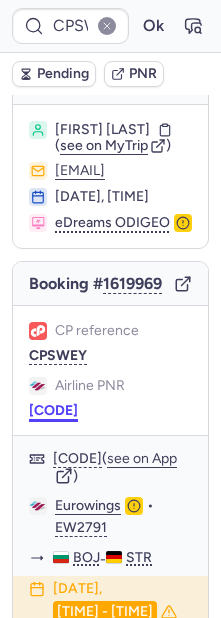 click on "E318445" at bounding box center [53, 411] 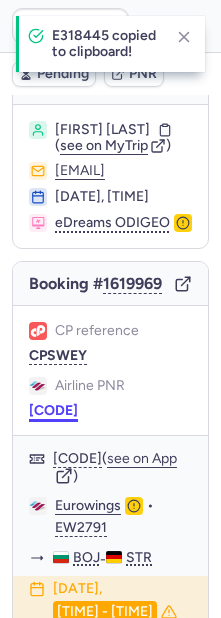 click on "E318445" at bounding box center [53, 411] 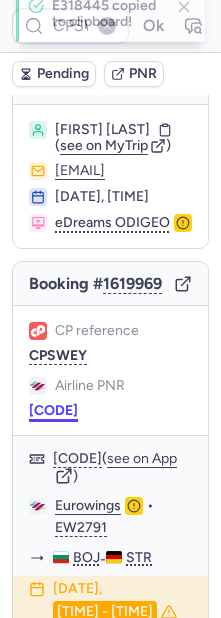 click on "E318445" at bounding box center (53, 411) 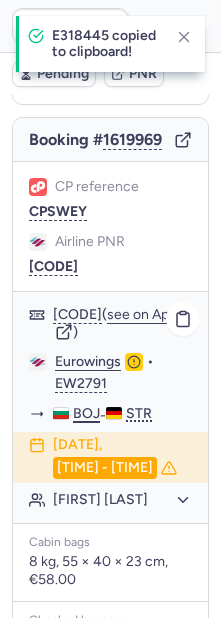 scroll, scrollTop: 191, scrollLeft: 0, axis: vertical 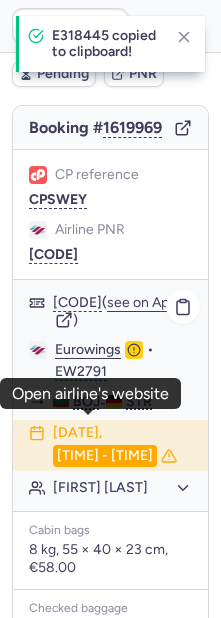 click on "Eurowings" 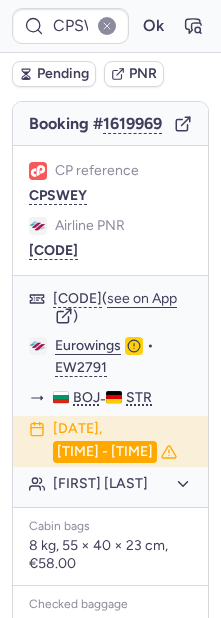 scroll, scrollTop: 195, scrollLeft: 0, axis: vertical 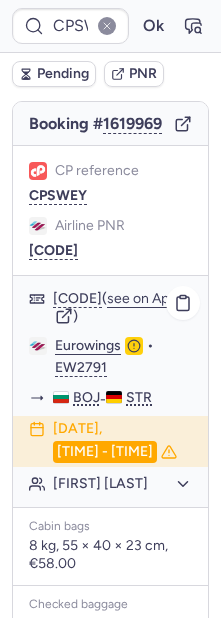 click on "Konstantin ZEUKE" 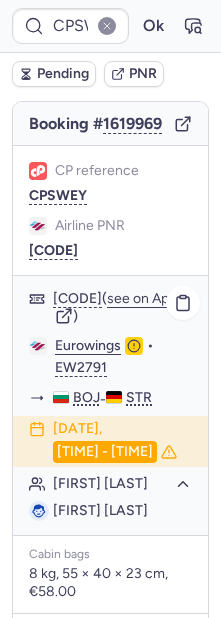 click on "Konstantin ZEUKE" at bounding box center (100, 510) 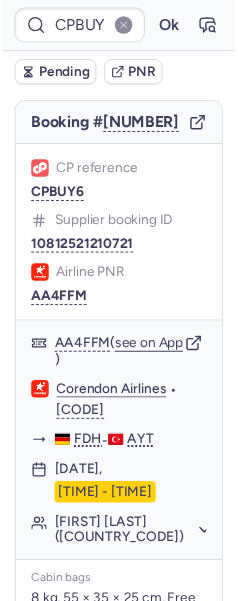 scroll, scrollTop: 0, scrollLeft: 0, axis: both 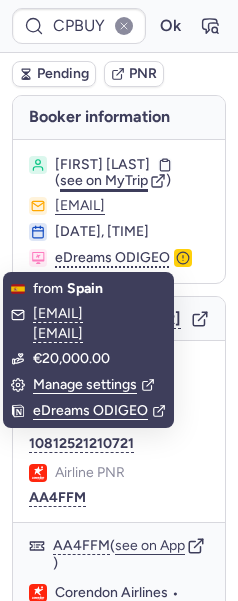 click on "see on MyTrip" at bounding box center [104, 180] 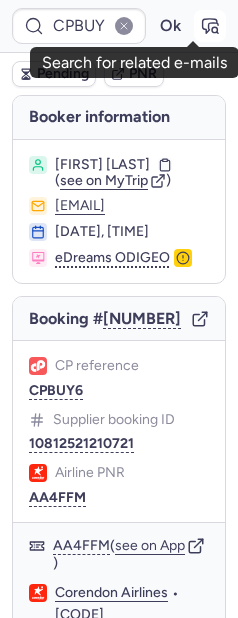click 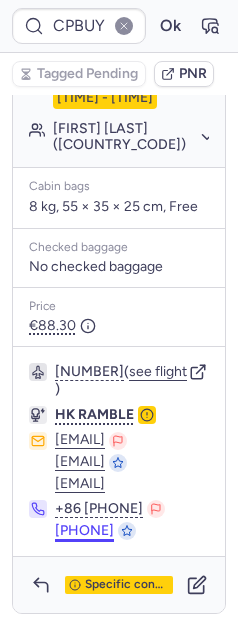 scroll, scrollTop: 715, scrollLeft: 0, axis: vertical 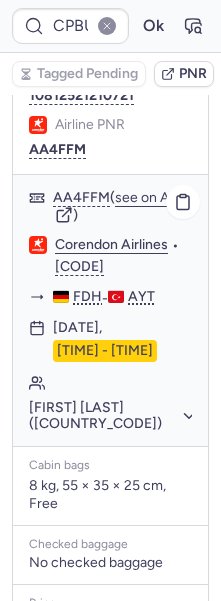 click on "Ebru TASHAN (+1)" 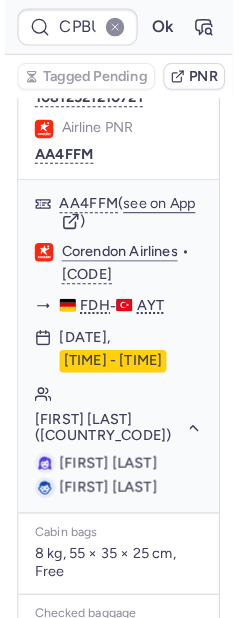 scroll, scrollTop: 767, scrollLeft: 0, axis: vertical 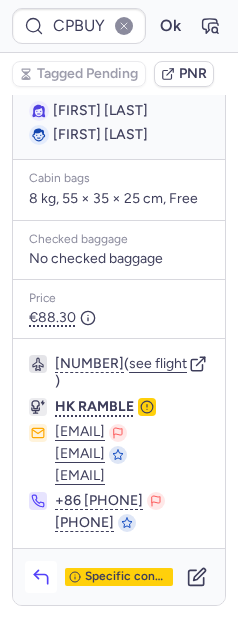click 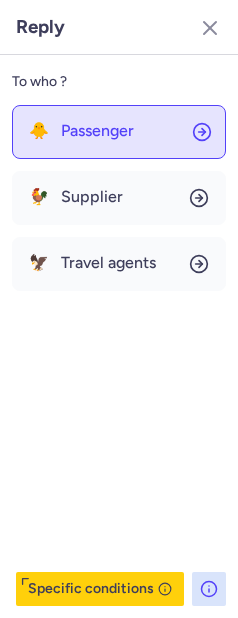 click on "🐥 Passenger" 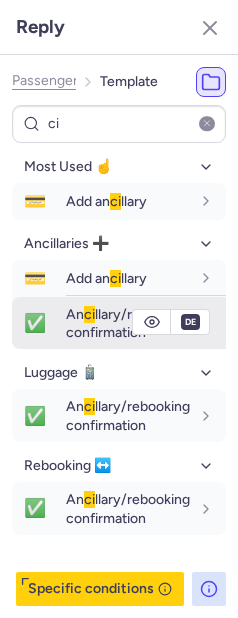 click on "An ci llary/rebooking confirmation" at bounding box center [128, 323] 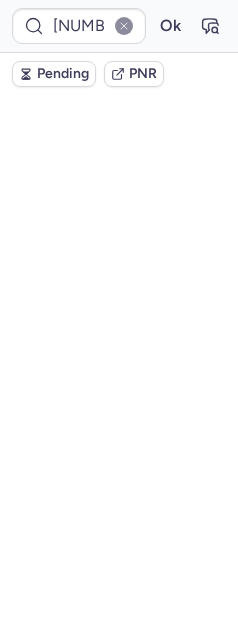 scroll, scrollTop: 0, scrollLeft: 0, axis: both 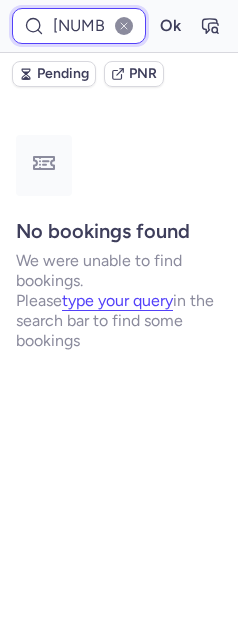 click on "7324451" at bounding box center [79, 26] 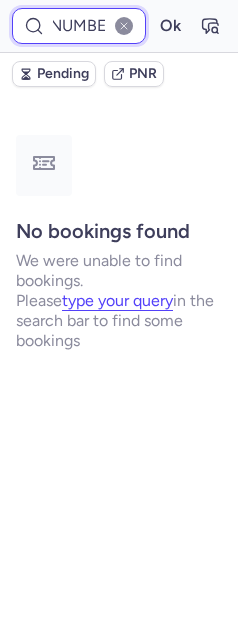 click on "Ok" at bounding box center [170, 26] 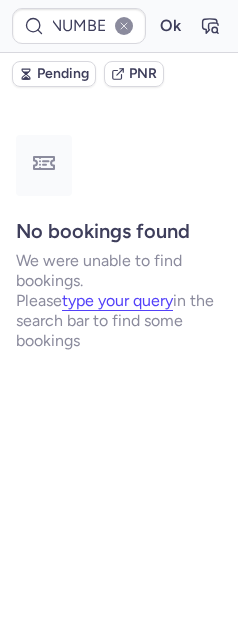 scroll, scrollTop: 0, scrollLeft: 0, axis: both 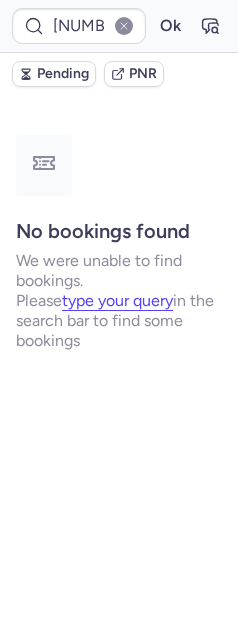 click at bounding box center (124, 26) 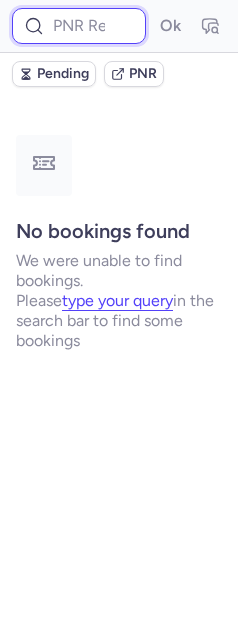 click at bounding box center (79, 26) 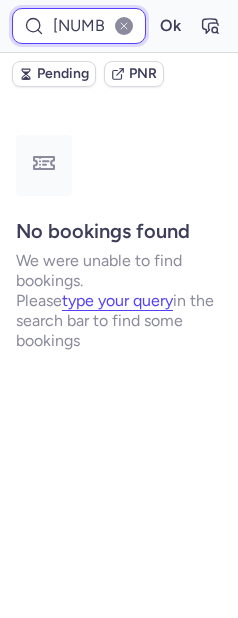 scroll, scrollTop: 0, scrollLeft: 8, axis: horizontal 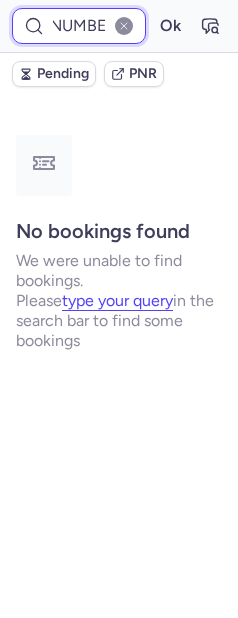 click on "Ok" at bounding box center [170, 26] 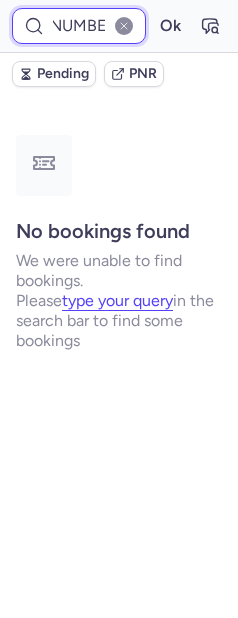 click on "Ok" at bounding box center [170, 26] 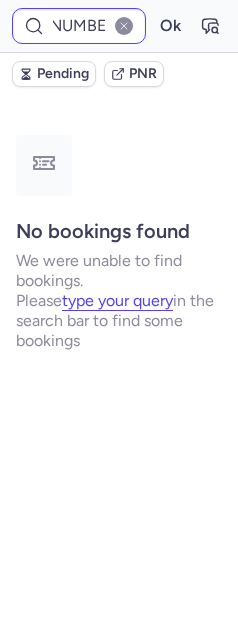 scroll, scrollTop: 0, scrollLeft: 0, axis: both 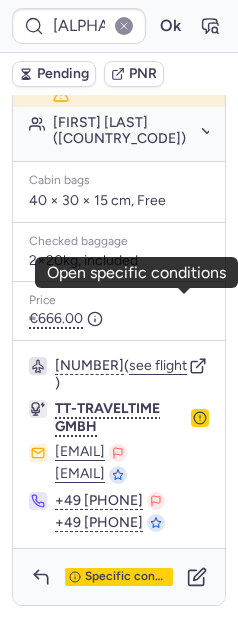 click 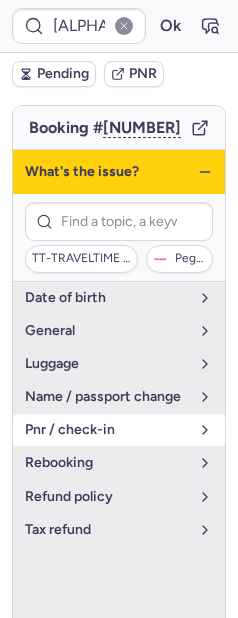 scroll, scrollTop: 310, scrollLeft: 0, axis: vertical 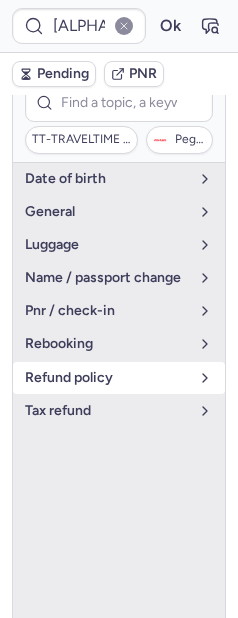 click on "refund policy" at bounding box center (107, 378) 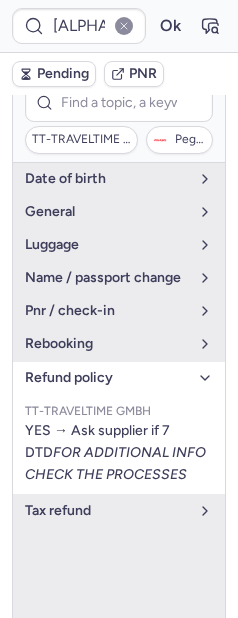 scroll, scrollTop: 463, scrollLeft: 0, axis: vertical 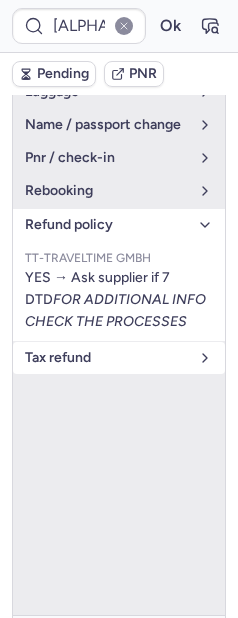 click on "tax refund" at bounding box center (119, 358) 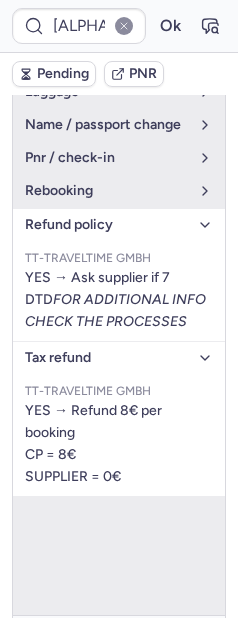click on "tax refund" at bounding box center (119, 358) 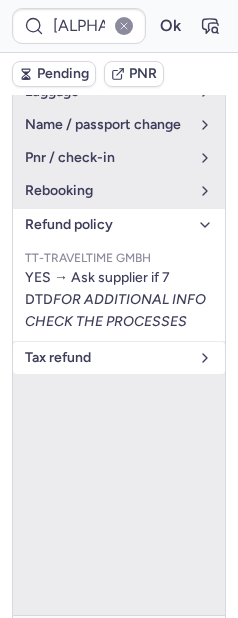 scroll, scrollTop: 687, scrollLeft: 0, axis: vertical 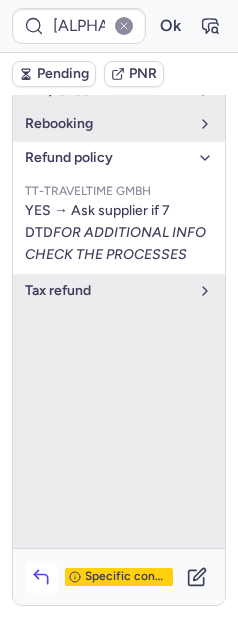 click 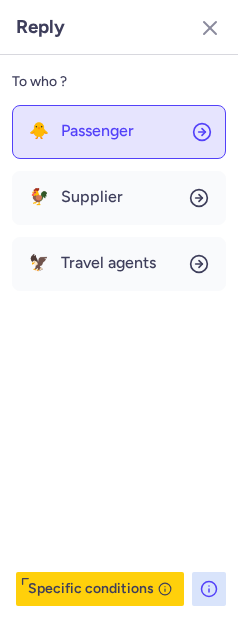 click on "Passenger" at bounding box center (97, 131) 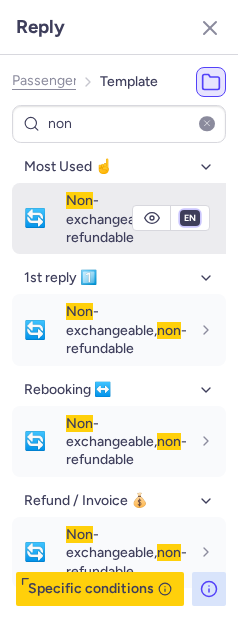 click on "fr en de nl pt es it ru" at bounding box center (190, 218) 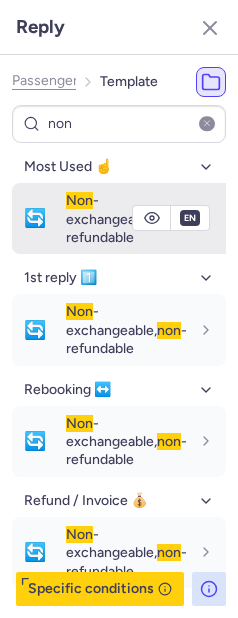 click on "fr en de nl pt es it ru" at bounding box center (190, 218) 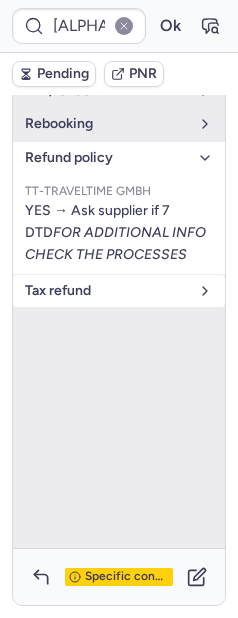 scroll, scrollTop: 0, scrollLeft: 0, axis: both 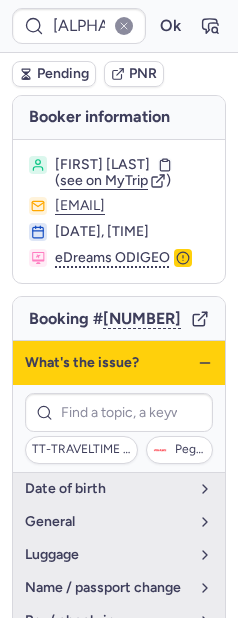 click 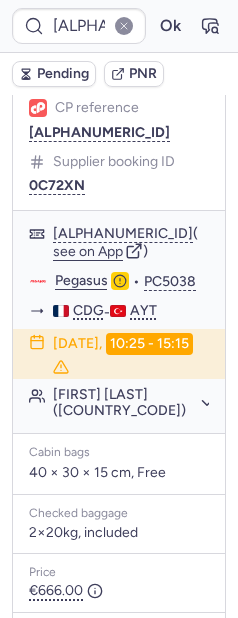 scroll, scrollTop: 687, scrollLeft: 0, axis: vertical 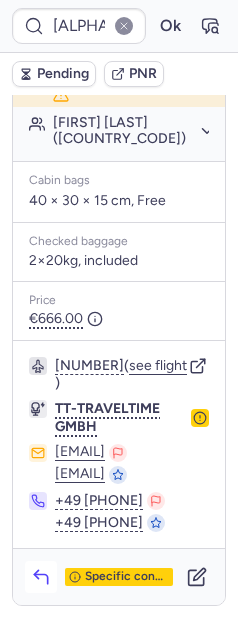 click 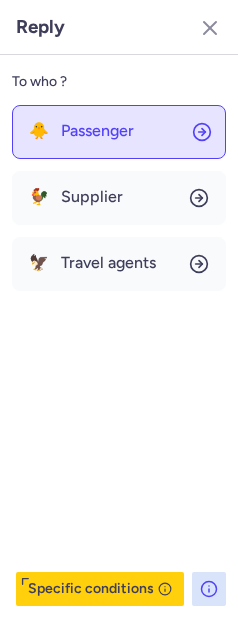 click on "Passenger" at bounding box center [97, 131] 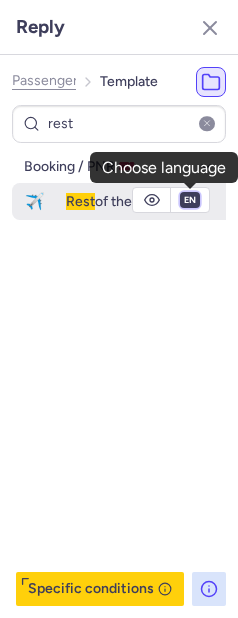 click on "fr en de nl pt es it ru" at bounding box center (190, 200) 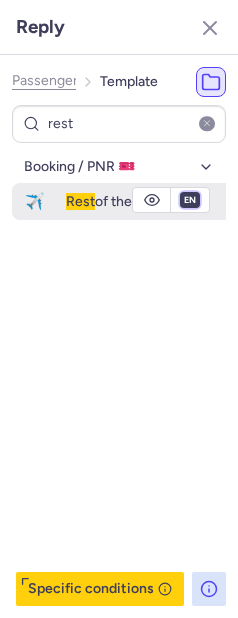 click on "fr en de nl pt es it ru" at bounding box center (190, 200) 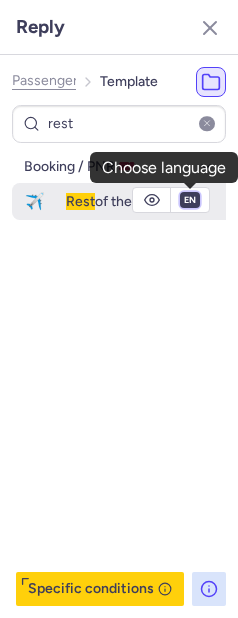 click on "fr en de nl pt es it ru" at bounding box center [190, 200] 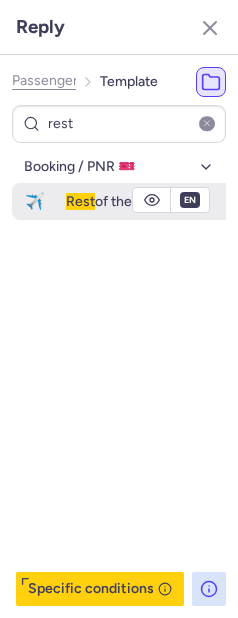 click on "fr en de nl pt es it ru" at bounding box center [190, 200] 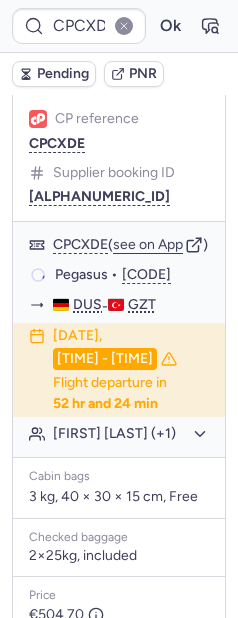 scroll, scrollTop: 207, scrollLeft: 0, axis: vertical 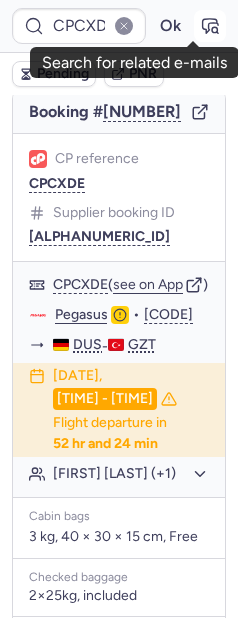 click 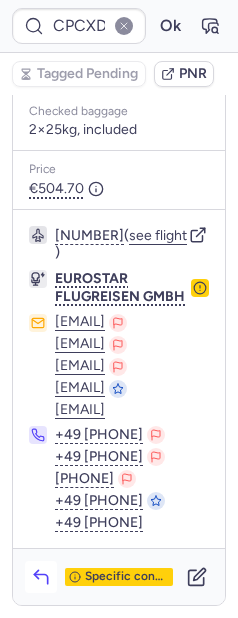 scroll, scrollTop: 785, scrollLeft: 0, axis: vertical 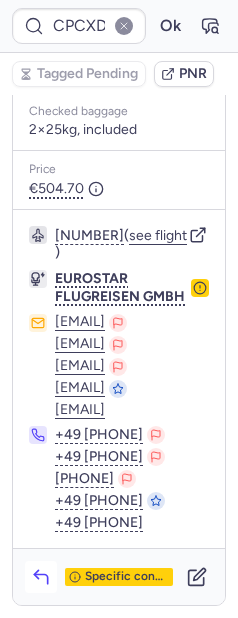 click 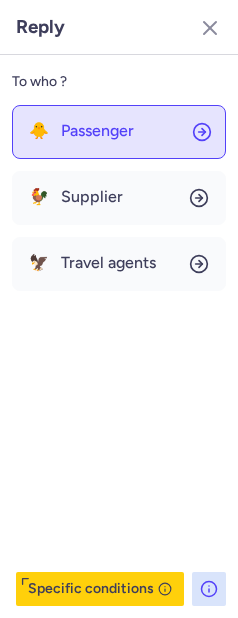 click on "🐥 Passenger" 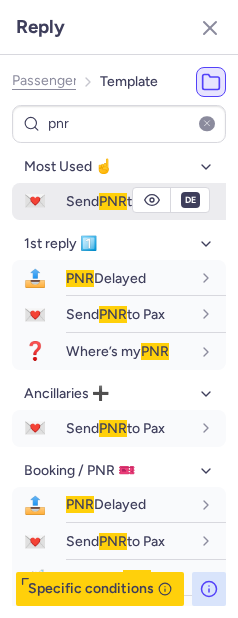 click on "Send  PNR  to Pax" at bounding box center (115, 201) 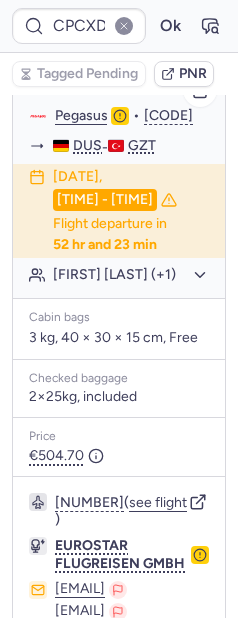 scroll, scrollTop: 390, scrollLeft: 0, axis: vertical 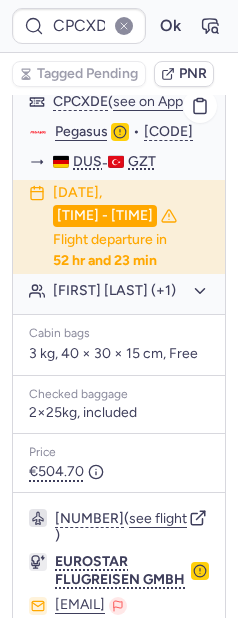click on "Pegasus" 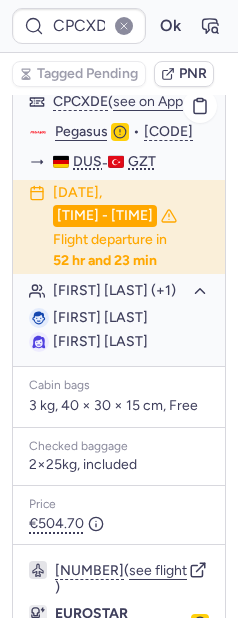 click on "Osman USLU" at bounding box center (100, 317) 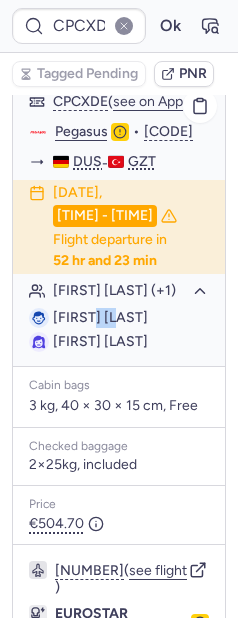 click on "Osman USLU" at bounding box center (100, 317) 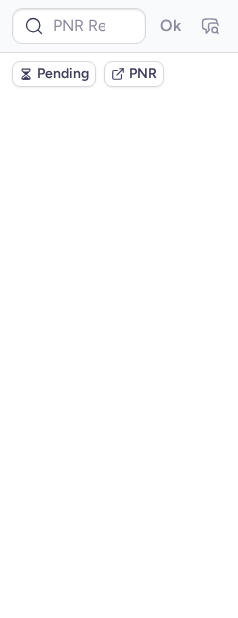 scroll, scrollTop: 0, scrollLeft: 0, axis: both 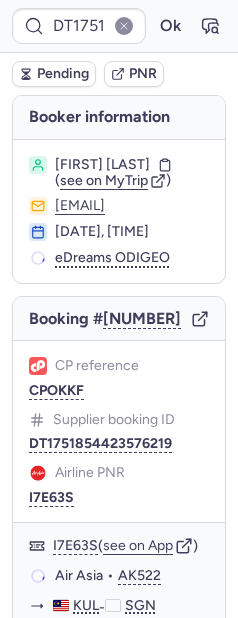 click on "CP reference CPOKKF Supplier booking ID DT1751854423576219 Airline PNR I7E63S" at bounding box center [119, 431] 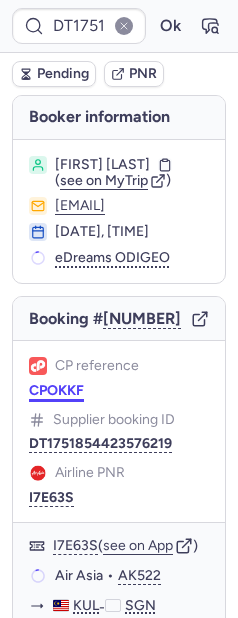 click on "CPOKKF" at bounding box center (56, 391) 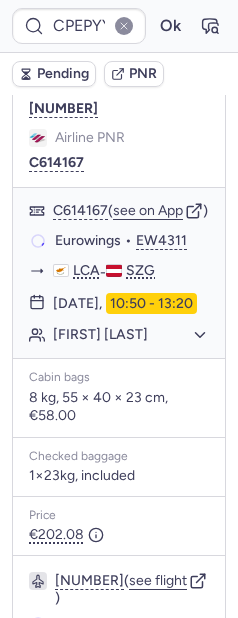 scroll, scrollTop: 333, scrollLeft: 0, axis: vertical 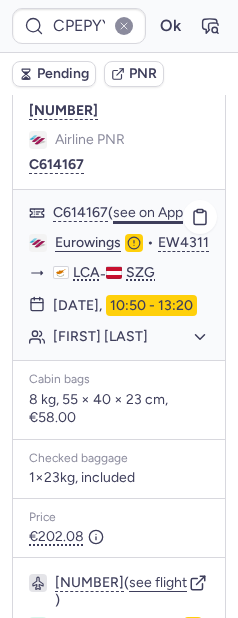 click on "see on App" 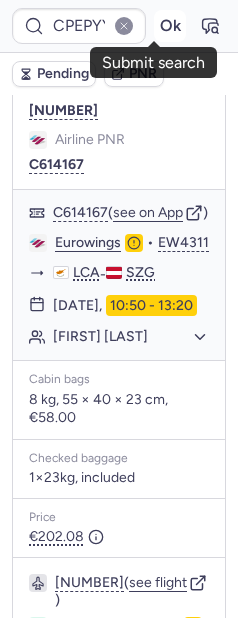 click on "Ok" at bounding box center [170, 26] 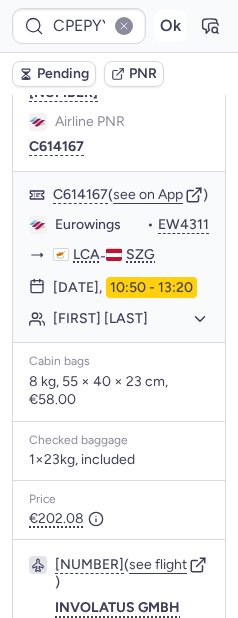 scroll, scrollTop: 333, scrollLeft: 0, axis: vertical 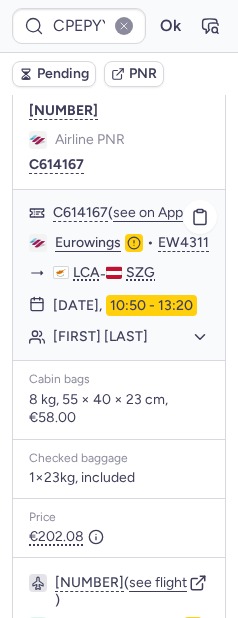 click on "Gulshat NIKOVA" 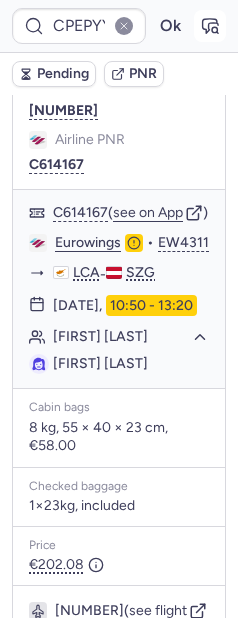 click 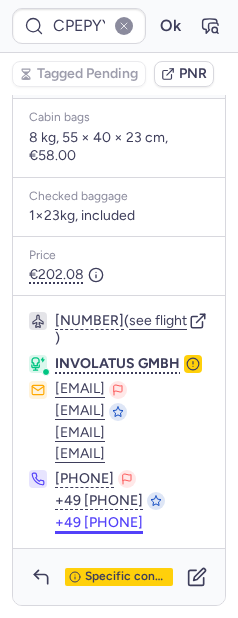 scroll, scrollTop: 785, scrollLeft: 0, axis: vertical 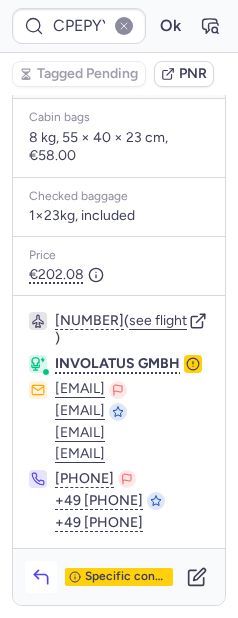 click 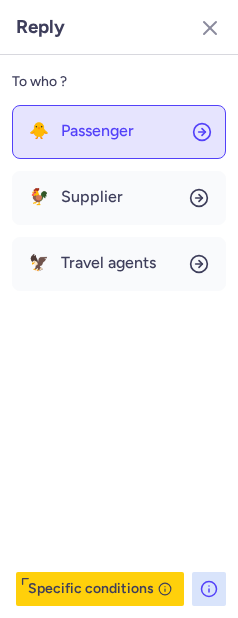 click on "Passenger" at bounding box center (97, 131) 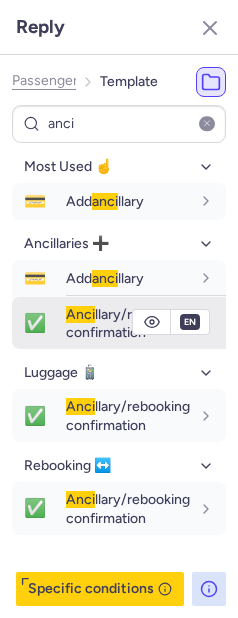 click on "Anci llary/rebooking confirmation" at bounding box center (128, 323) 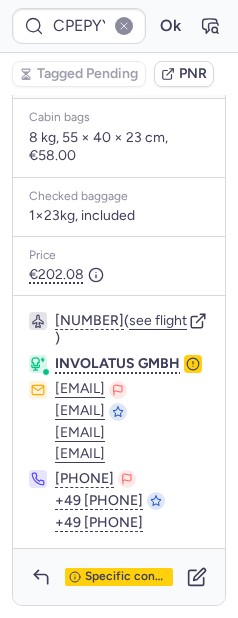 scroll, scrollTop: 0, scrollLeft: 0, axis: both 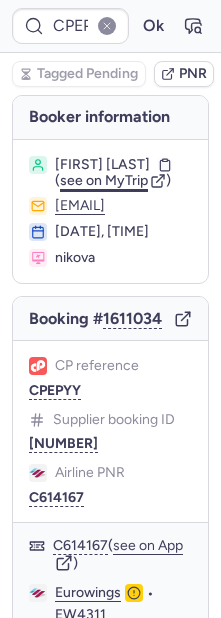 click on "see on MyTrip" at bounding box center [104, 180] 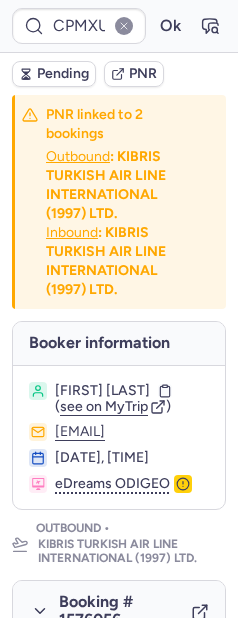 scroll, scrollTop: 0, scrollLeft: 0, axis: both 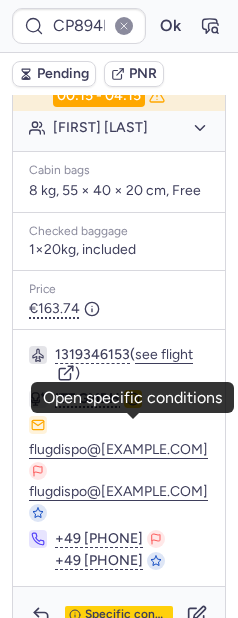 click 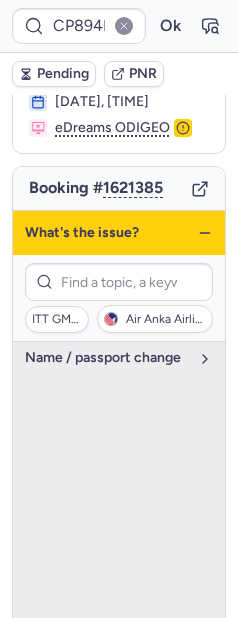 click on "name / passport change" at bounding box center (119, 358) 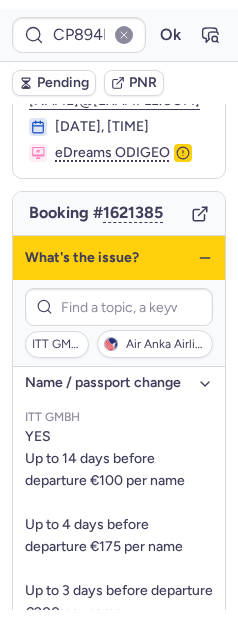 scroll, scrollTop: 139, scrollLeft: 0, axis: vertical 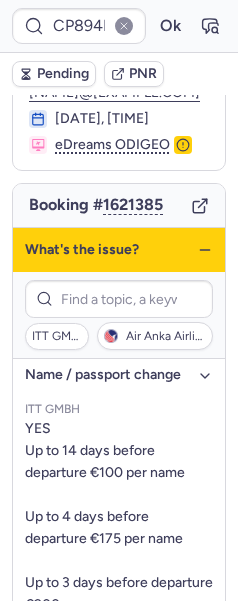 click 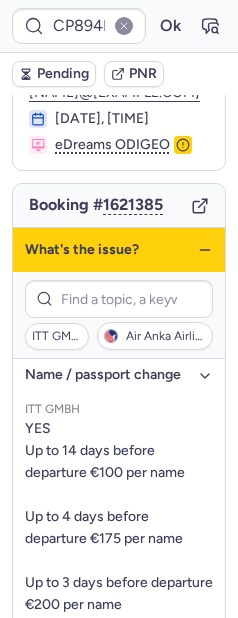 click 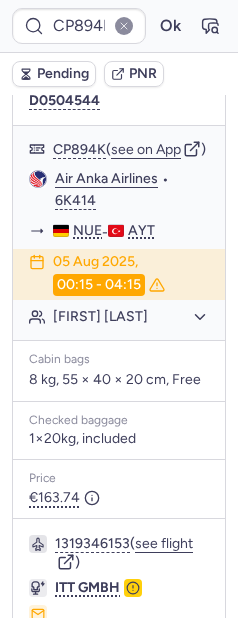 scroll, scrollTop: 406, scrollLeft: 0, axis: vertical 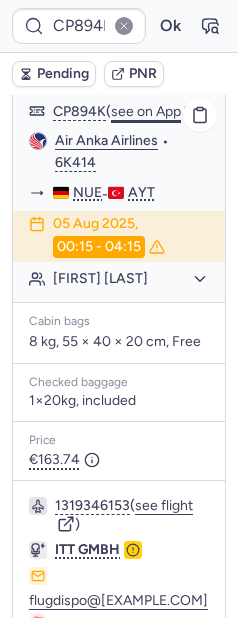 click on "see on App" 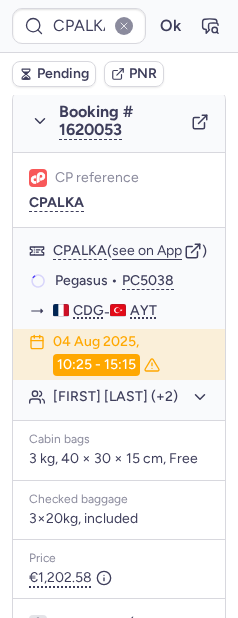 scroll, scrollTop: 406, scrollLeft: 0, axis: vertical 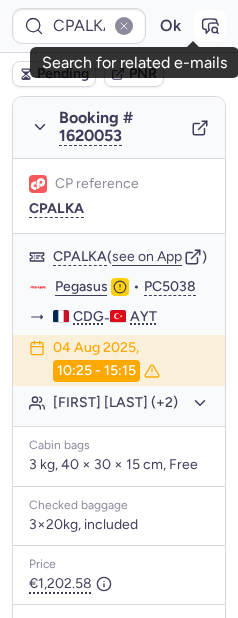 click 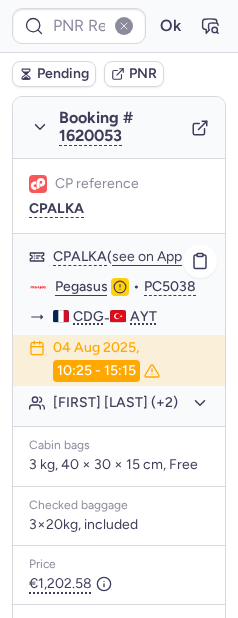 type on "CPALKA" 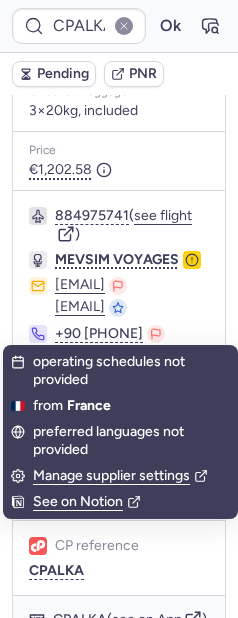 scroll, scrollTop: 841, scrollLeft: 0, axis: vertical 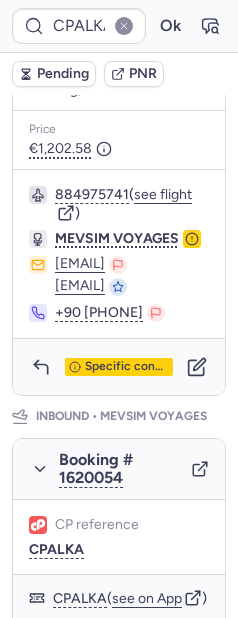 click at bounding box center [192, 239] 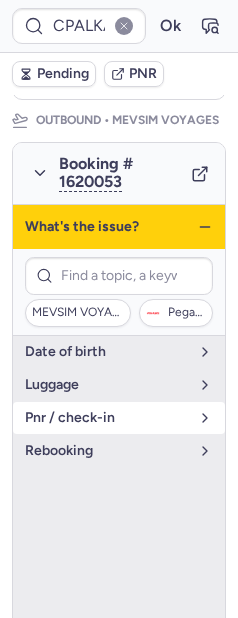 click on "pnr / check-in" at bounding box center [107, 418] 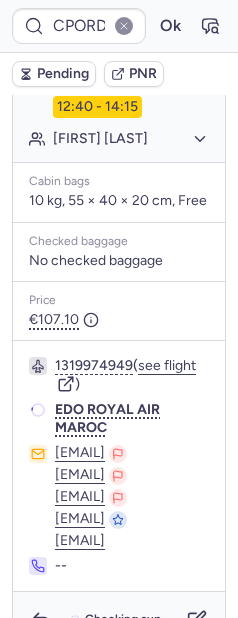 scroll, scrollTop: 450, scrollLeft: 0, axis: vertical 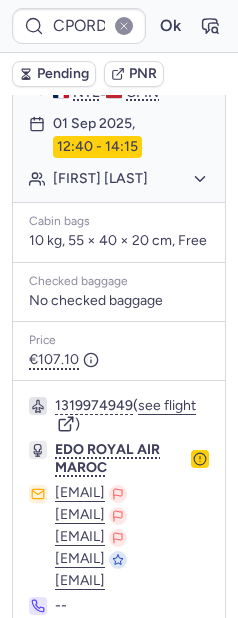type on "CPNAFK" 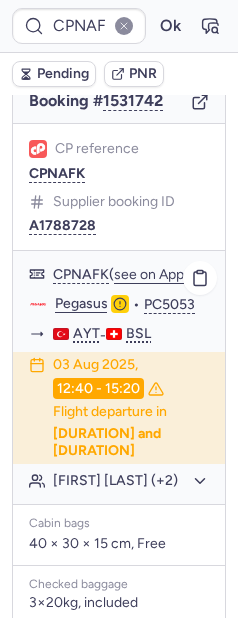scroll, scrollTop: 243, scrollLeft: 0, axis: vertical 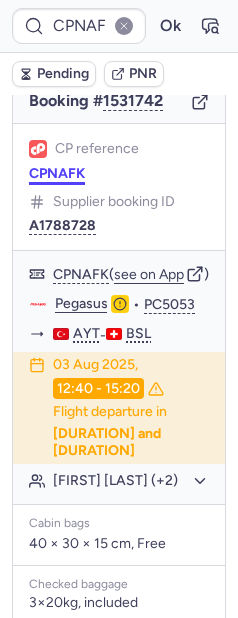 click on "CPNAFK" at bounding box center [57, 174] 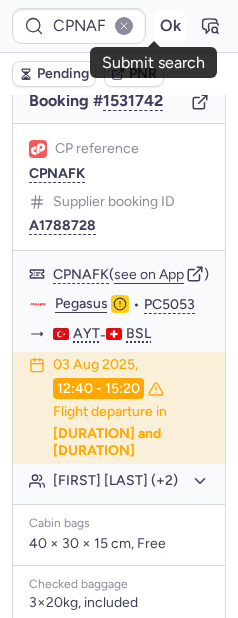 click on "Ok" at bounding box center [170, 26] 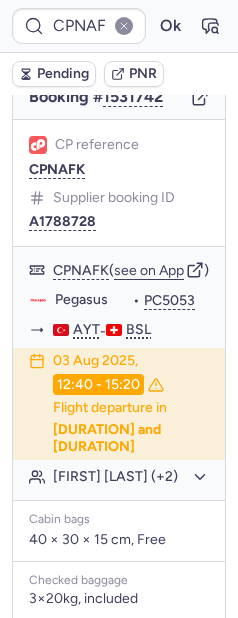 scroll, scrollTop: 243, scrollLeft: 0, axis: vertical 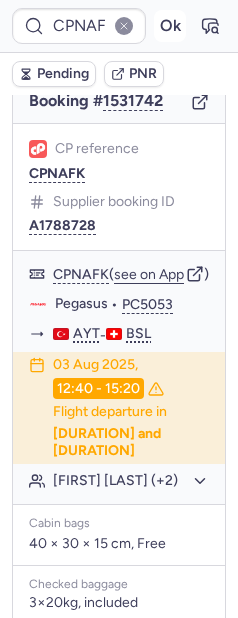 click on "Ok" at bounding box center [170, 26] 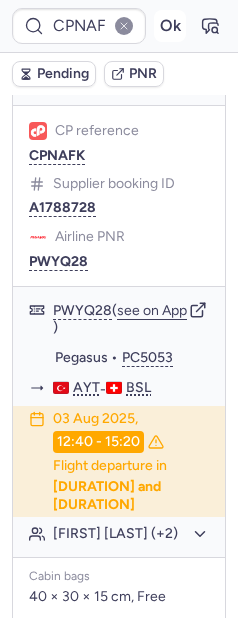 scroll, scrollTop: 243, scrollLeft: 0, axis: vertical 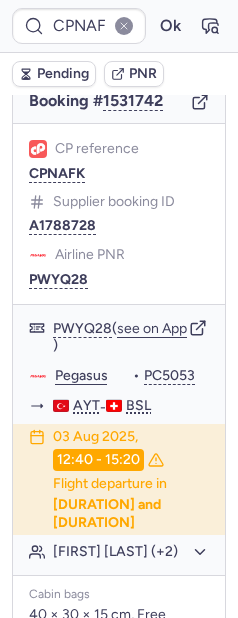 click on "CPNAFK  Ok" at bounding box center (119, 26) 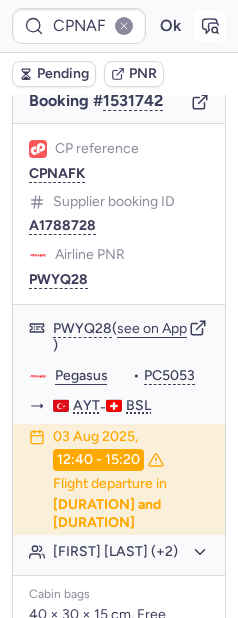 click 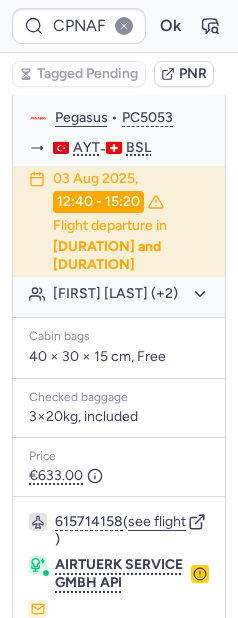 scroll, scrollTop: 712, scrollLeft: 0, axis: vertical 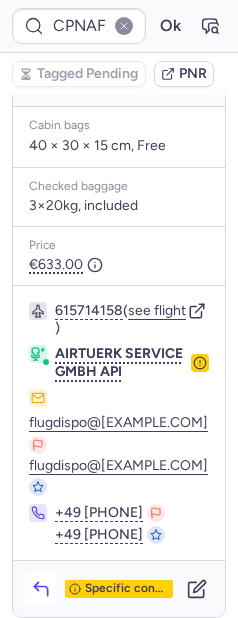 click 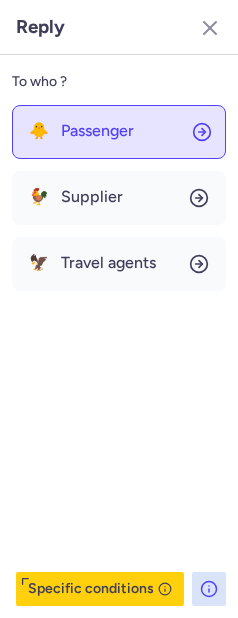 click on "🐥 Passenger" 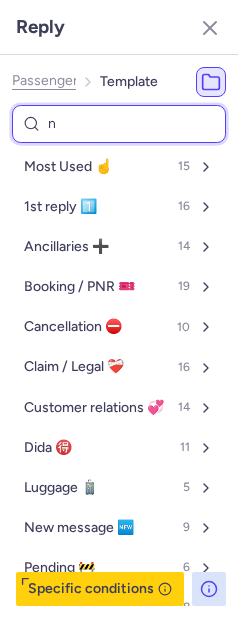 type on "nr" 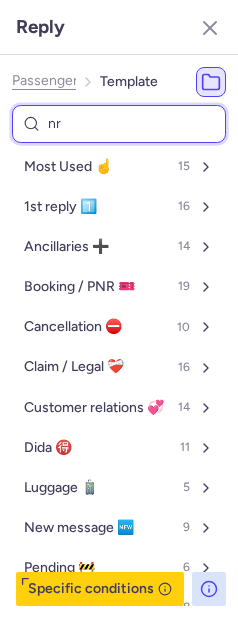 select on "en" 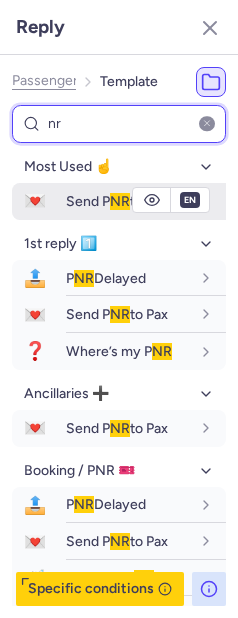 type on "nr" 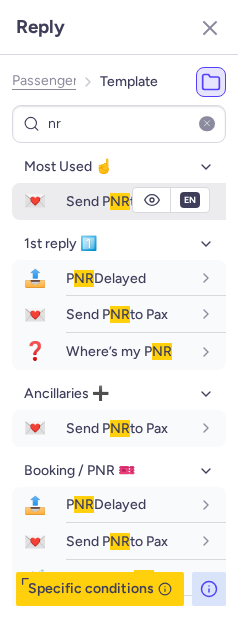 click on "Send P NR  to Pax" at bounding box center (117, 201) 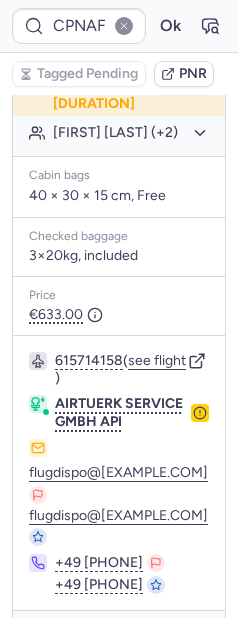 scroll, scrollTop: 630, scrollLeft: 0, axis: vertical 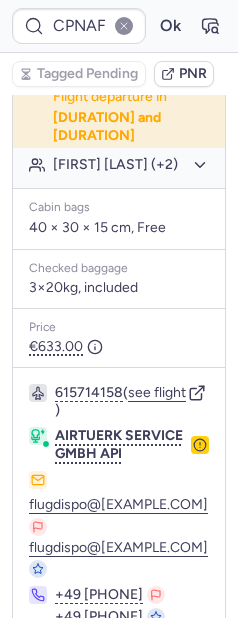 click on "Fazilet CAKMAK (+2)" 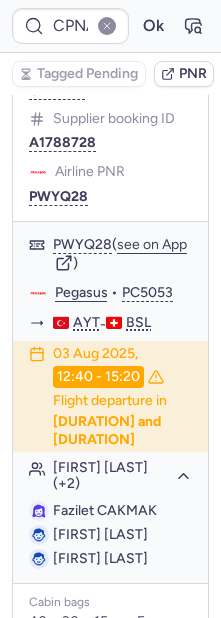 scroll, scrollTop: 0, scrollLeft: 0, axis: both 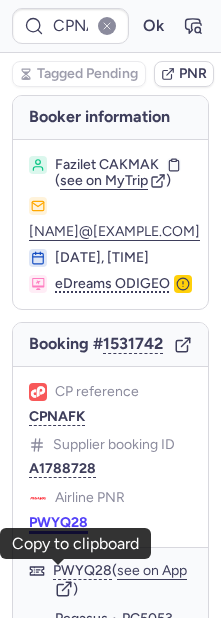 click on "PWYQ28" at bounding box center (58, 523) 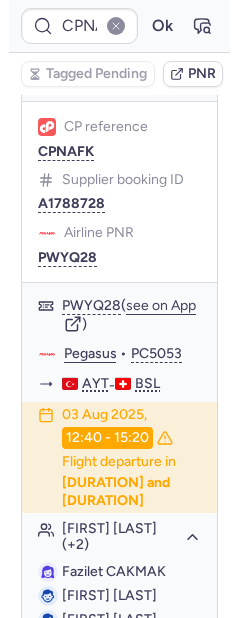 scroll, scrollTop: 468, scrollLeft: 0, axis: vertical 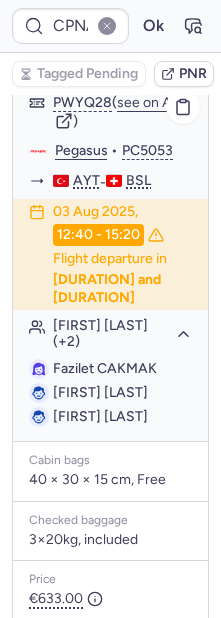 click on "Fazilet CAKMAK" at bounding box center [105, 368] 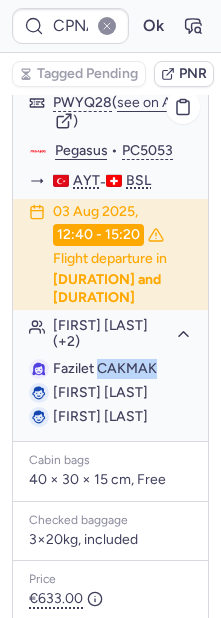 click on "Fazilet CAKMAK" at bounding box center (105, 368) 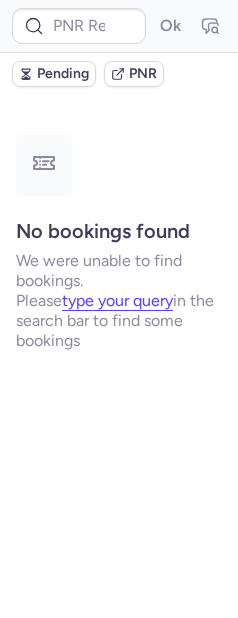 scroll, scrollTop: 0, scrollLeft: 0, axis: both 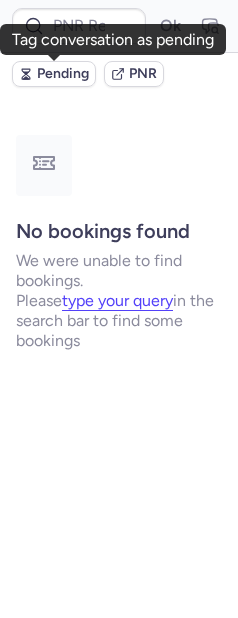 click on "Pending" at bounding box center [63, 74] 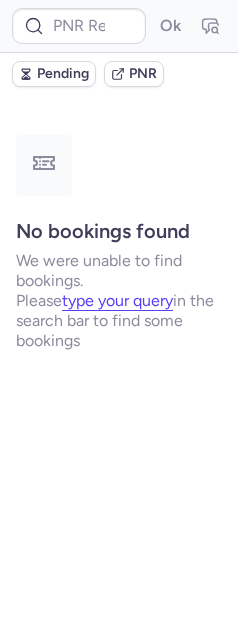 type on "CPNAFK" 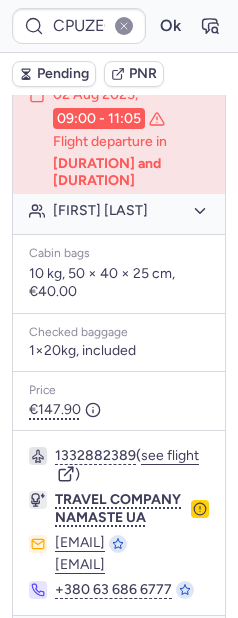 scroll, scrollTop: 658, scrollLeft: 0, axis: vertical 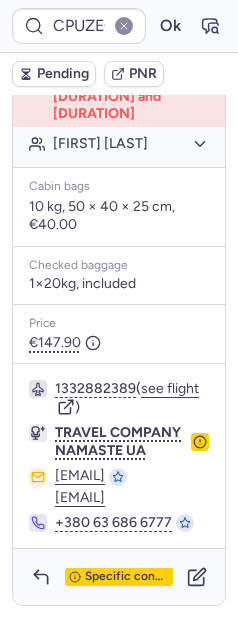 click 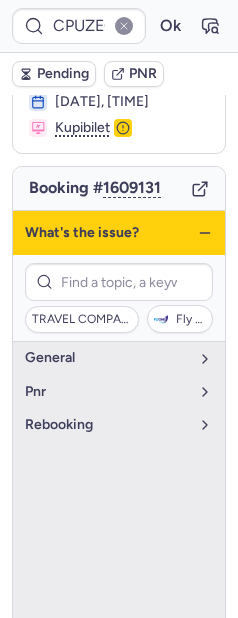 scroll, scrollTop: 194, scrollLeft: 0, axis: vertical 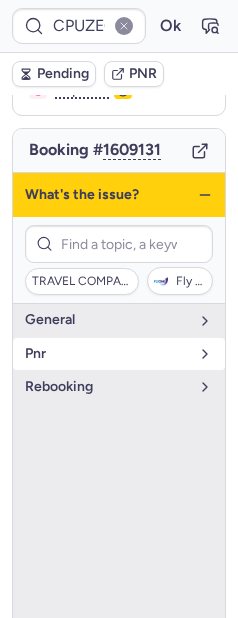 click on "pnr" at bounding box center (119, 354) 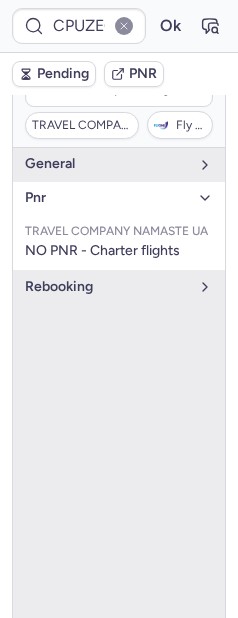 scroll, scrollTop: 658, scrollLeft: 0, axis: vertical 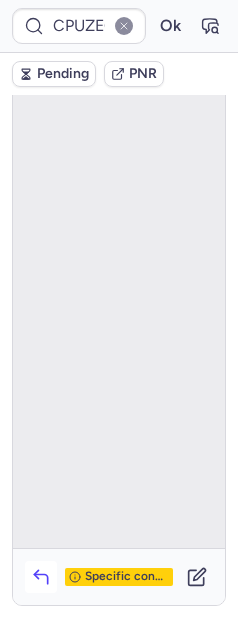 click 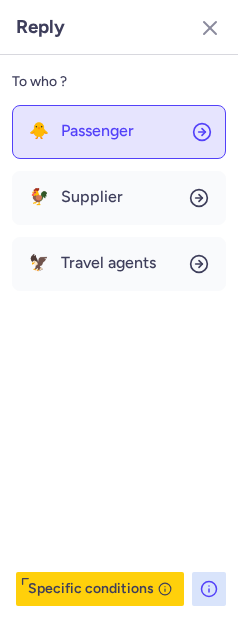 click on "Passenger" at bounding box center [97, 131] 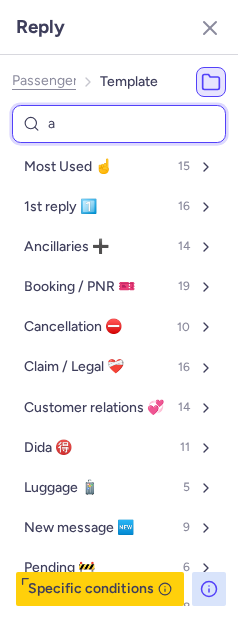 type on "ai" 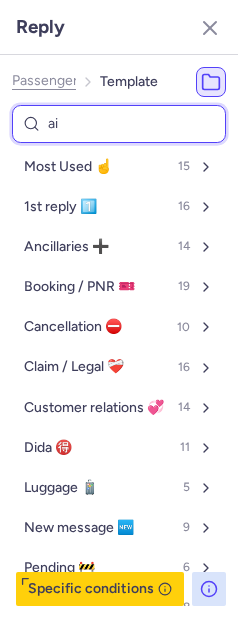 select on "en" 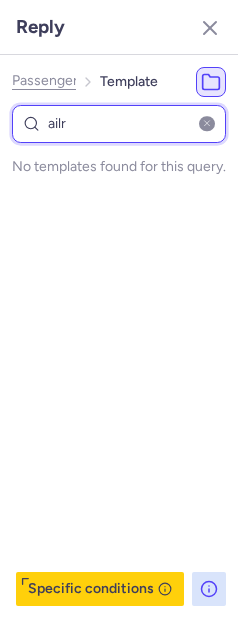 type on "ail" 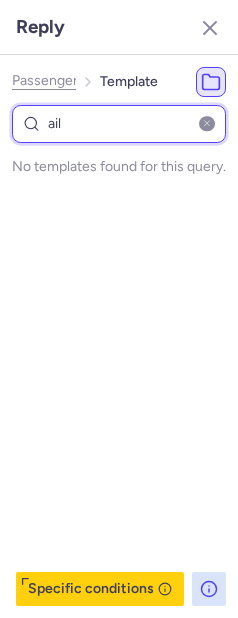 select on "en" 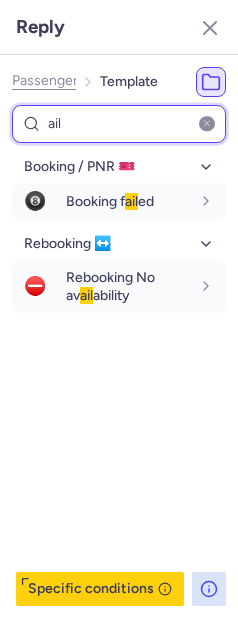type on "ai" 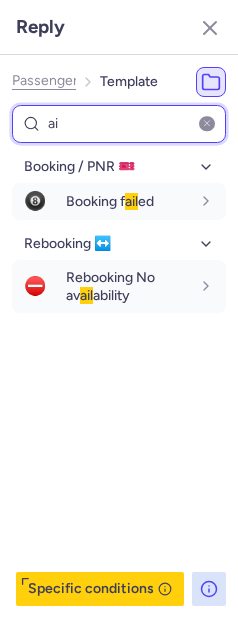 select on "en" 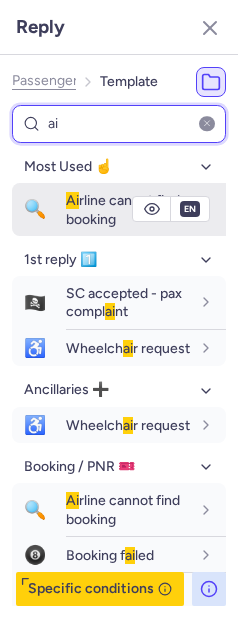 type on "ai" 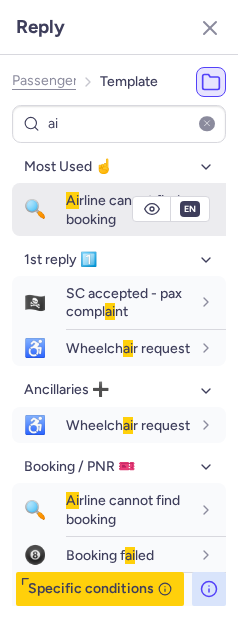 click on "Ai rline cannot find booking" at bounding box center [123, 209] 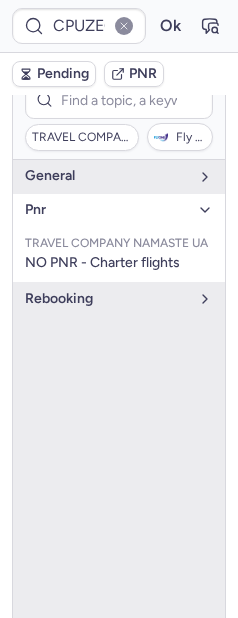 scroll, scrollTop: 0, scrollLeft: 0, axis: both 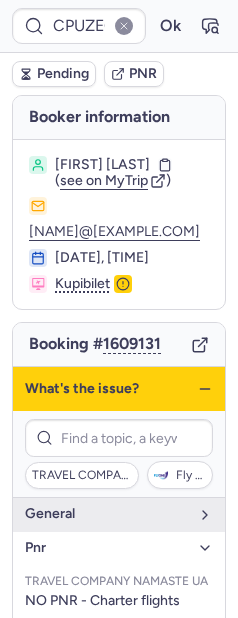 click 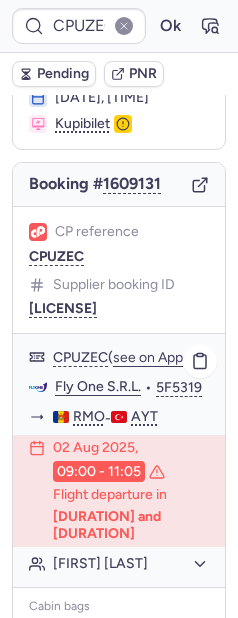 scroll, scrollTop: 351, scrollLeft: 0, axis: vertical 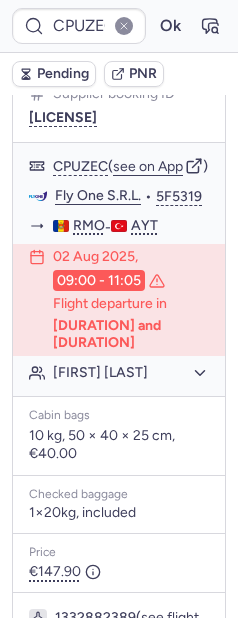 type on "CPNAFK" 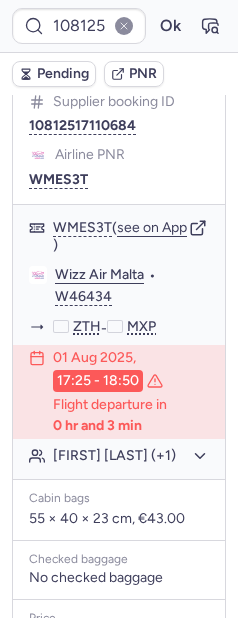 scroll, scrollTop: 193, scrollLeft: 0, axis: vertical 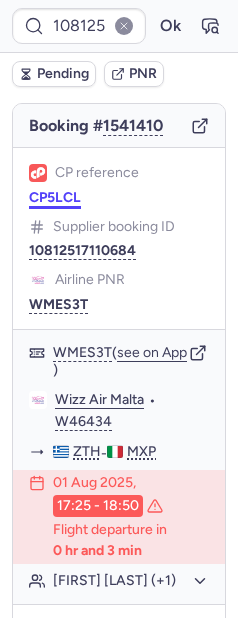 click on "CP5LCL" at bounding box center [55, 198] 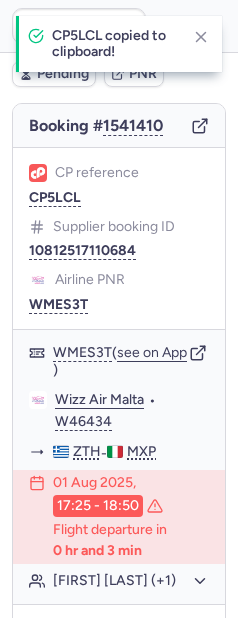 type on "CP5LCL" 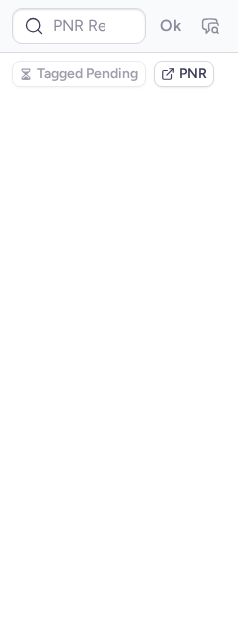scroll, scrollTop: 0, scrollLeft: 0, axis: both 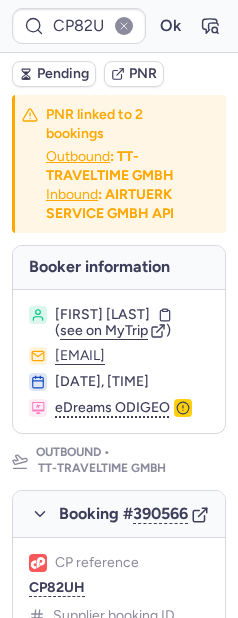 type on "CPOKKF" 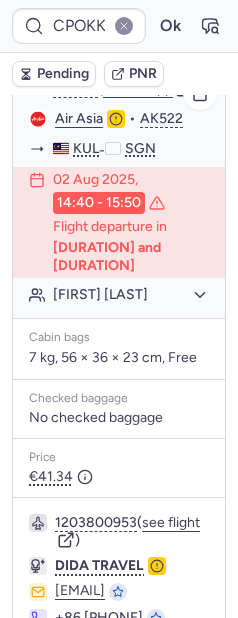 scroll, scrollTop: 442, scrollLeft: 0, axis: vertical 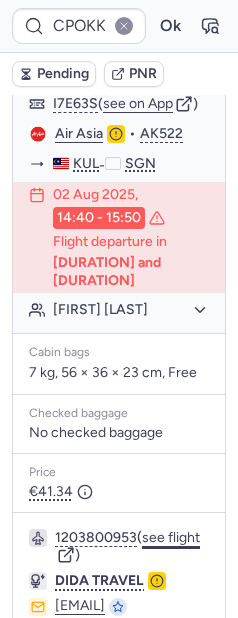 click on "see flight" 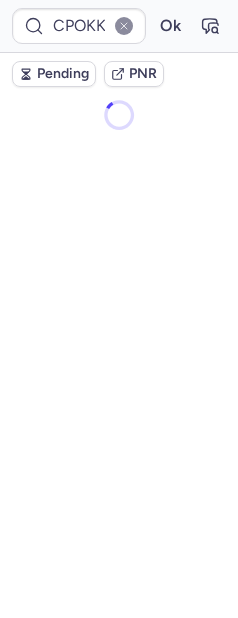scroll, scrollTop: 0, scrollLeft: 0, axis: both 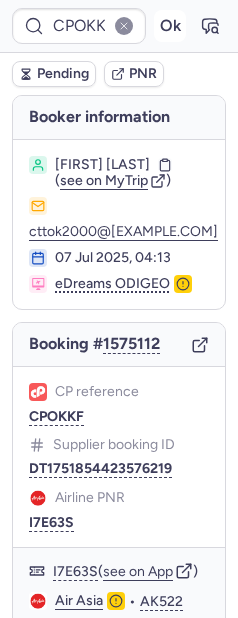 click on "Ok" at bounding box center (170, 26) 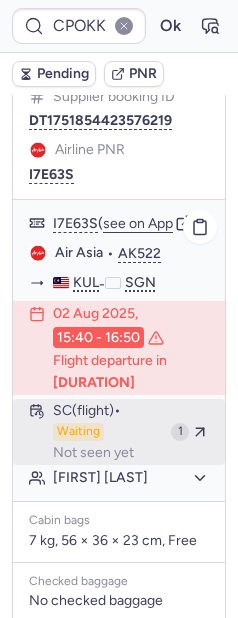 scroll, scrollTop: 355, scrollLeft: 0, axis: vertical 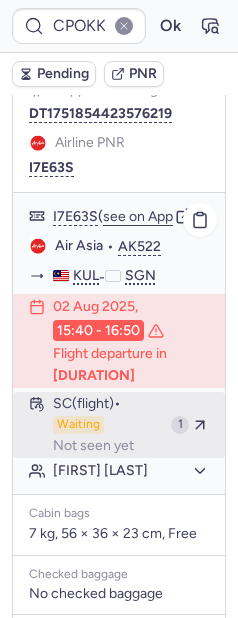 type 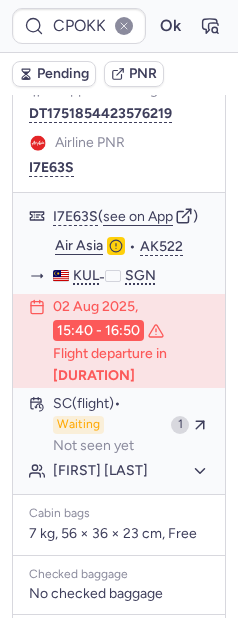click on "Booker information Chye Tiam TOK ( see on MyTrip ) cttok2000@[EXAMPLE.COM] 07 Jul 2025, 04:13 eDreams ODIGEO Booking # 1575112 CP reference CPOKKF Supplier booking ID DT1751854423576219 Airline PNR I7E63S I7E63S ( see on App ) Air Asia • AK522 KUL - SGN 02 Aug 2025, 15:40 - 16:50 Flight departure in 17 hr and 16 min SC (flight) Waiting Not seen yet 1 Chye Tiam TOK Cabin bags 7 kg, 56 × 36 × 23 cm, Free Checked baggage No checked baggage Price €41.34 1405878120 ( see flight ) DIDA TRAVEL flightcs@[EXAMPLE.COM] [PHONE] Checking supplier's conditions..." at bounding box center [119, 308] 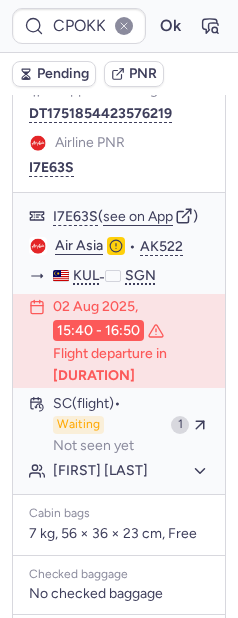 drag, startPoint x: 185, startPoint y: 366, endPoint x: 219, endPoint y: 393, distance: 43.416588 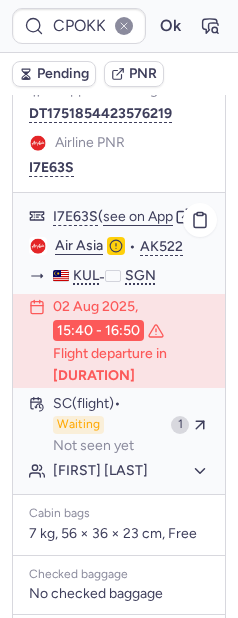 click on "Booker information Chye Tiam TOK ( see on MyTrip ) cttok2000@[EXAMPLE.COM] 07 Jul 2025, 04:13 eDreams ODIGEO Booking # 1575112 CP reference CPOKKF Supplier booking ID DT1751854423576219 Airline PNR I7E63S I7E63S ( see on App ) Air Asia • AK522 KUL - SGN 02 Aug 2025, 15:40 - 16:50 Flight departure in 17 hr and 16 min SC (flight) Waiting Not seen yet 1 Chye Tiam TOK Cabin bags 7 kg, 56 × 36 × 23 cm, Free Checked baggage No checked baggage Price €41.34 1405878120 ( see flight ) DIDA TRAVEL flightcs@[EXAMPLE.COM] [PHONE] Specific conditions" at bounding box center (119, 308) 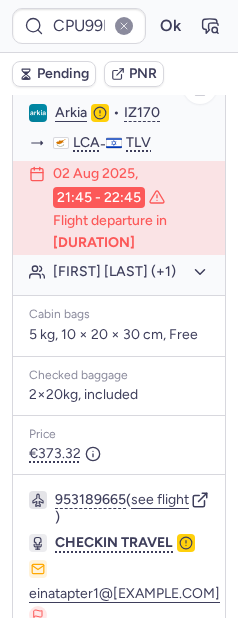 scroll, scrollTop: 554, scrollLeft: 0, axis: vertical 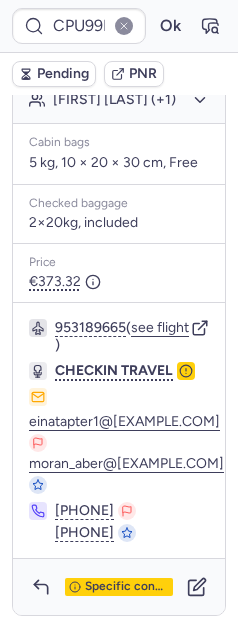 click on "CPU99B  Ok  Pending PNR Booker information Daniel OWIDE  ( see on MyTrip  )  danielowide@hotmail.co.uk 29 Jul 2025, 21:55 eDreams ODIGEO Booking # 1615818 CP reference CPU99B CPU99B  ( see on App )  Arkia  •  IZ170 LCA  -  TLV 02 Aug 2025,  21:45 - 22:45  Flight departure in  28 hr and 20 min Daniel OWIDE (+1)  Cabin bags  5 kg, 10 × 20 × 30 cm, Free Checked baggage 2×20kg, included Price €373.32  953189665  ( see flight )  CHECKIN TRAVEL einatapter1@gmail.com moran_aber@yahoo.com +972 50-384-0298 +972 50-384-0298 Specific conditions
Open specific conditions" at bounding box center (119, 0) 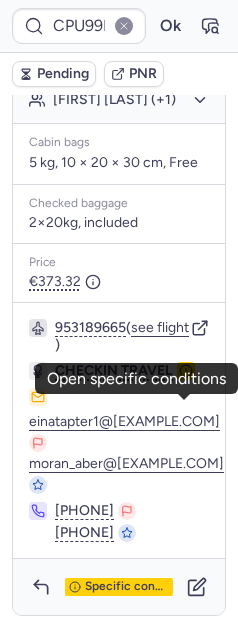 click on "CPU99B  Ok  Pending PNR Booker information Daniel OWIDE  ( see on MyTrip  )  danielowide@hotmail.co.uk 29 Jul 2025, 21:55 eDreams ODIGEO Booking # 1615818 CP reference CPU99B CPU99B  ( see on App )  Arkia  •  IZ170 LCA  -  TLV 02 Aug 2025,  21:45 - 22:45  Flight departure in  28 hr and 20 min Daniel OWIDE (+1)  Cabin bags  5 kg, 10 × 20 × 30 cm, Free Checked baggage 2×20kg, included Price €373.32  953189665  ( see flight )  CHECKIN TRAVEL einatapter1@gmail.com moran_aber@yahoo.com +972 50-384-0298 +972 50-384-0298 Specific conditions
Open specific conditions" at bounding box center (119, 0) 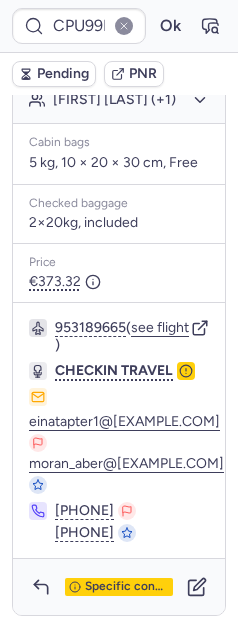 click 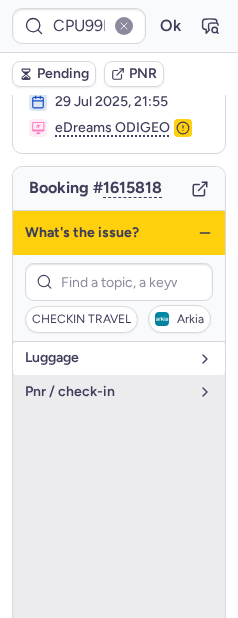 click on "luggage" at bounding box center [107, 358] 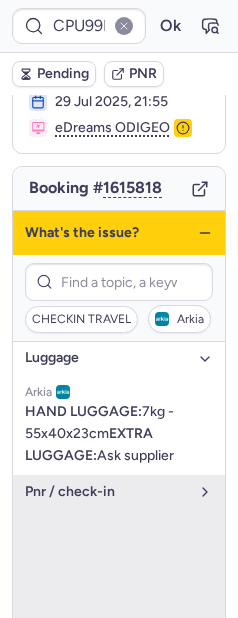 click 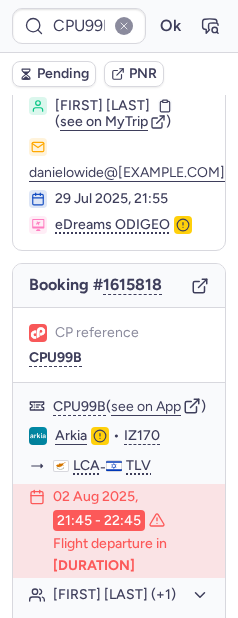 scroll, scrollTop: 0, scrollLeft: 0, axis: both 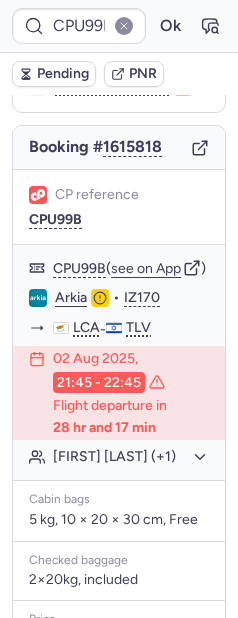 type on "CP82UH" 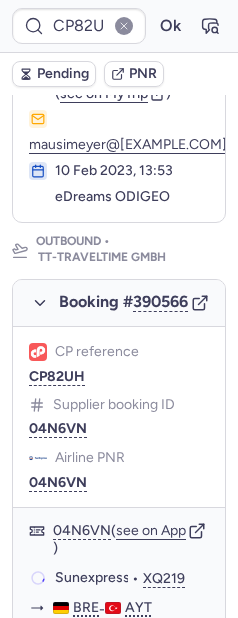 scroll, scrollTop: 404, scrollLeft: 0, axis: vertical 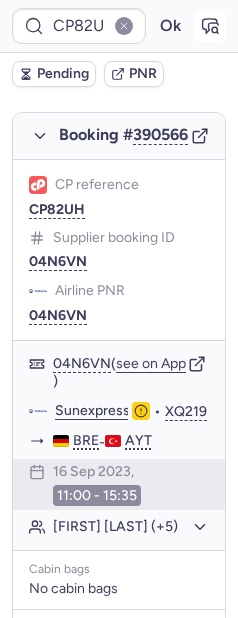 click 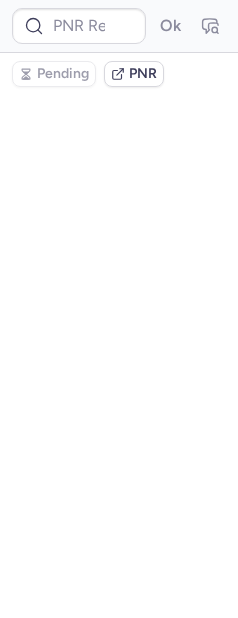 type on "CP82UH" 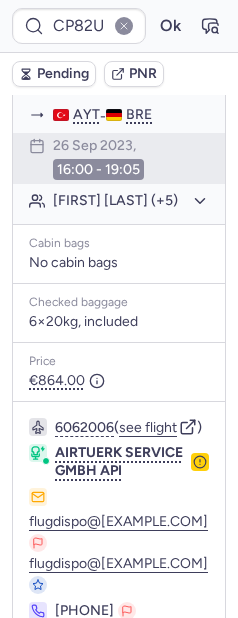 scroll, scrollTop: 1639, scrollLeft: 0, axis: vertical 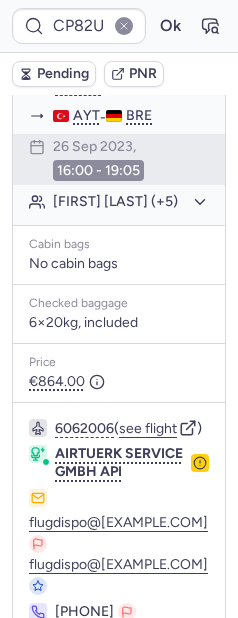 click on "see on App" 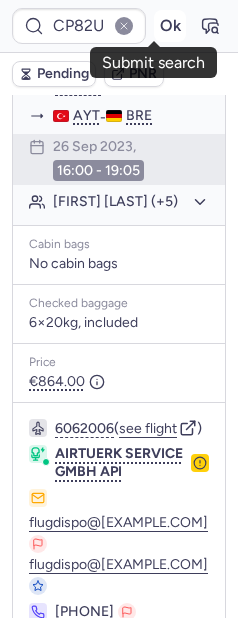 click on "Ok" at bounding box center [170, 26] 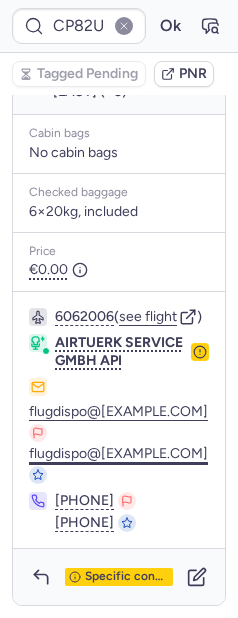 scroll, scrollTop: 2082, scrollLeft: 0, axis: vertical 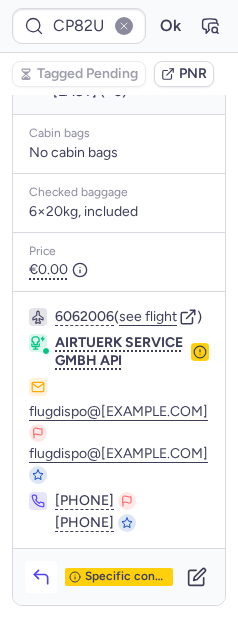 click 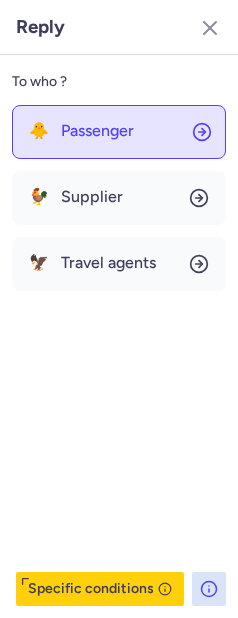 click on "Passenger" at bounding box center [97, 131] 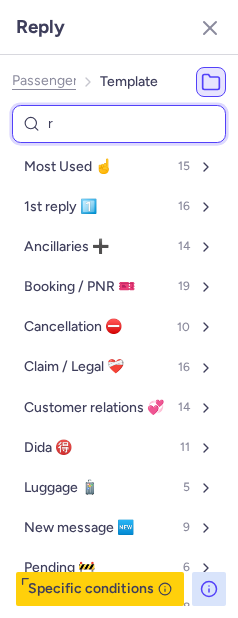 type on "re" 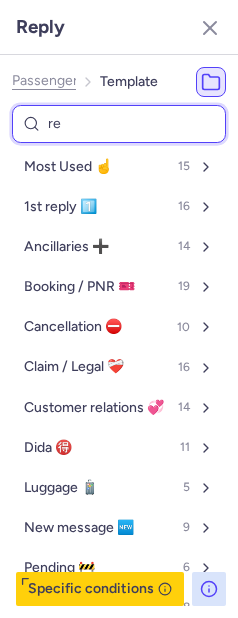 select on "en" 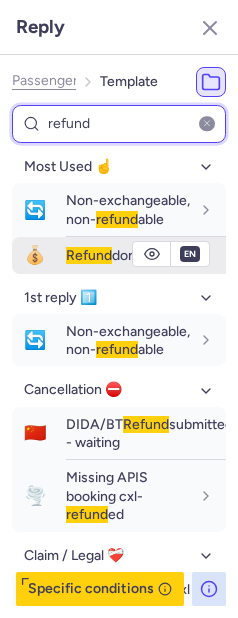 type on "refund" 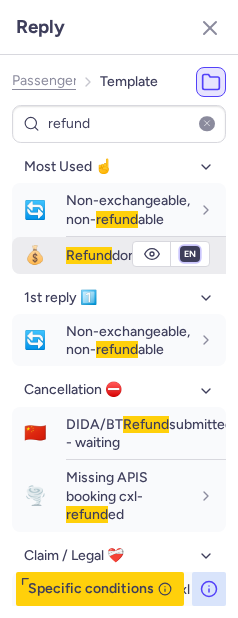 click on "fr en de nl pt es it ru" at bounding box center (190, 254) 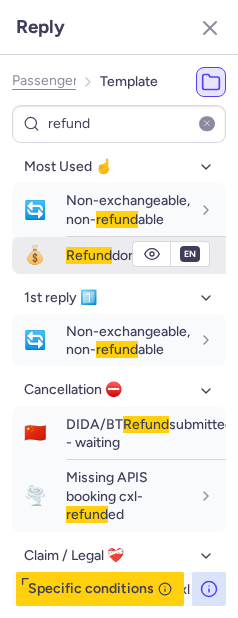 click on "fr en de nl pt es it ru" at bounding box center [190, 254] 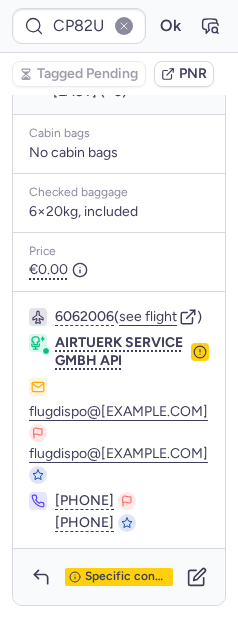 scroll, scrollTop: 1910, scrollLeft: 0, axis: vertical 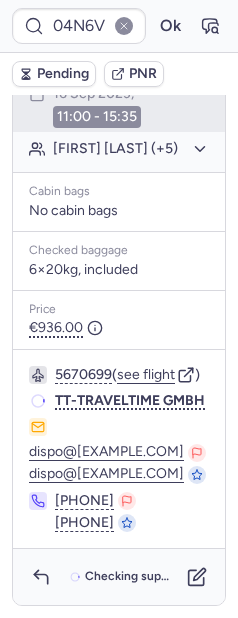 type on "CPECJD" 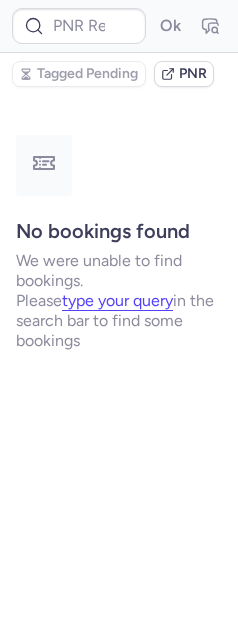 scroll, scrollTop: 0, scrollLeft: 0, axis: both 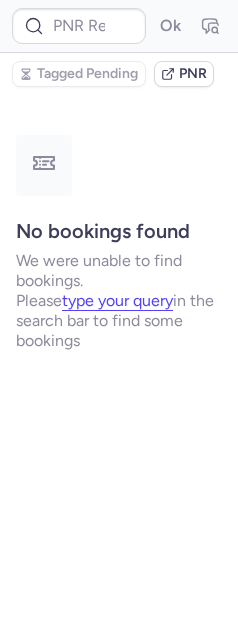 type on "CPA3I2" 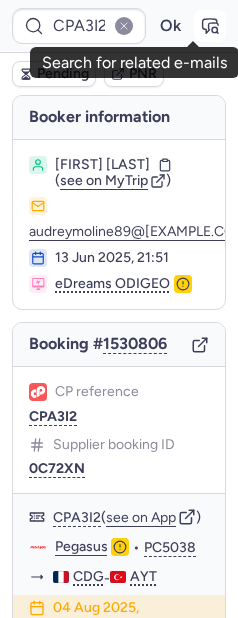 click 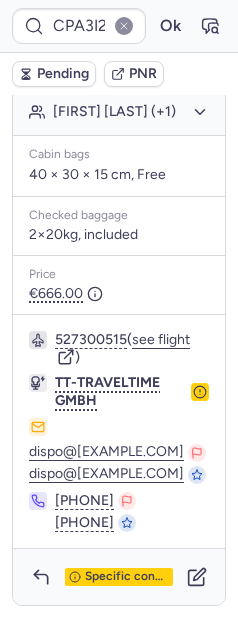scroll, scrollTop: 687, scrollLeft: 0, axis: vertical 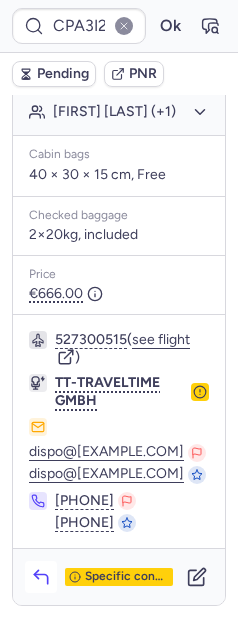 click 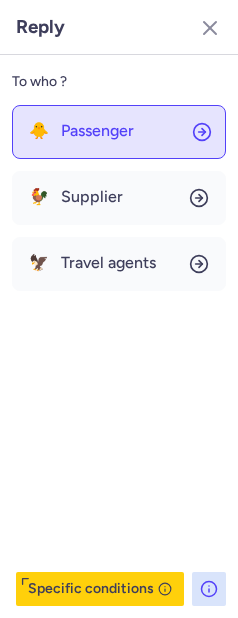 click on "Passenger" at bounding box center (97, 131) 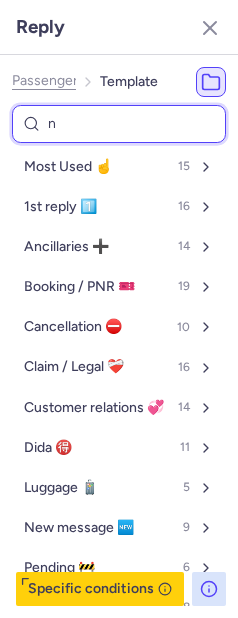 type on "no" 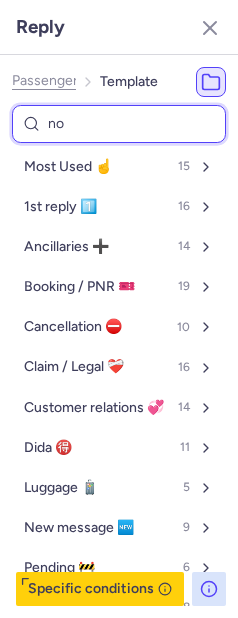 select on "en" 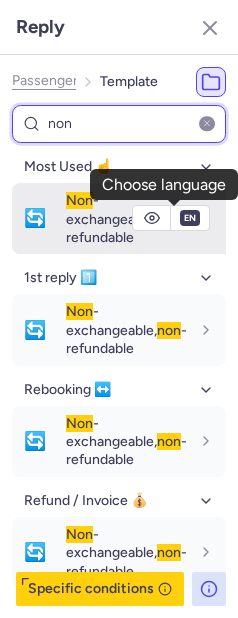 type on "non" 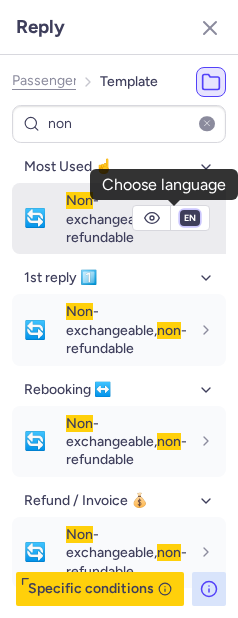 click on "fr en de nl pt es it ru" at bounding box center (190, 218) 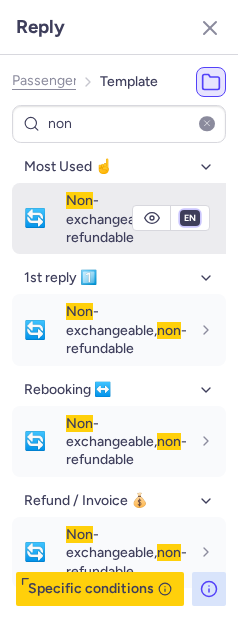 select on "fr" 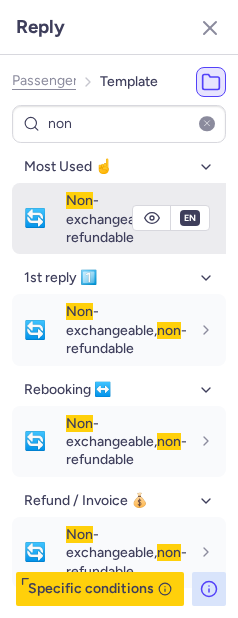 click on "fr en de nl pt es it ru" at bounding box center [190, 218] 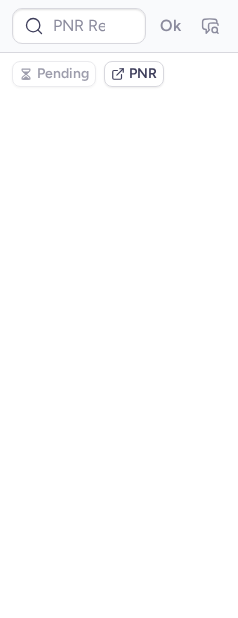 scroll, scrollTop: 0, scrollLeft: 0, axis: both 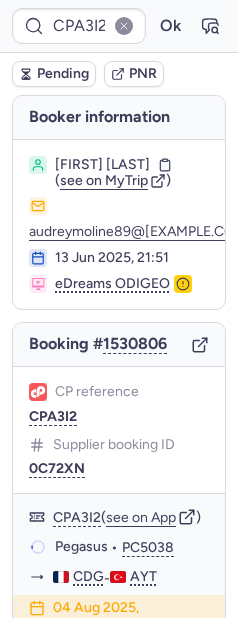 type on "CPECJD" 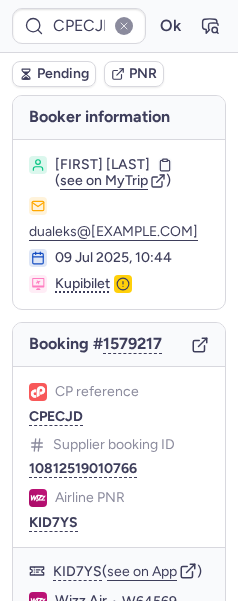 click on "CPECJD  Ok" at bounding box center (119, 26) 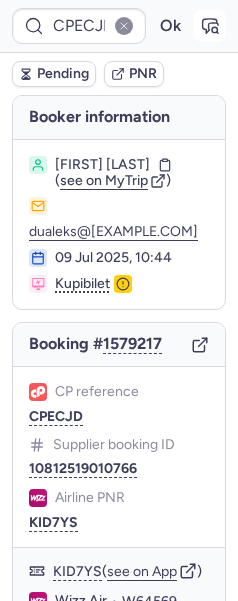 click 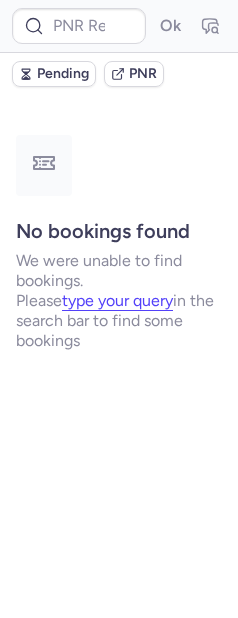 type on "CPRGKC" 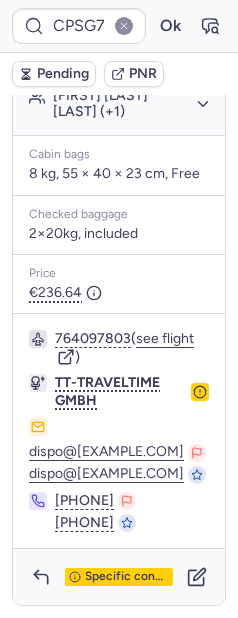 scroll, scrollTop: 837, scrollLeft: 0, axis: vertical 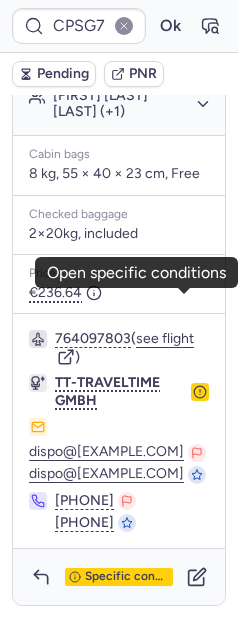 click 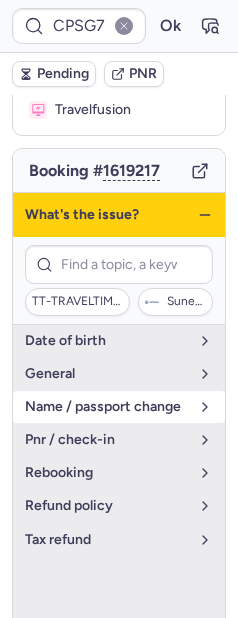 click on "name / passport change" at bounding box center [107, 407] 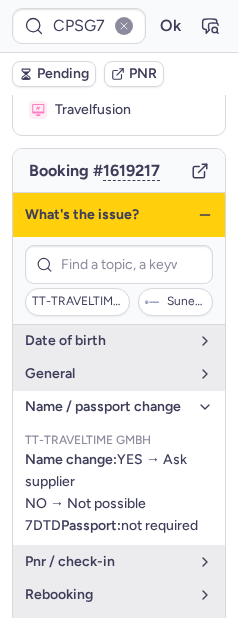 scroll, scrollTop: 0, scrollLeft: 0, axis: both 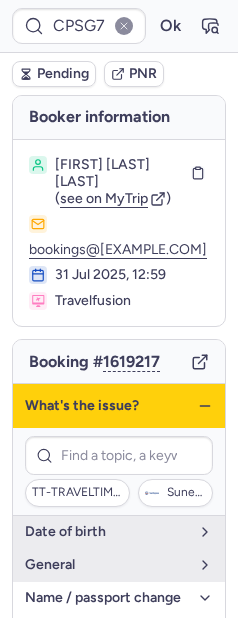 click 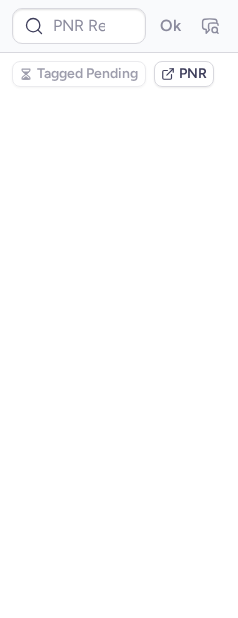 scroll, scrollTop: 0, scrollLeft: 0, axis: both 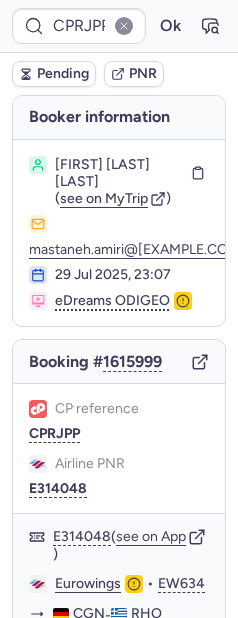 type on "CPMXUD" 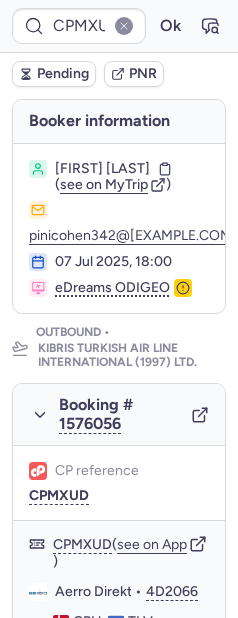 scroll, scrollTop: 93, scrollLeft: 0, axis: vertical 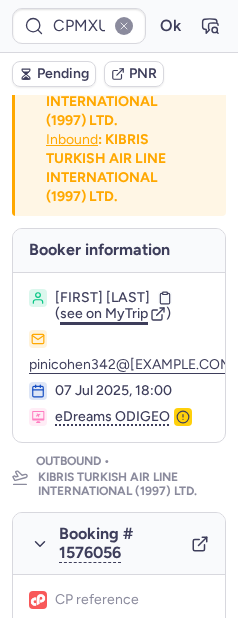 click on "see on MyTrip" at bounding box center (104, 313) 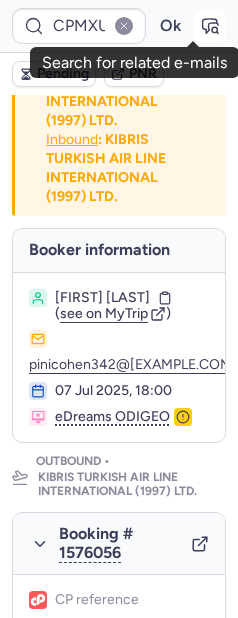 click at bounding box center [210, 26] 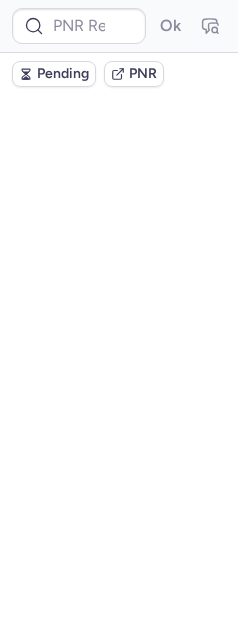 scroll, scrollTop: 0, scrollLeft: 0, axis: both 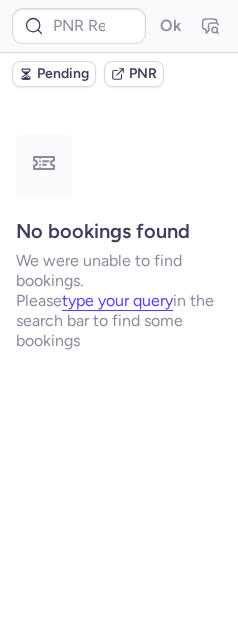 type on "CPAHU5" 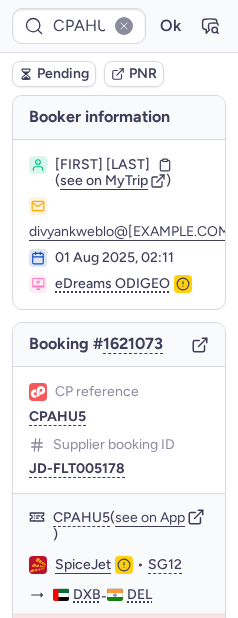 scroll, scrollTop: 282, scrollLeft: 0, axis: vertical 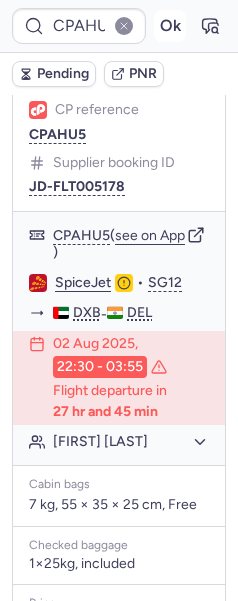 click on "Ok" at bounding box center (170, 26) 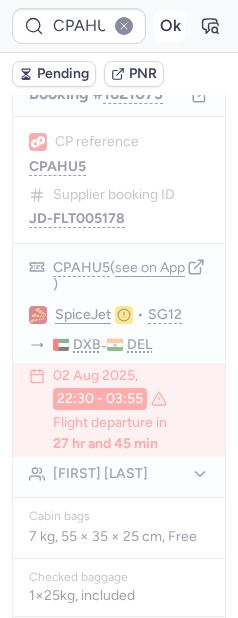 scroll, scrollTop: 282, scrollLeft: 0, axis: vertical 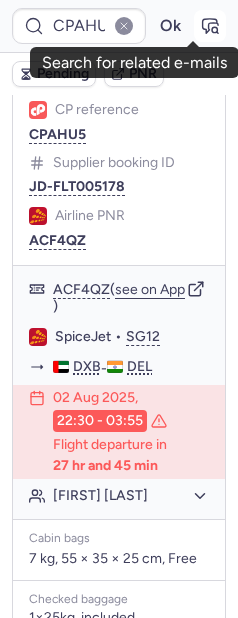 click 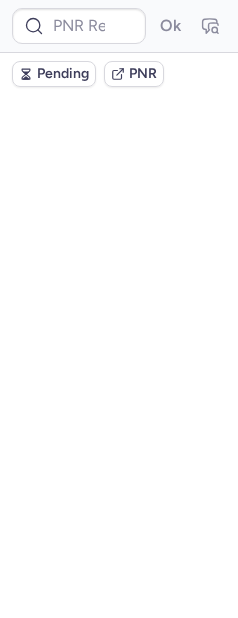 scroll, scrollTop: 0, scrollLeft: 0, axis: both 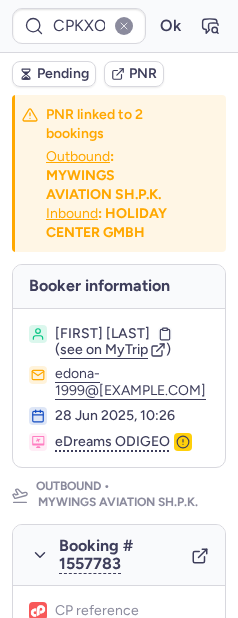 type on "CPRJPP" 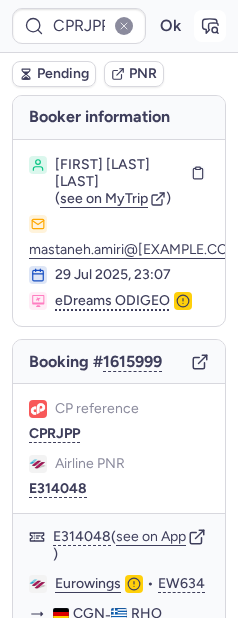 click 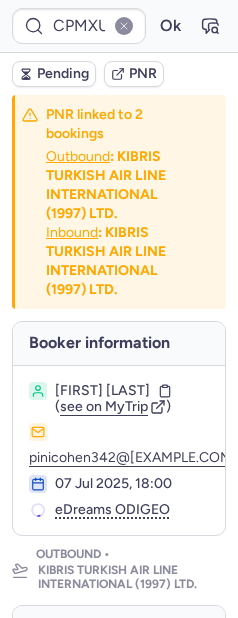 type on "CPRJPP" 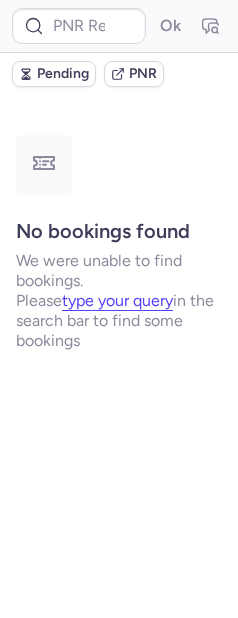 type on "CPMXUD" 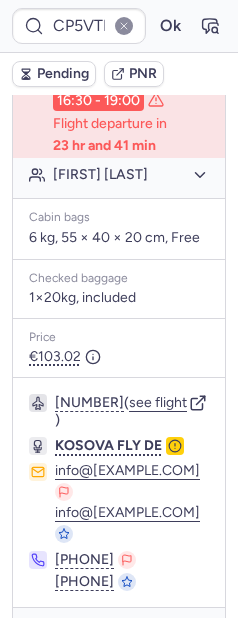 scroll, scrollTop: 566, scrollLeft: 0, axis: vertical 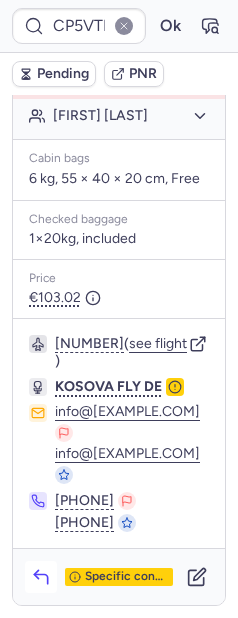 click at bounding box center [41, 577] 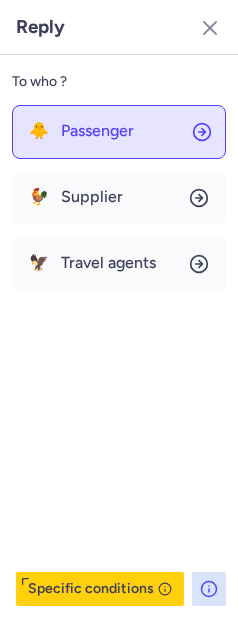 click on "Passenger" at bounding box center (97, 131) 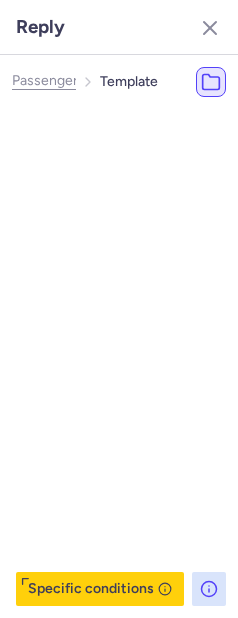 click on "Passenger" at bounding box center [73, 131] 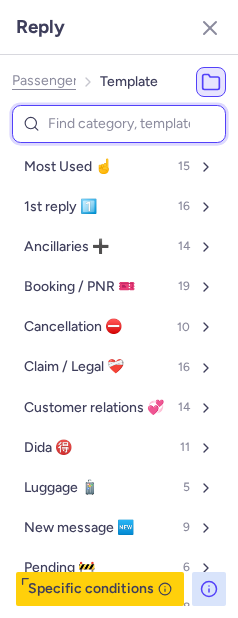 type on "n" 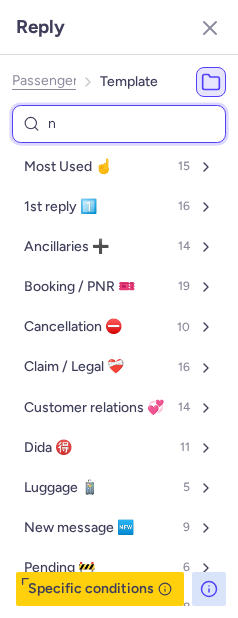select on "en" 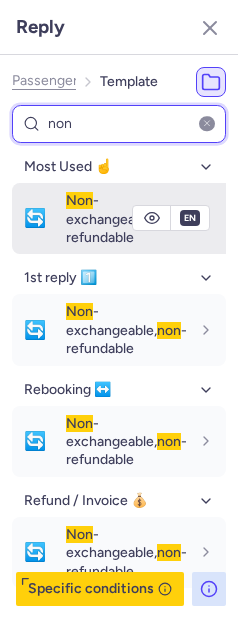 type on "non" 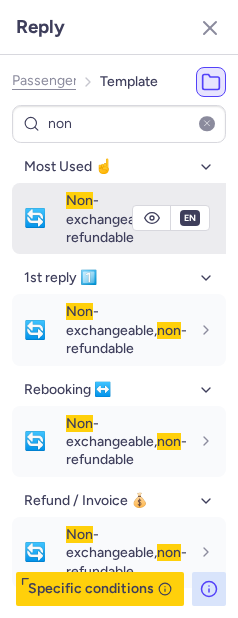 click on "Non -exchangeable,  non -refundable" at bounding box center [126, 219] 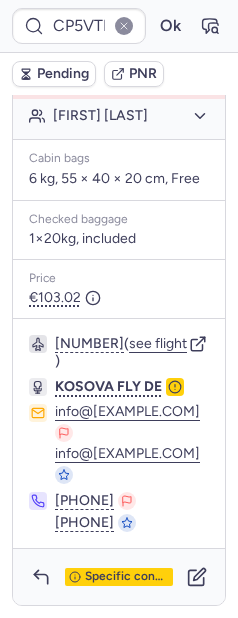 scroll, scrollTop: 188, scrollLeft: 0, axis: vertical 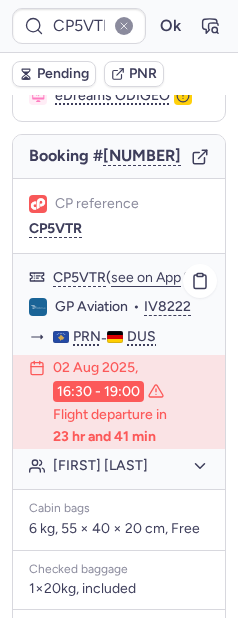 type on "CPA3I2" 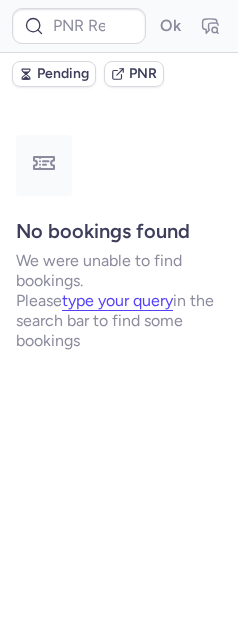 scroll, scrollTop: 0, scrollLeft: 0, axis: both 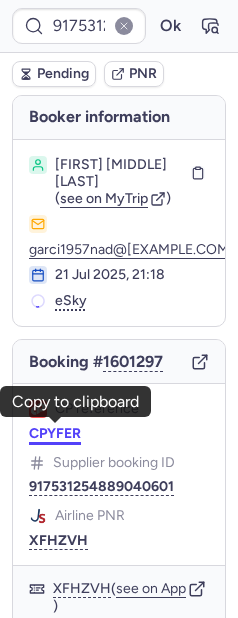click on "CPYFER" at bounding box center [55, 434] 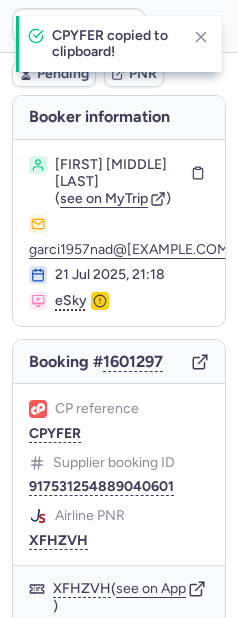 type on "CPYFER" 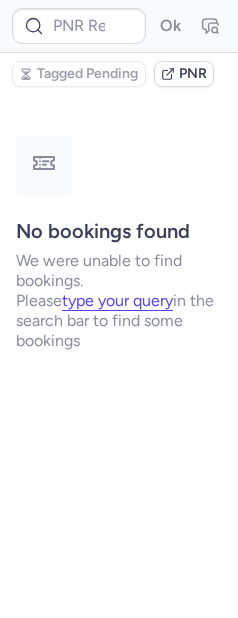 scroll, scrollTop: 0, scrollLeft: 0, axis: both 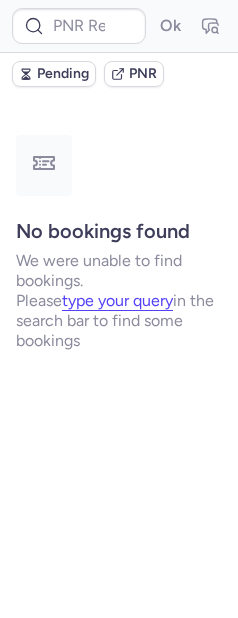 type on "CPU99B" 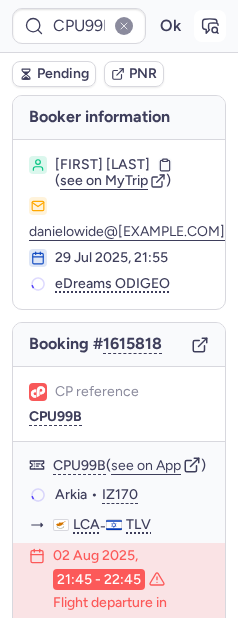 click 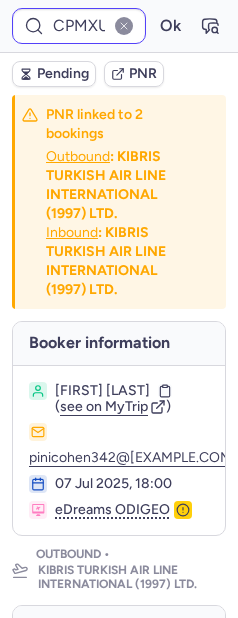 type on "CP894K" 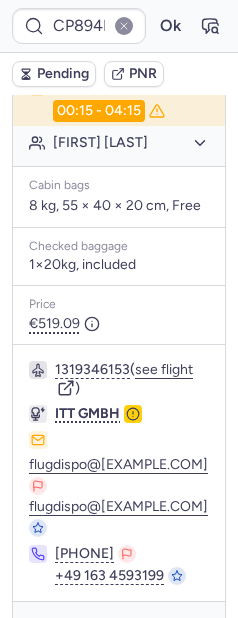 scroll, scrollTop: 557, scrollLeft: 0, axis: vertical 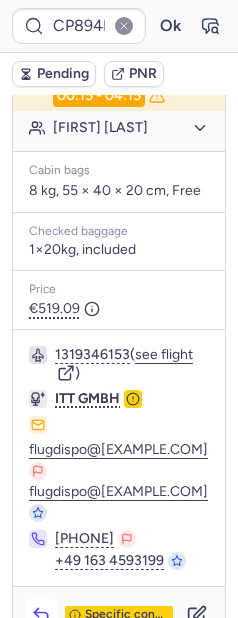 click 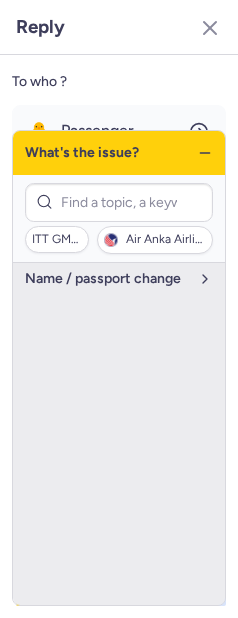 click 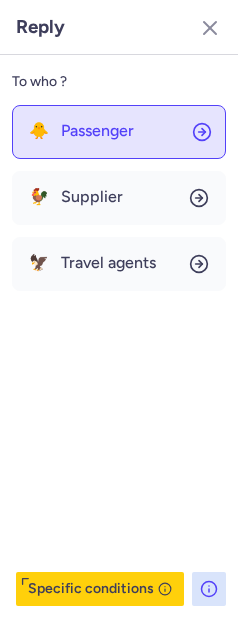 click on "Passenger" at bounding box center (97, 131) 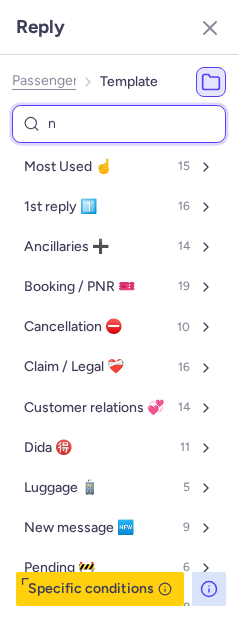 type on "no" 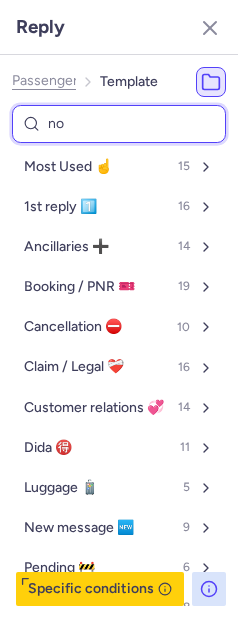 select on "en" 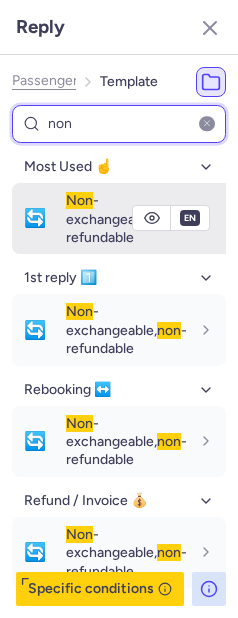 type on "non" 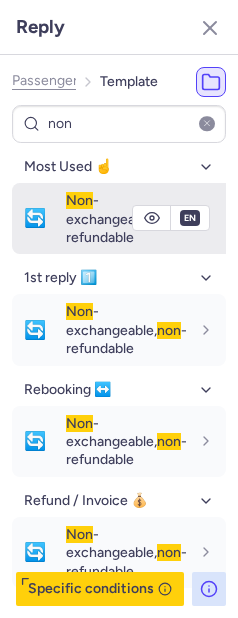 click on "Non -exchangeable,  non -refundable" at bounding box center (126, 219) 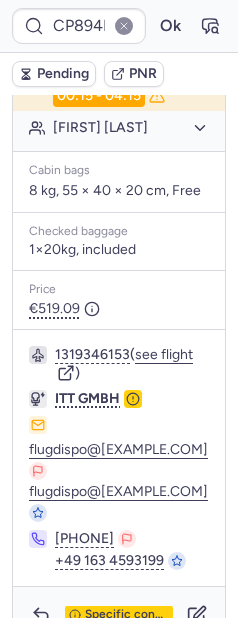 type on "CPWLOL" 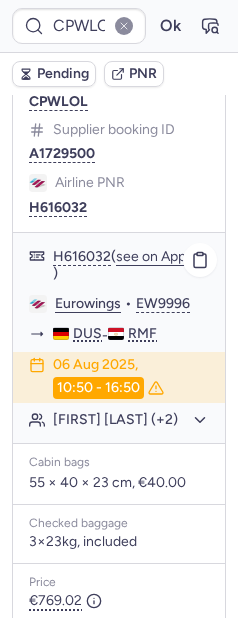 scroll, scrollTop: 291, scrollLeft: 0, axis: vertical 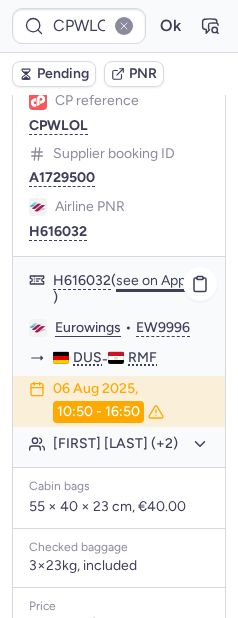 click on "see on App" 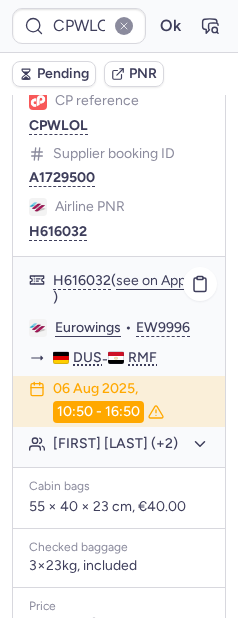 click on "Morwenna HEWES (+2)" 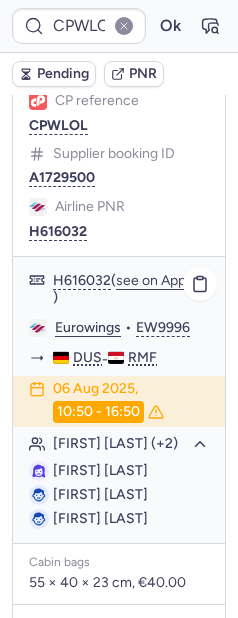 scroll, scrollTop: 763, scrollLeft: 0, axis: vertical 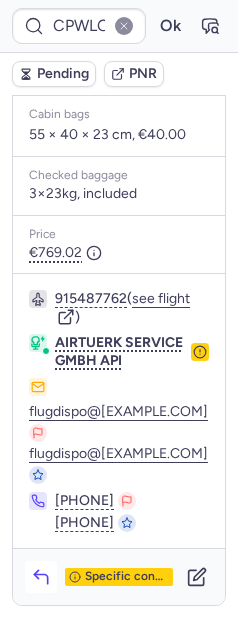 click 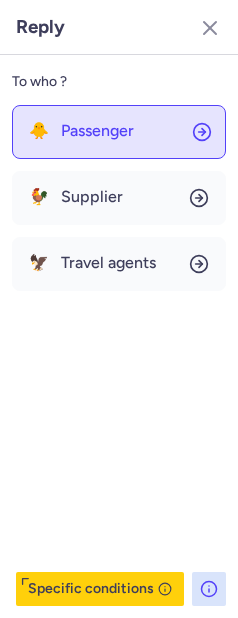 click on "🐥 Passenger" 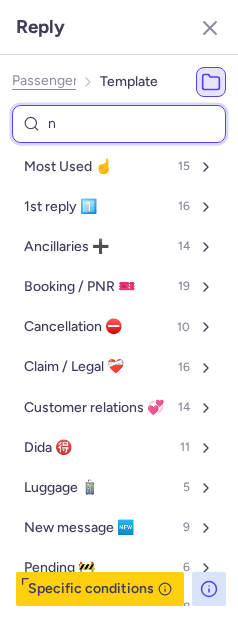type on "nd" 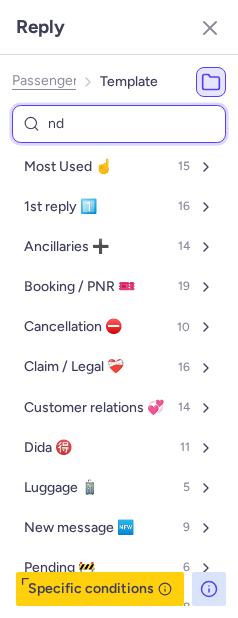 select on "en" 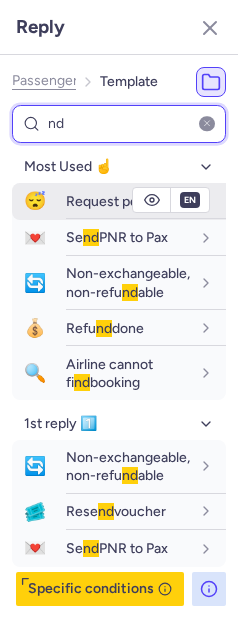 type on "nd" 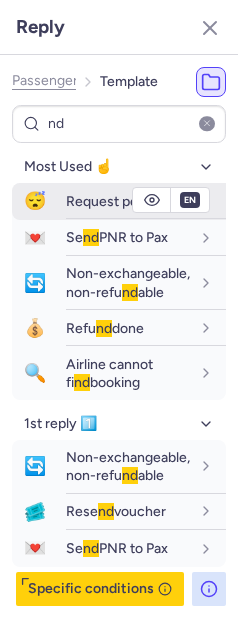 click on "Request pe nd ing" at bounding box center (119, 201) 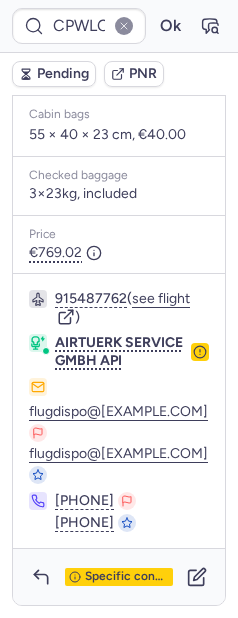 click on "Most Used ☝️" at bounding box center [75, 214] 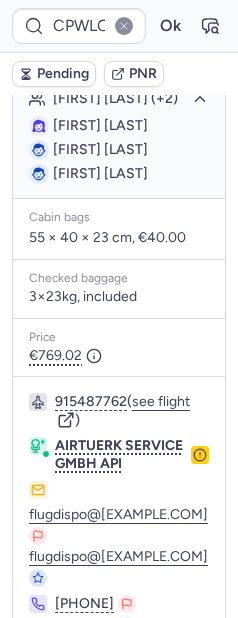 scroll, scrollTop: 763, scrollLeft: 0, axis: vertical 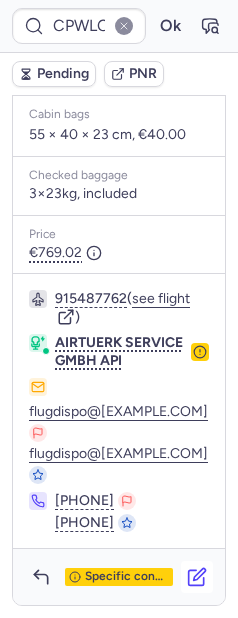 click 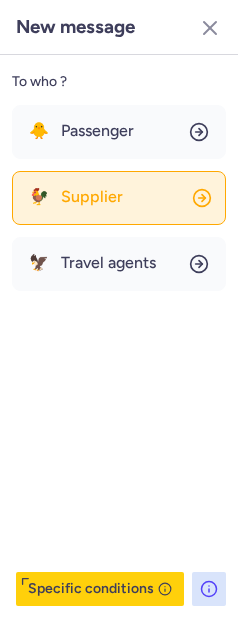 click on "Supplier" at bounding box center [92, 197] 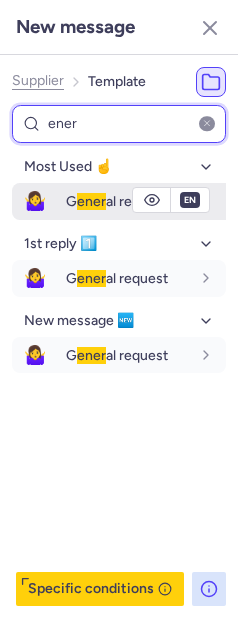 type on "ener" 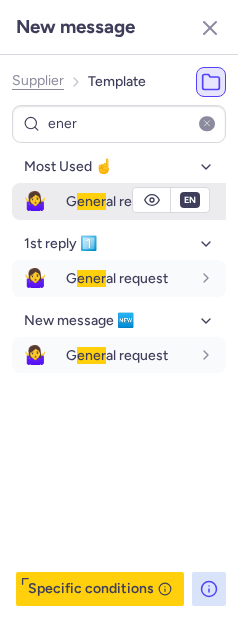 click on "🤷‍♀️ G ener al request" at bounding box center [119, 201] 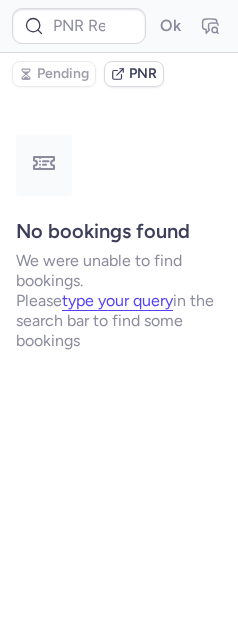 scroll, scrollTop: 0, scrollLeft: 0, axis: both 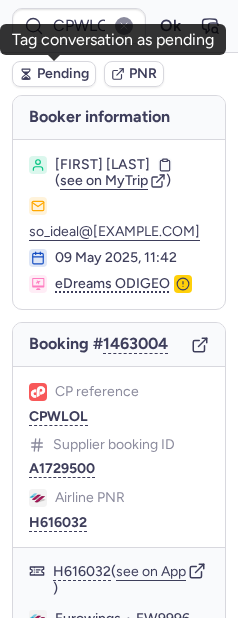 click on "Pending" at bounding box center (63, 74) 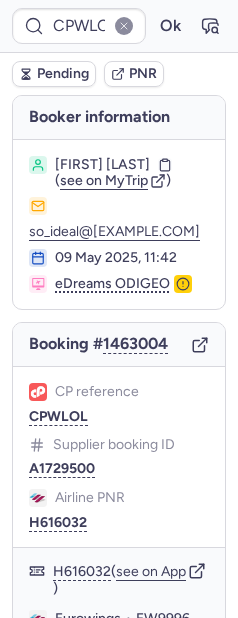 click on "Pending" at bounding box center [63, 74] 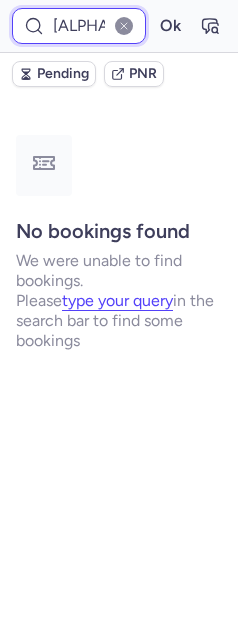 click on "0C6FSH" at bounding box center (79, 26) 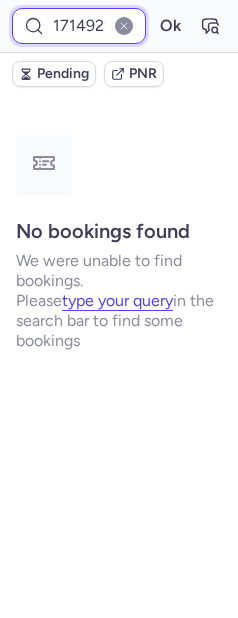 scroll, scrollTop: 0, scrollLeft: 15, axis: horizontal 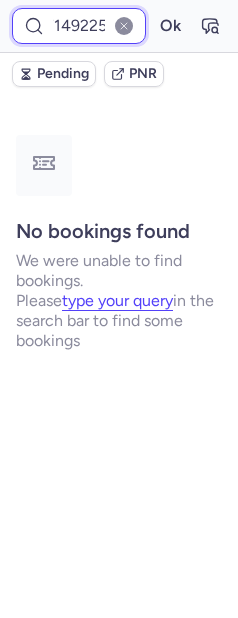 click on "Ok" at bounding box center (170, 26) 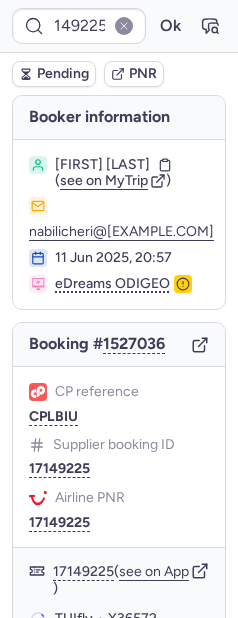 click on "CP reference CPLBIU Supplier booking ID 17149225 Airline PNR 17149225" at bounding box center [119, 457] 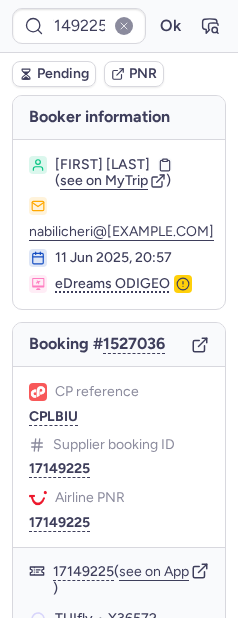 scroll, scrollTop: 0, scrollLeft: 0, axis: both 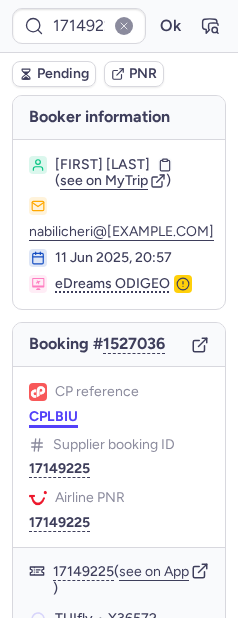 click on "CPLBIU" at bounding box center [53, 417] 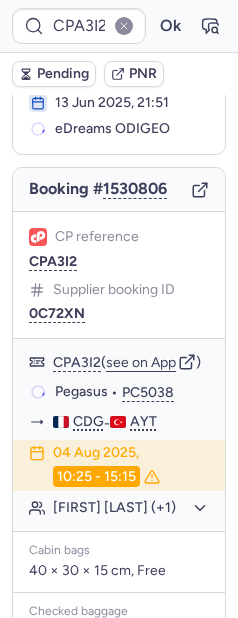 scroll, scrollTop: 151, scrollLeft: 0, axis: vertical 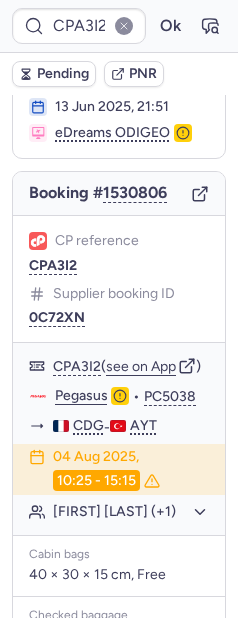 click on "Pending" at bounding box center [63, 74] 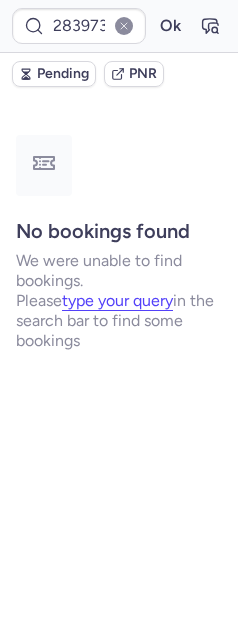 scroll, scrollTop: 0, scrollLeft: 0, axis: both 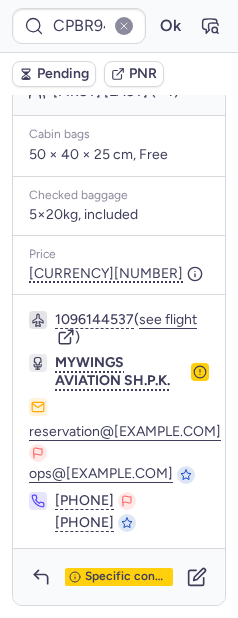 click 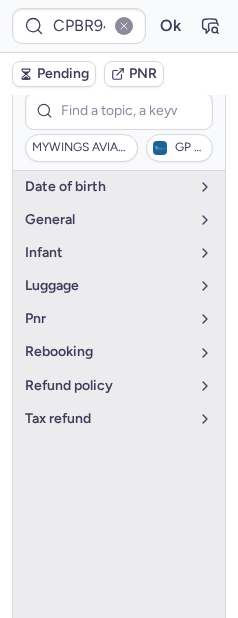 scroll, scrollTop: 1452, scrollLeft: 0, axis: vertical 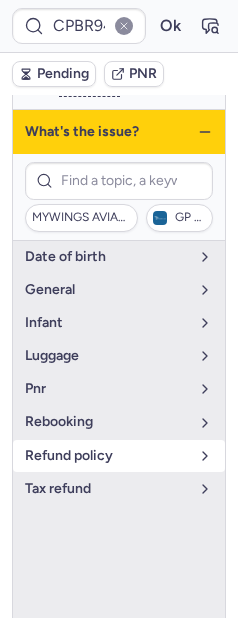 click on "refund policy" at bounding box center (107, 456) 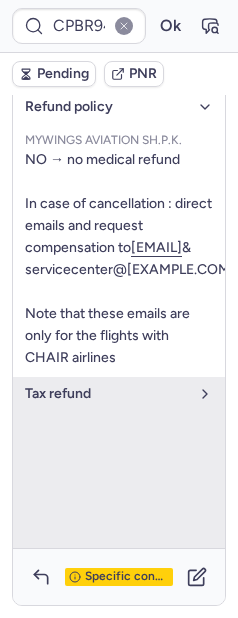 scroll, scrollTop: 1967, scrollLeft: 0, axis: vertical 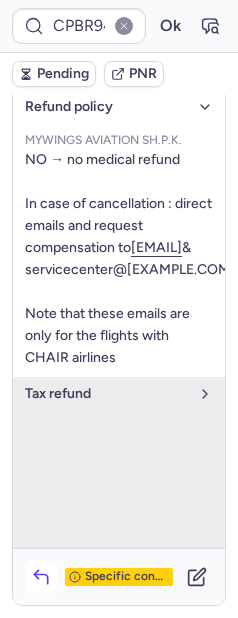 click 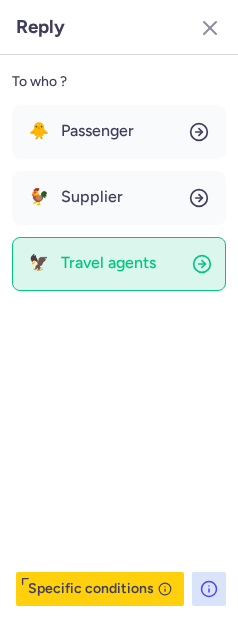 click on "Travel agents" at bounding box center [108, 263] 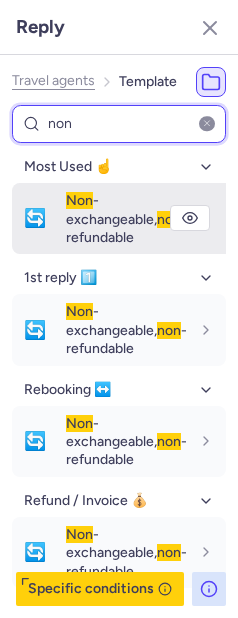 type on "non" 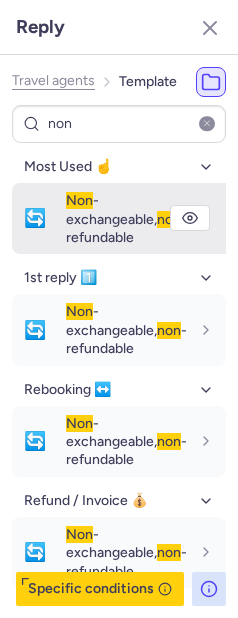 click on "Non -exchangeable,  non -refundable" at bounding box center [126, 219] 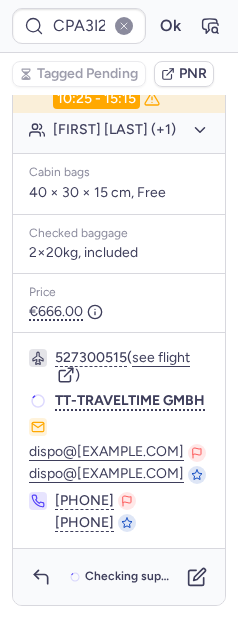 scroll, scrollTop: 666, scrollLeft: 0, axis: vertical 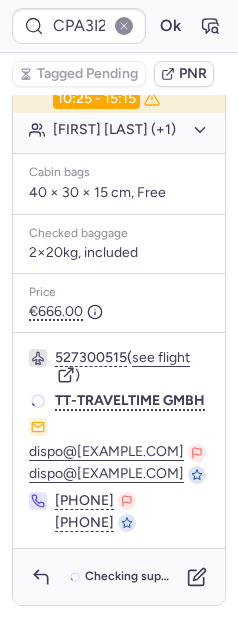 type on "223543068268" 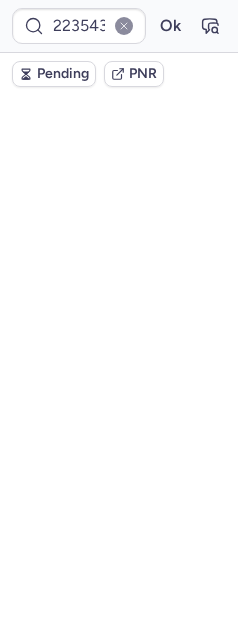 scroll, scrollTop: 0, scrollLeft: 0, axis: both 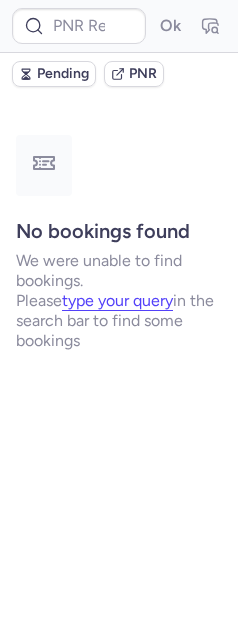 type on "CPNY2X" 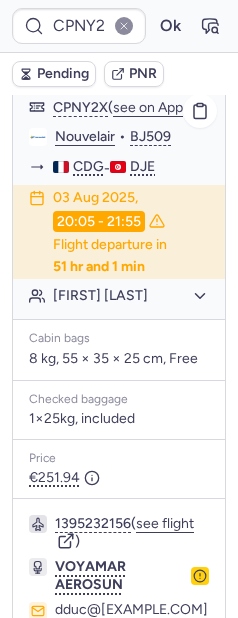 scroll, scrollTop: 535, scrollLeft: 0, axis: vertical 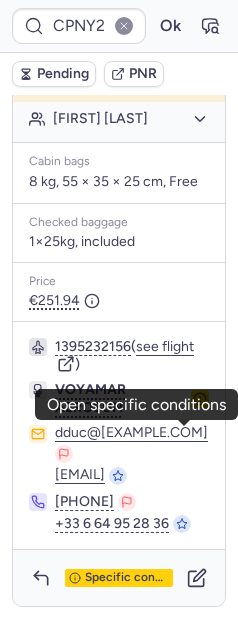 click 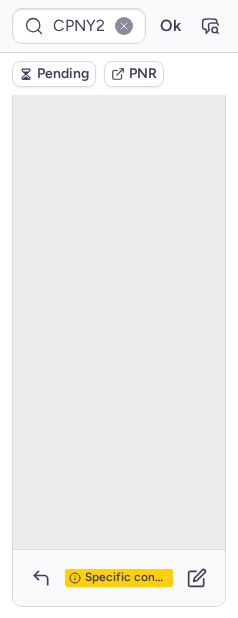 scroll, scrollTop: 148, scrollLeft: 0, axis: vertical 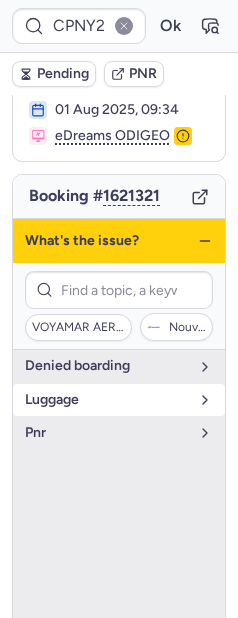 click on "luggage" at bounding box center (119, 400) 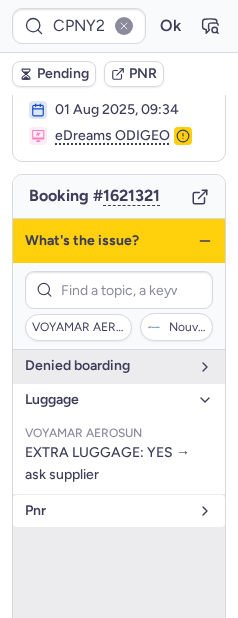 click on "pnr" at bounding box center [107, 511] 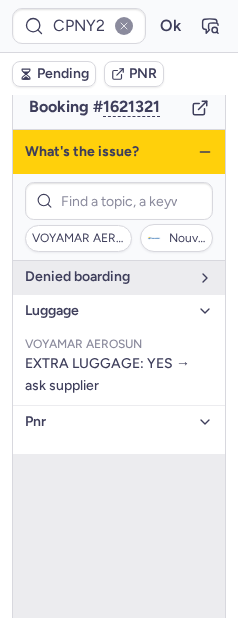 scroll, scrollTop: 275, scrollLeft: 0, axis: vertical 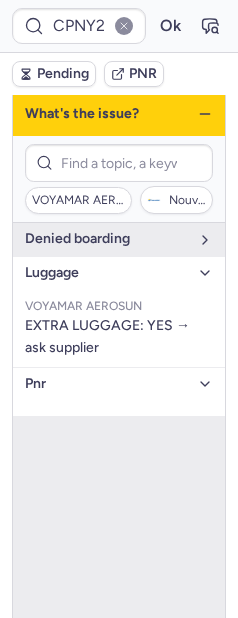 click 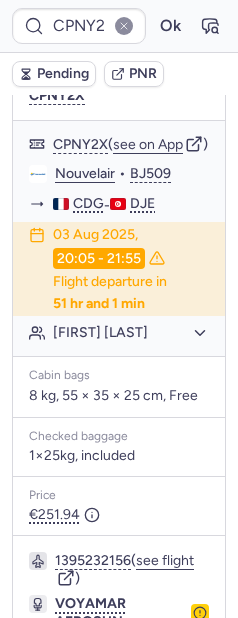 scroll, scrollTop: 570, scrollLeft: 0, axis: vertical 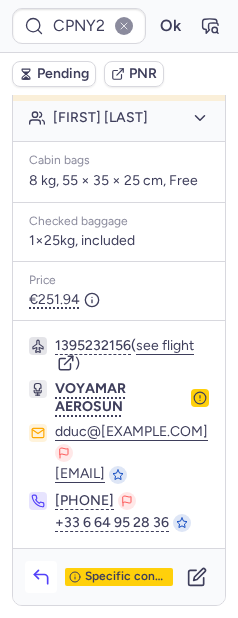 click 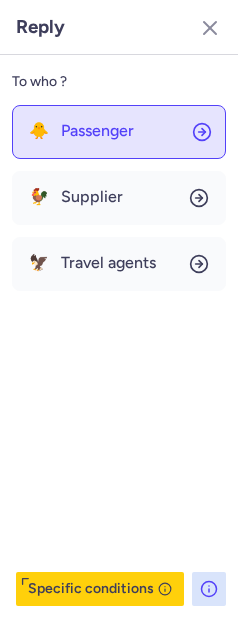 click on "Passenger" at bounding box center (97, 131) 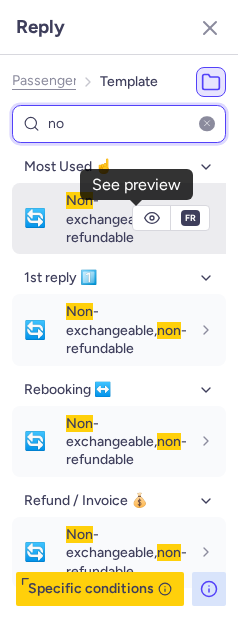 type on "n" 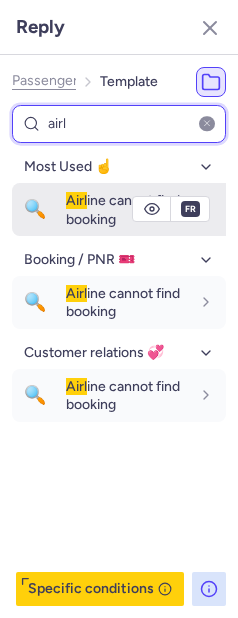 type on "airl" 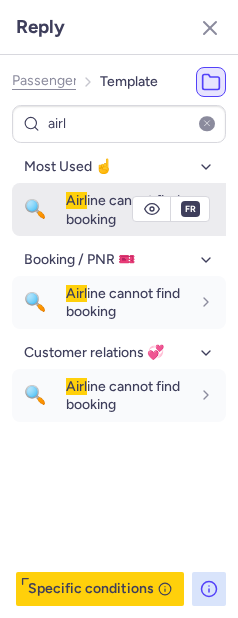 click on "Airl ine cannot find booking" at bounding box center [123, 209] 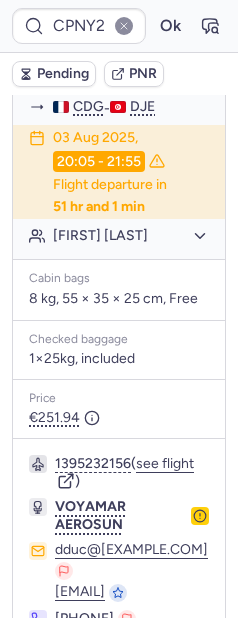 scroll, scrollTop: 417, scrollLeft: 0, axis: vertical 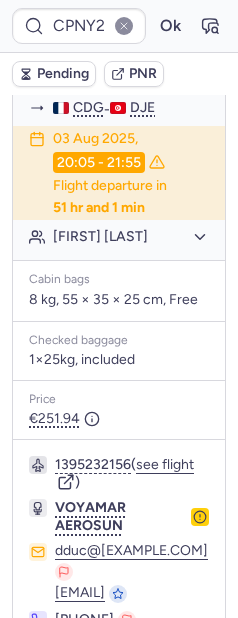 click on "Abdelhakim OUERSIGHNI" 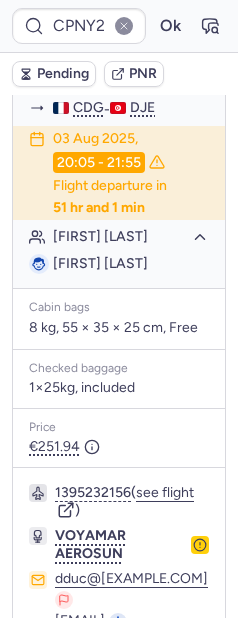 scroll, scrollTop: 0, scrollLeft: 0, axis: both 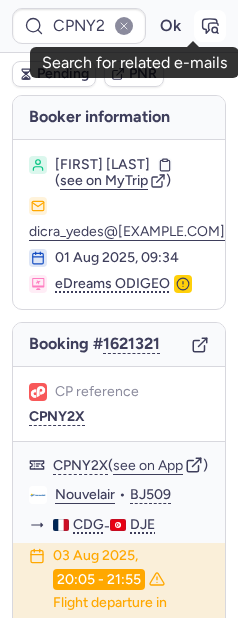 click 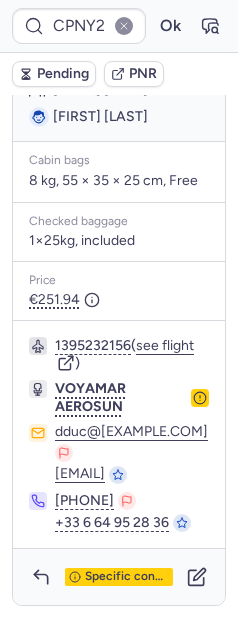 scroll, scrollTop: 618, scrollLeft: 0, axis: vertical 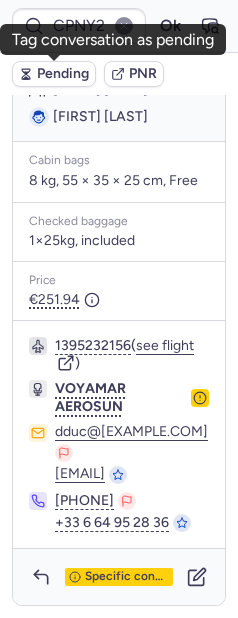 click on "Pending" at bounding box center [54, 74] 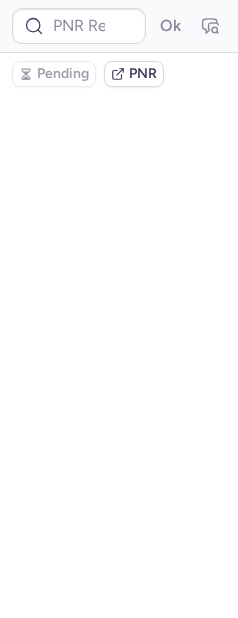 scroll, scrollTop: 0, scrollLeft: 0, axis: both 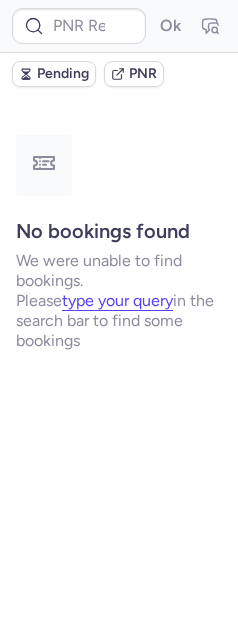 type on "CPNP98" 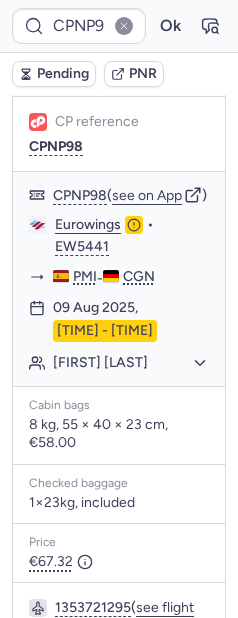 scroll, scrollTop: 564, scrollLeft: 0, axis: vertical 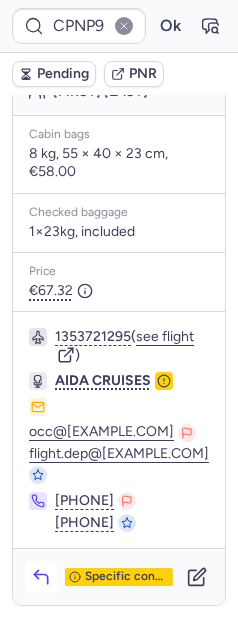 click 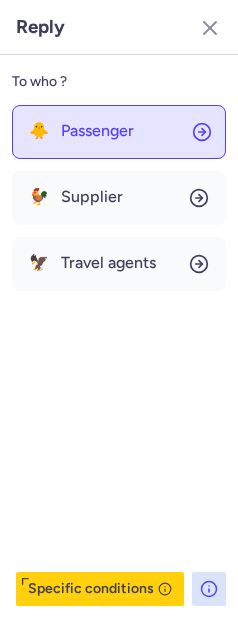 click on "🐥 Passenger" 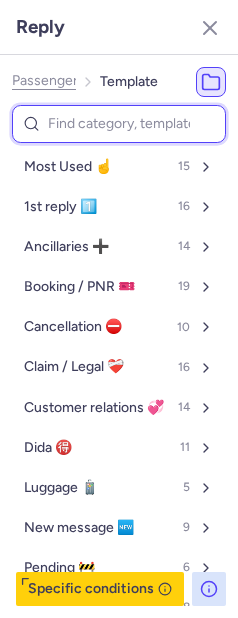 type on "n" 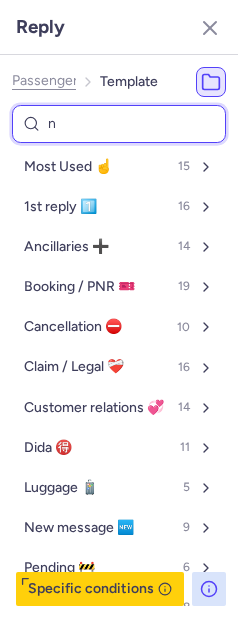 select on "en" 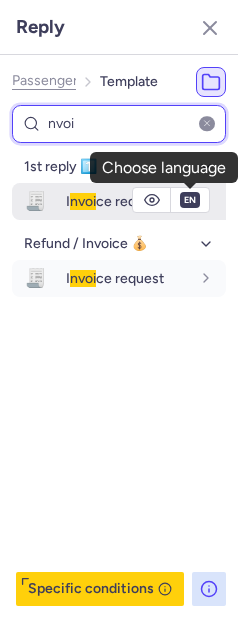 type on "nvoi" 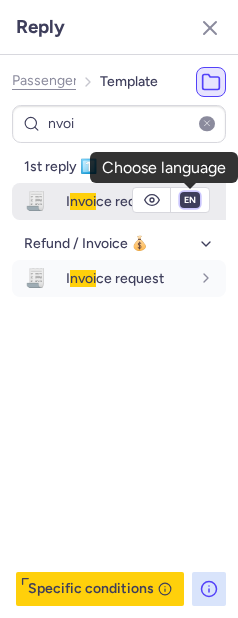 click on "fr en de nl pt es it ru" at bounding box center (190, 200) 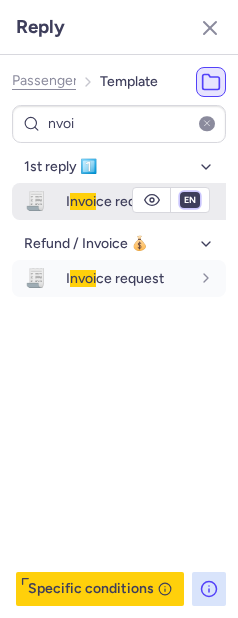 select on "de" 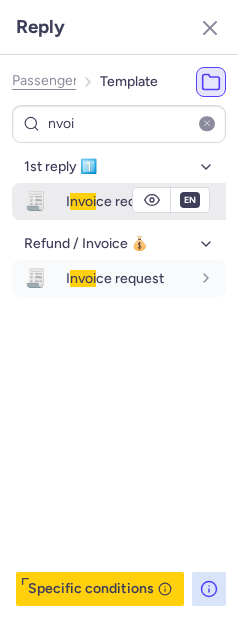 click on "fr en de nl pt es it ru" at bounding box center (190, 200) 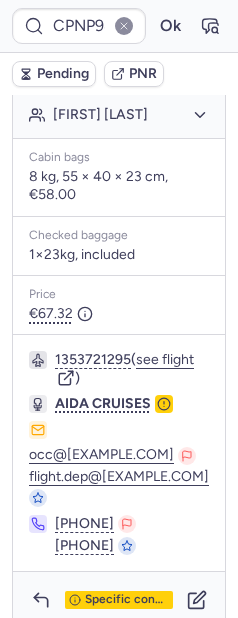 scroll, scrollTop: 0, scrollLeft: 0, axis: both 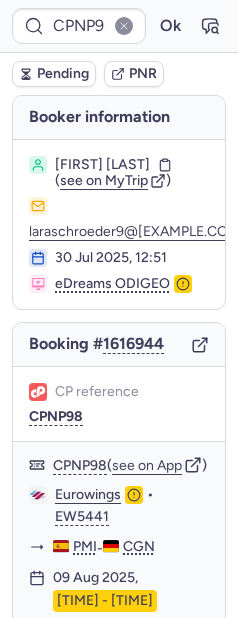 type on "223543068268" 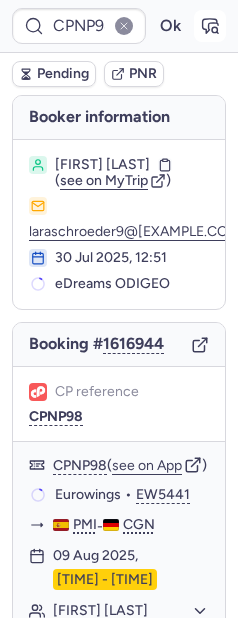 click at bounding box center (210, 26) 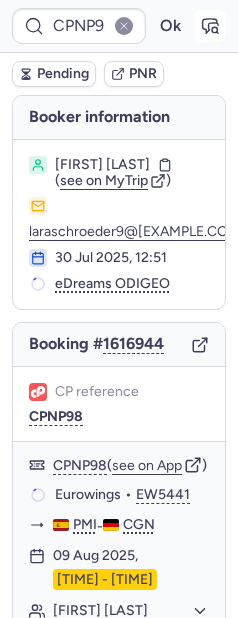 click 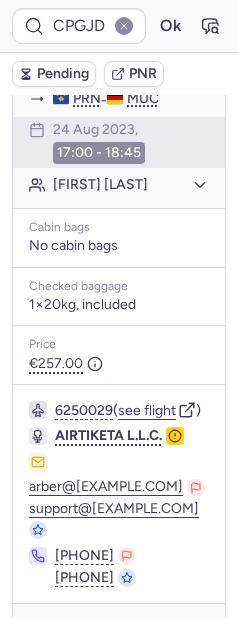 scroll, scrollTop: 498, scrollLeft: 0, axis: vertical 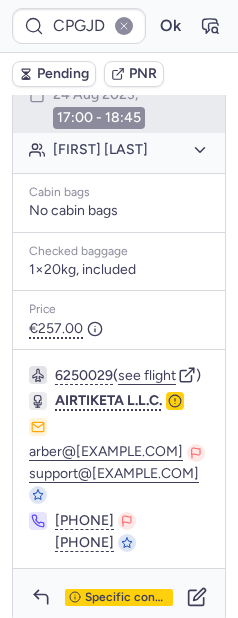 type on "CPKDPS" 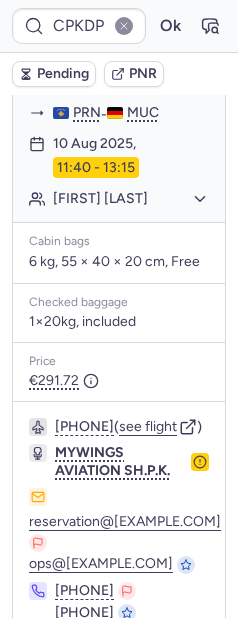 scroll, scrollTop: 608, scrollLeft: 0, axis: vertical 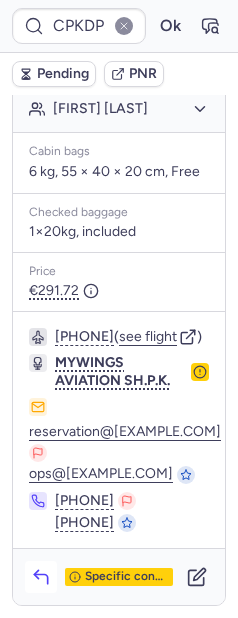 click 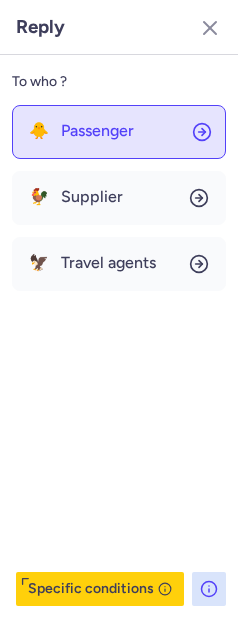 click on "🐥 Passenger" 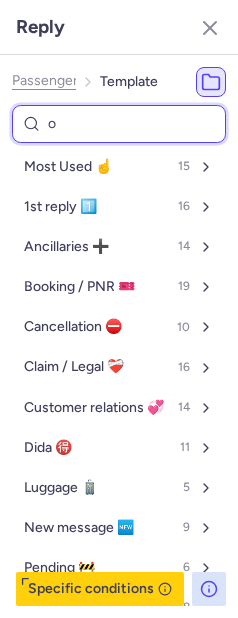 type on "on" 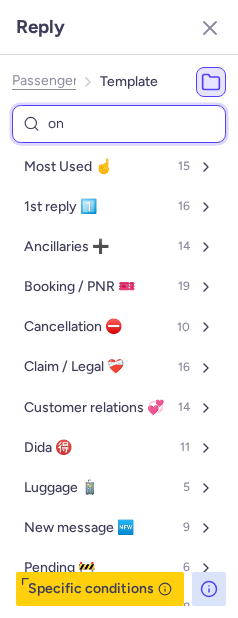select on "en" 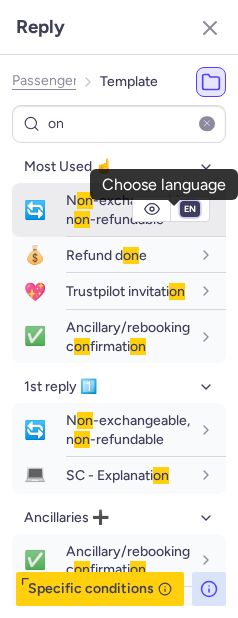 click on "fr en de nl pt es it ru" at bounding box center (190, 209) 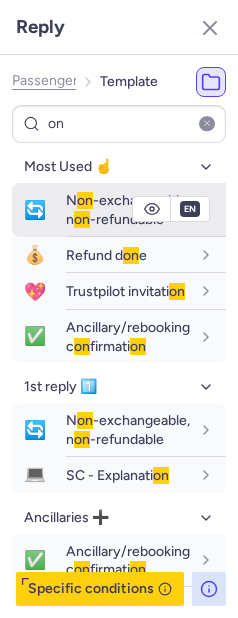click on "fr en de nl pt es it ru" at bounding box center (190, 209) 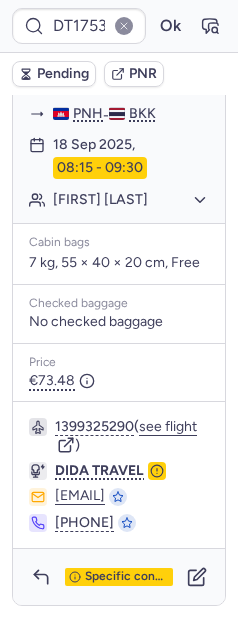 scroll, scrollTop: 599, scrollLeft: 0, axis: vertical 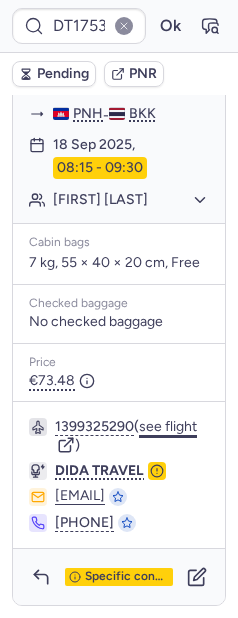 click on "see flight" 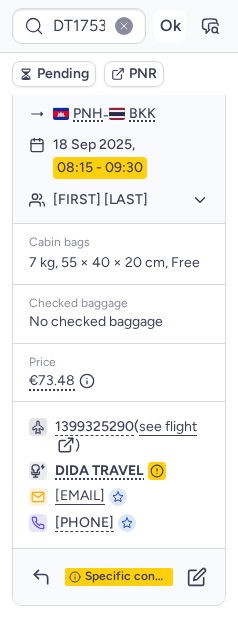click on "Ok" at bounding box center [170, 26] 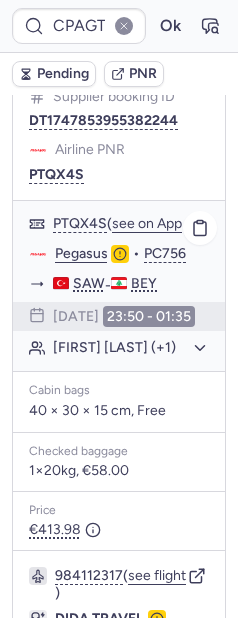 scroll, scrollTop: 395, scrollLeft: 0, axis: vertical 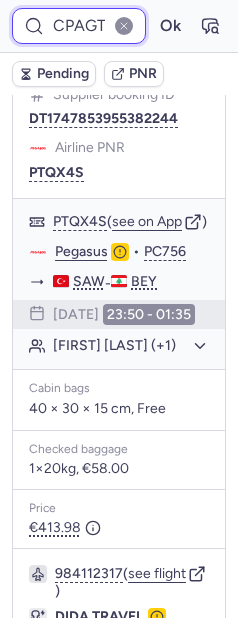 click on "CPAGTV" at bounding box center [79, 26] 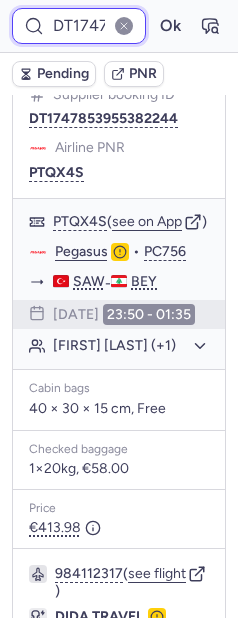 scroll, scrollTop: 0, scrollLeft: 126, axis: horizontal 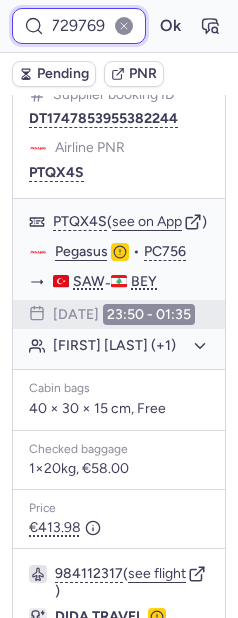 click on "Ok" at bounding box center (170, 26) 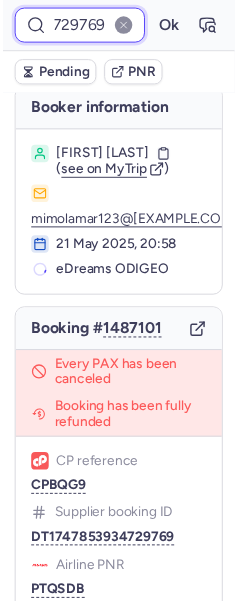 scroll, scrollTop: 5, scrollLeft: 0, axis: vertical 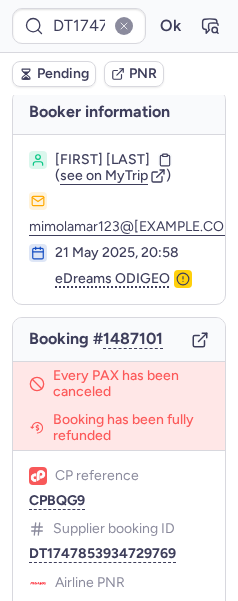 click on "CP reference CPBQG9" 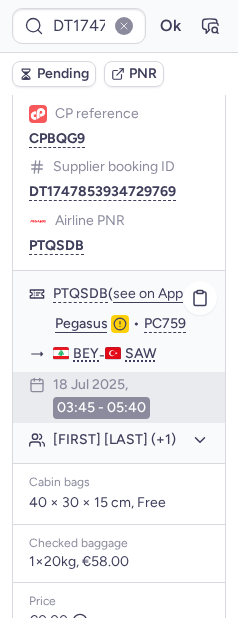 scroll, scrollTop: 392, scrollLeft: 0, axis: vertical 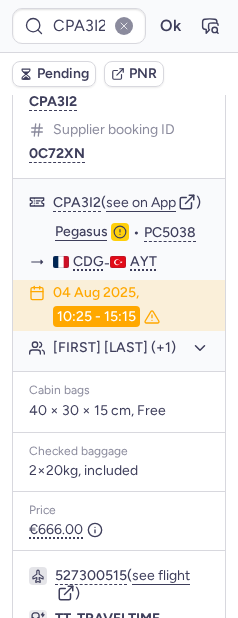 type on "CPKXOM" 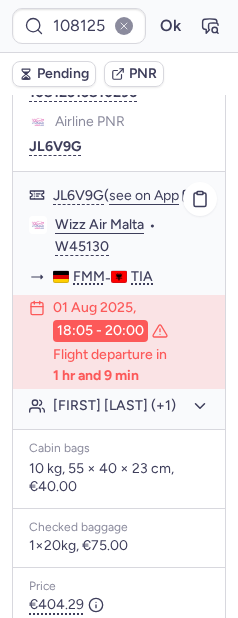 scroll, scrollTop: 280, scrollLeft: 0, axis: vertical 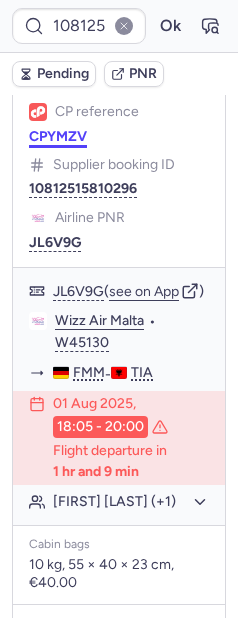 click on "CPYMZV" at bounding box center (58, 137) 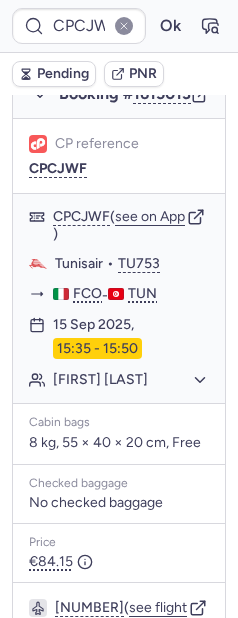 scroll, scrollTop: 430, scrollLeft: 0, axis: vertical 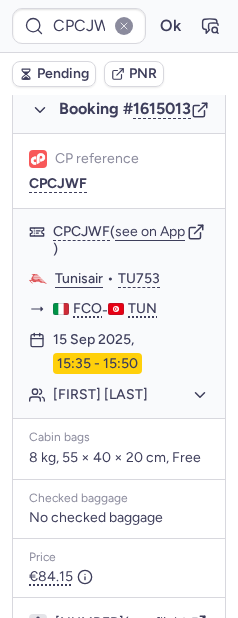 type on "CPYMZV" 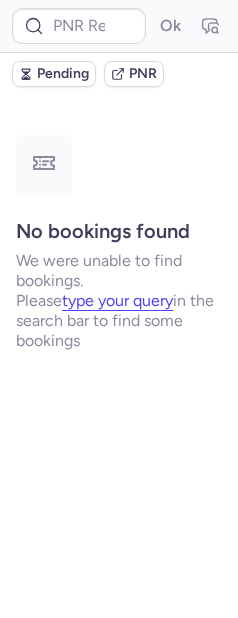 scroll, scrollTop: 0, scrollLeft: 0, axis: both 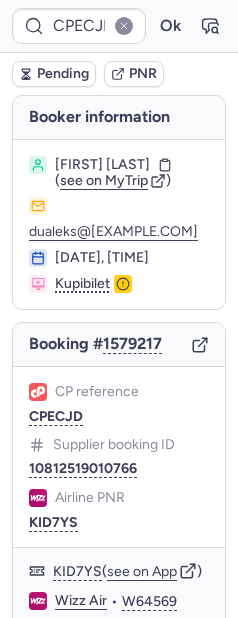 click on "Pending" at bounding box center [63, 74] 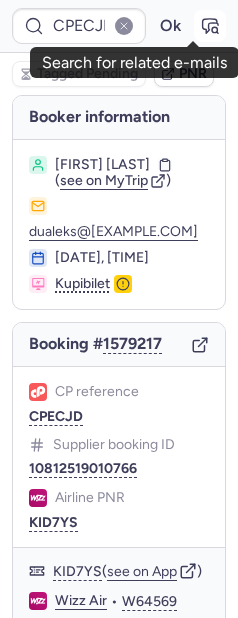 click 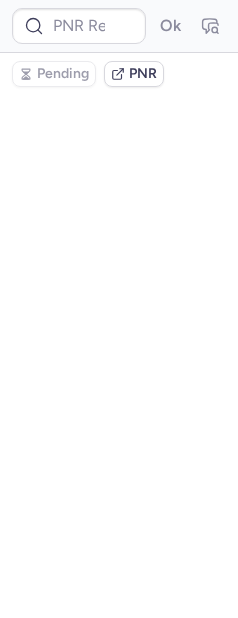 type on "CPDHTI" 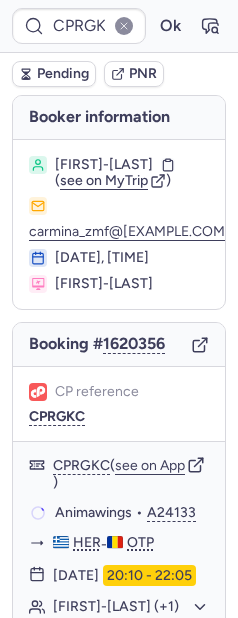 type on "CPWLOL" 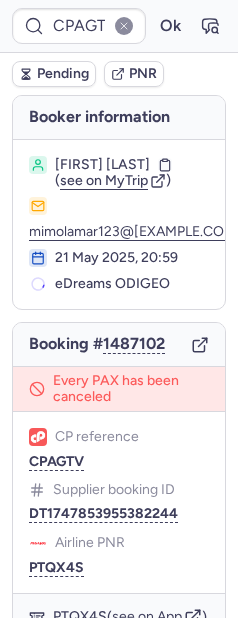 scroll, scrollTop: 0, scrollLeft: 0, axis: both 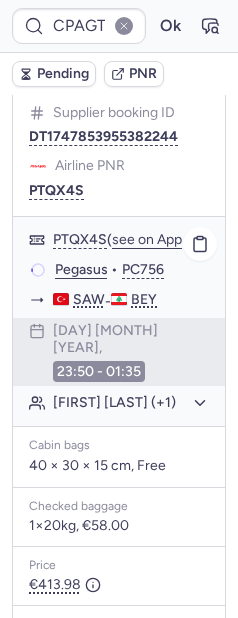 click on "PTQX4S ( see on App )" at bounding box center [131, 240] 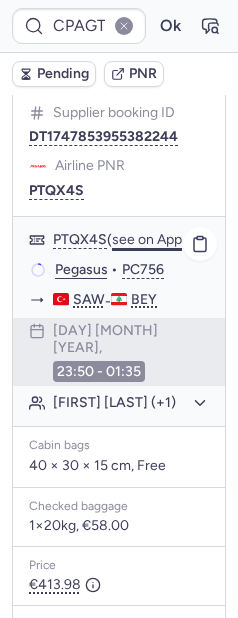 click on "see on App" 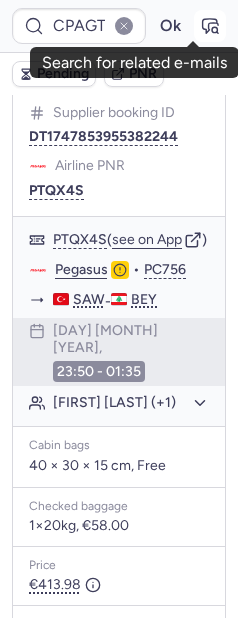 click 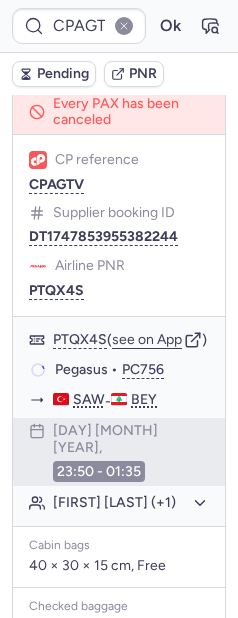 scroll, scrollTop: 271, scrollLeft: 0, axis: vertical 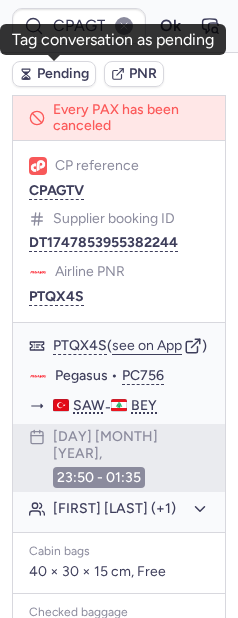 click on "Pending" at bounding box center (63, 74) 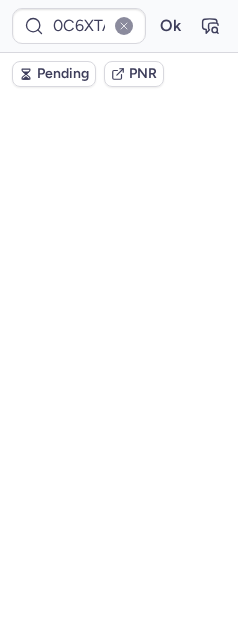 scroll, scrollTop: 0, scrollLeft: 0, axis: both 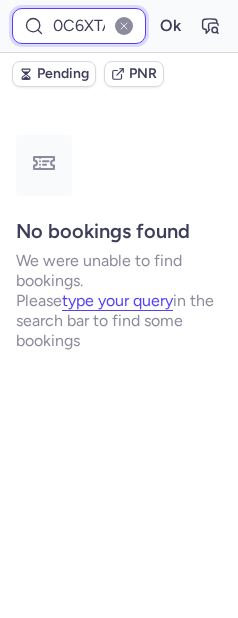 click on "0C6XTA" at bounding box center (79, 26) 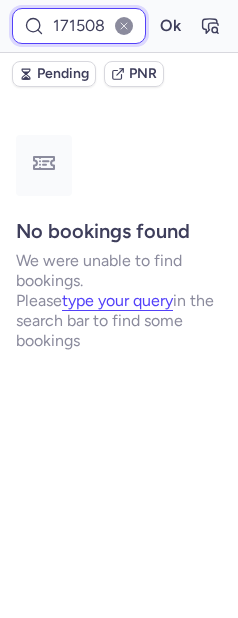 scroll, scrollTop: 0, scrollLeft: 18, axis: horizontal 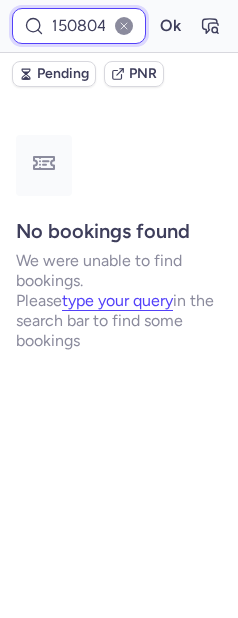 click on "Ok" at bounding box center [170, 26] 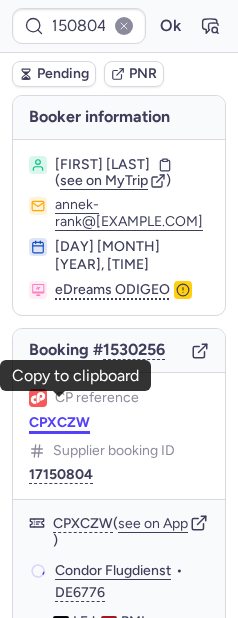scroll, scrollTop: 0, scrollLeft: 0, axis: both 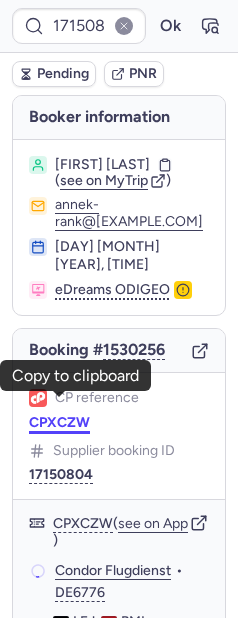 click on "CPXCZW" at bounding box center [59, 423] 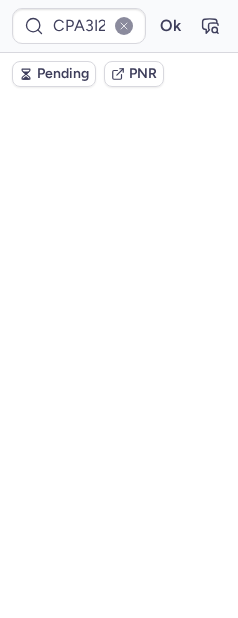 scroll, scrollTop: 124, scrollLeft: 0, axis: vertical 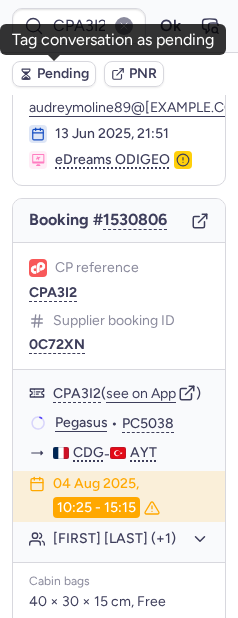 click on "Pending" at bounding box center (63, 74) 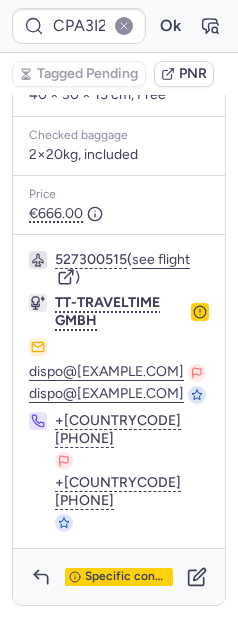scroll, scrollTop: 687, scrollLeft: 0, axis: vertical 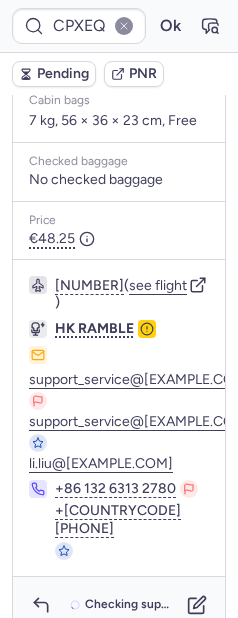 click on "[NUMBER] ( see flight ) HK RAMBLE support_service@[EXAMPLE.COM] support_service@[EXAMPLE.COM] li.liu@[EXAMPLE.COM] +[COUNTRYCODE] [PHONE] +[COUNTRYCODE] [PHONE]" at bounding box center (119, 418) 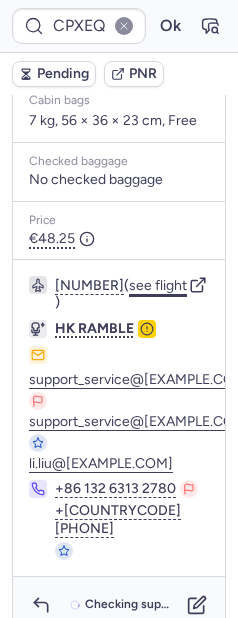 click on "see flight" 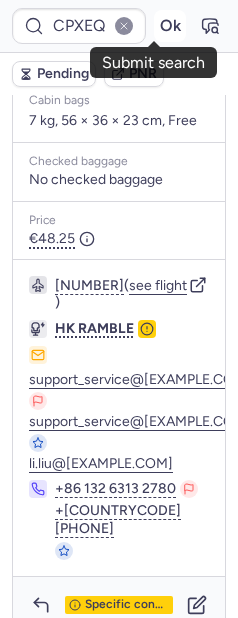 click on "Ok" at bounding box center (170, 26) 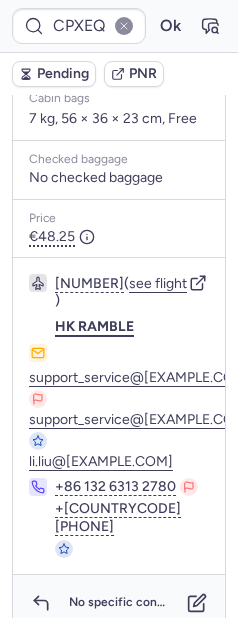 scroll, scrollTop: 803, scrollLeft: 0, axis: vertical 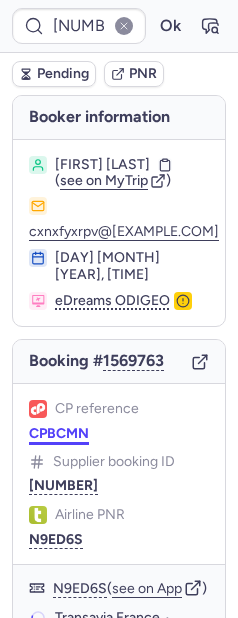 click on "CPBCMN" at bounding box center [59, 434] 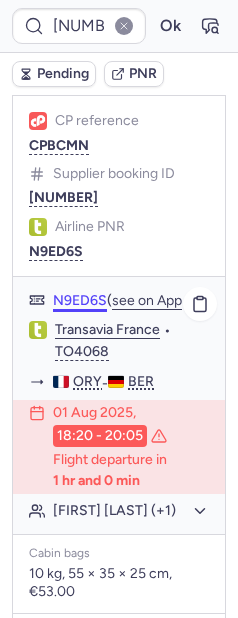 scroll, scrollTop: 323, scrollLeft: 0, axis: vertical 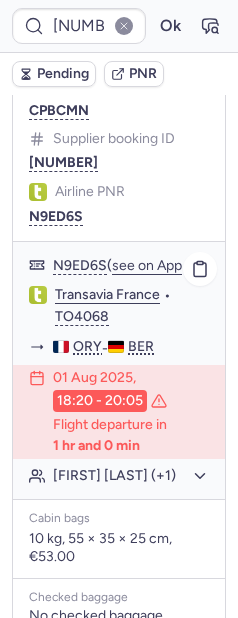 type on "CPBCMN" 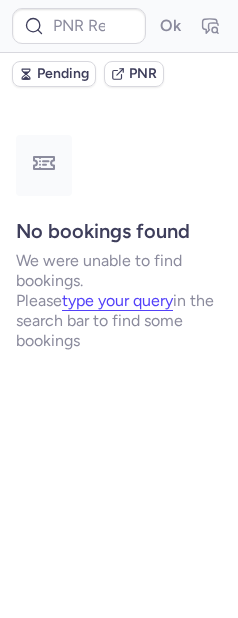 scroll, scrollTop: 0, scrollLeft: 0, axis: both 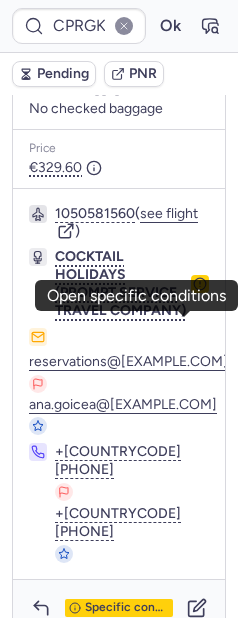 click 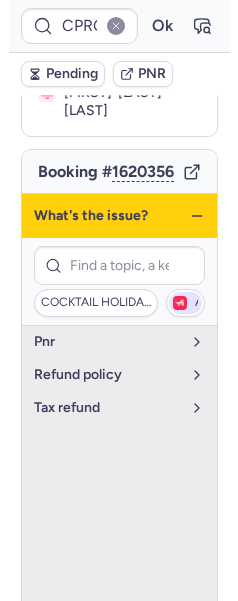 scroll, scrollTop: 191, scrollLeft: 0, axis: vertical 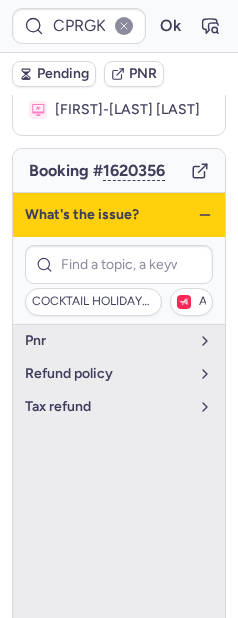 click on "What's the issue?" at bounding box center (119, 215) 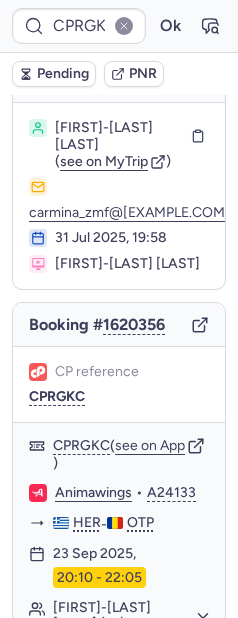 scroll, scrollTop: 195, scrollLeft: 0, axis: vertical 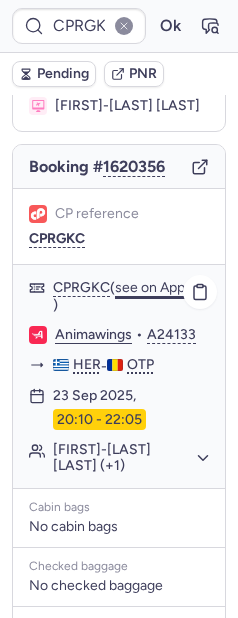 click on "see on App" 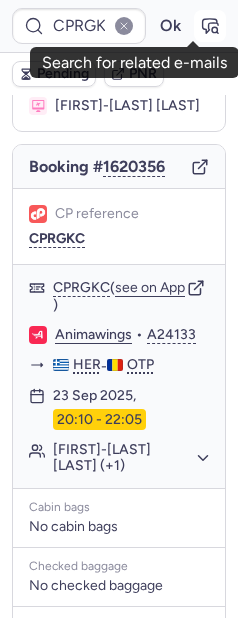click 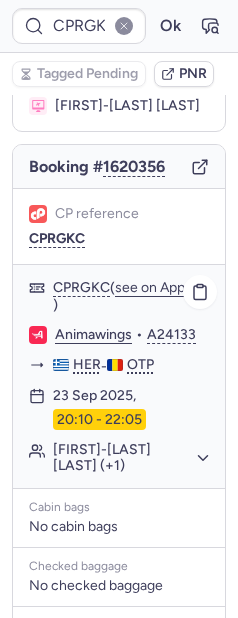 scroll, scrollTop: 672, scrollLeft: 0, axis: vertical 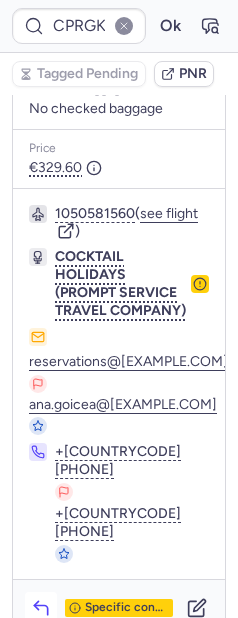 click 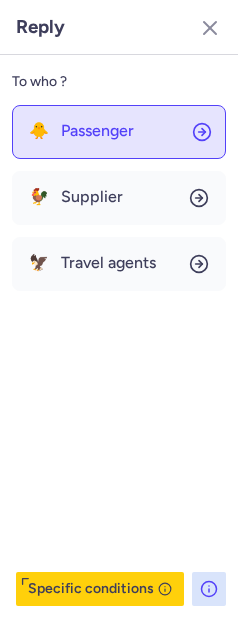 click on "Passenger" at bounding box center (97, 131) 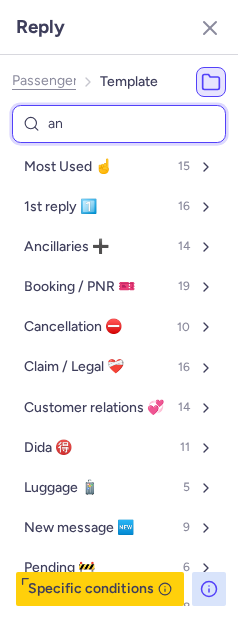 type on "anc" 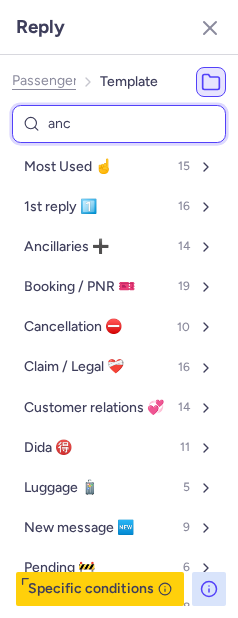 select on "en" 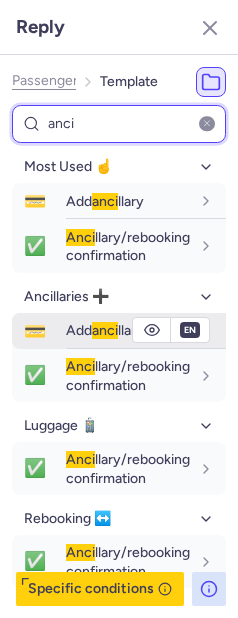 type on "anci" 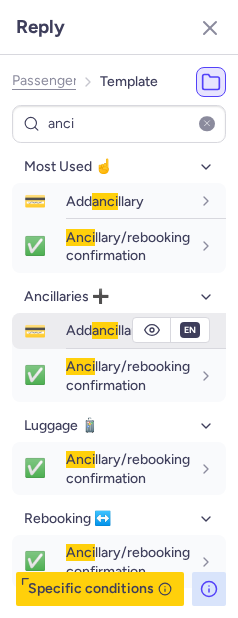 click on "Add  anci llary" at bounding box center (105, 330) 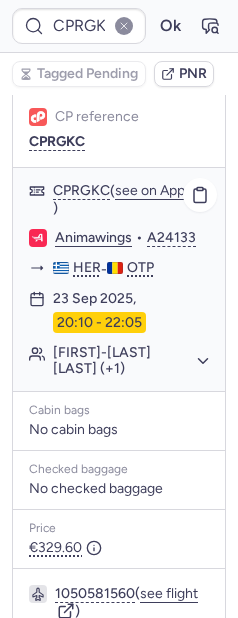 scroll, scrollTop: 0, scrollLeft: 0, axis: both 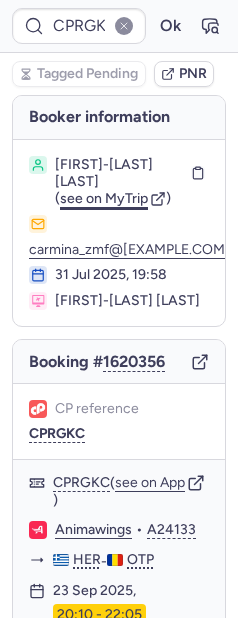 click on "see on MyTrip" at bounding box center (104, 198) 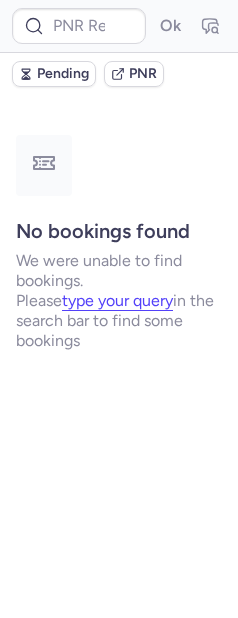 scroll, scrollTop: 0, scrollLeft: 0, axis: both 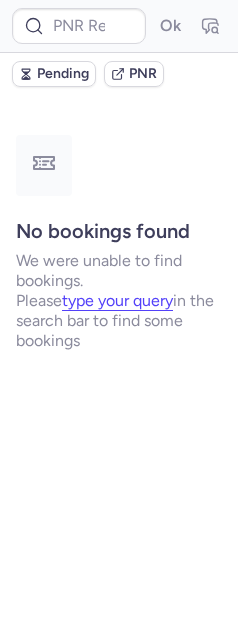 type on "CPC75V" 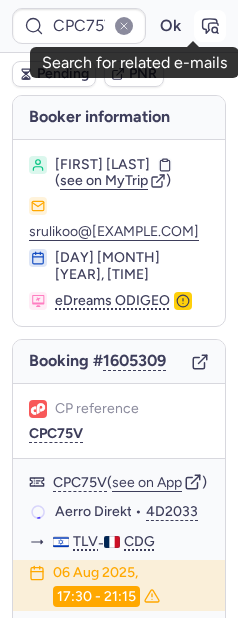 click at bounding box center (210, 26) 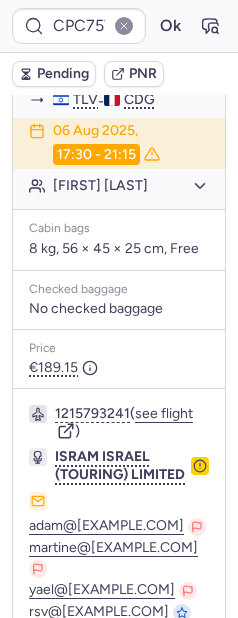 scroll, scrollTop: 443, scrollLeft: 0, axis: vertical 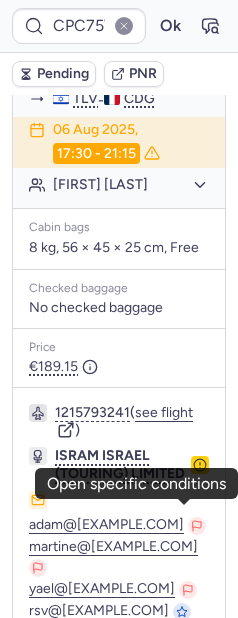 click 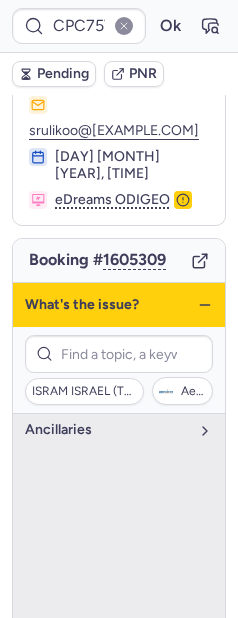 scroll, scrollTop: 100, scrollLeft: 0, axis: vertical 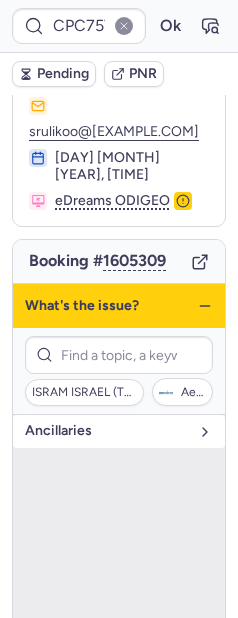 click on "Ancillaries" at bounding box center (107, 431) 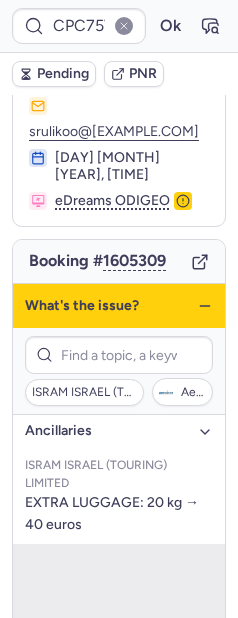 click 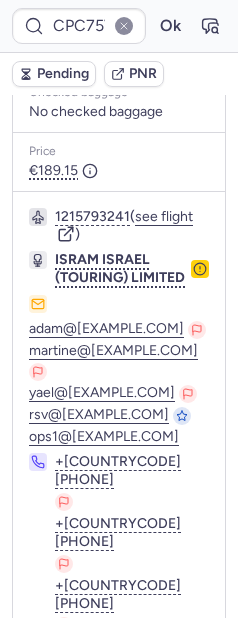 scroll, scrollTop: 640, scrollLeft: 0, axis: vertical 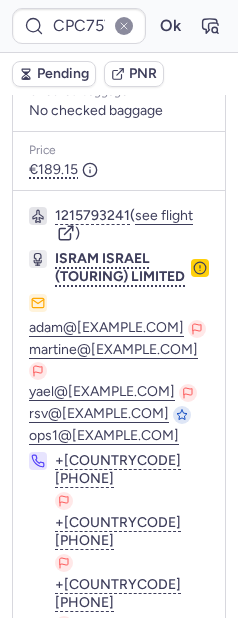 click on "ISRAM ISRAEL (TOURING) LIMITED" 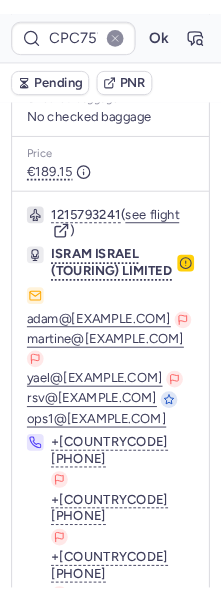 scroll, scrollTop: 148, scrollLeft: 0, axis: vertical 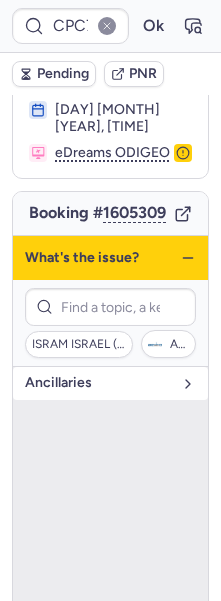 click on "Ancillaries" at bounding box center (98, 383) 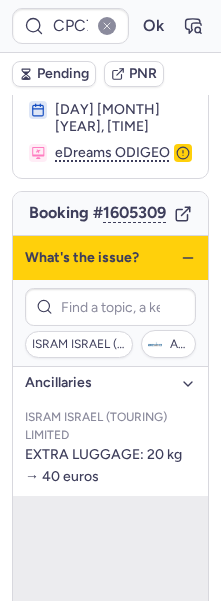 click 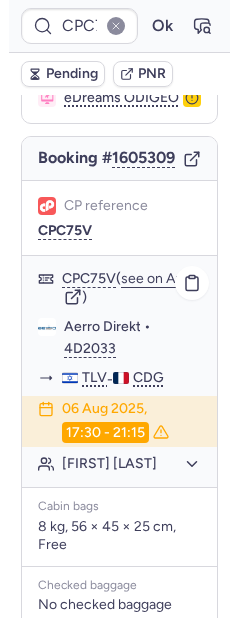 scroll, scrollTop: 328, scrollLeft: 0, axis: vertical 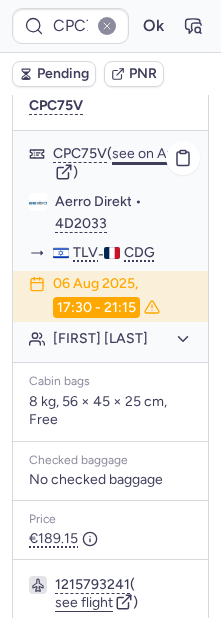 click on "see on App" 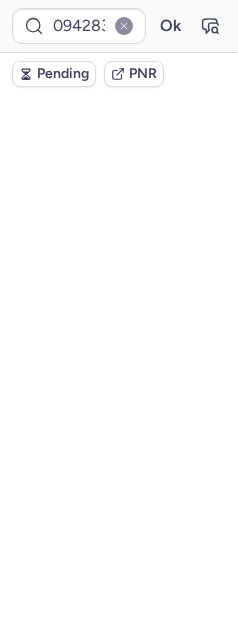 scroll, scrollTop: 0, scrollLeft: 0, axis: both 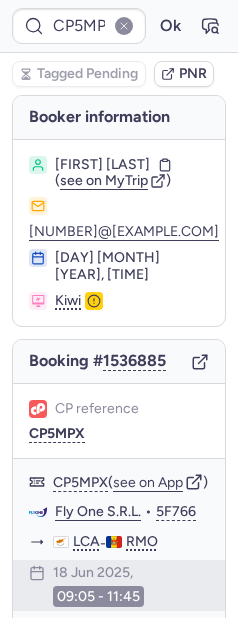 type on "CPKWNF" 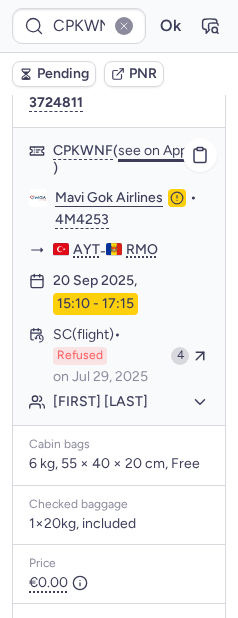 scroll, scrollTop: 471, scrollLeft: 0, axis: vertical 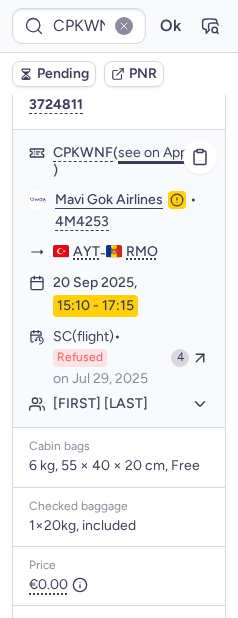 click on "see on App" 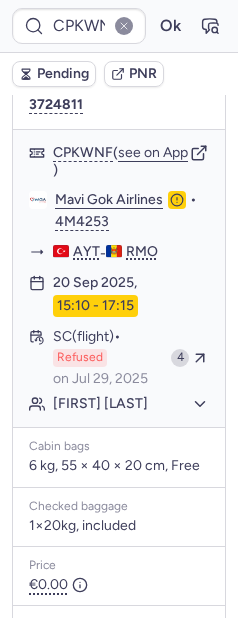 scroll, scrollTop: 1078, scrollLeft: 0, axis: vertical 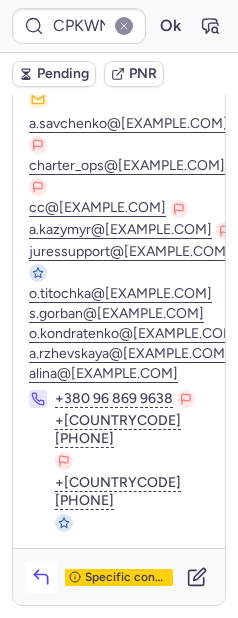 click 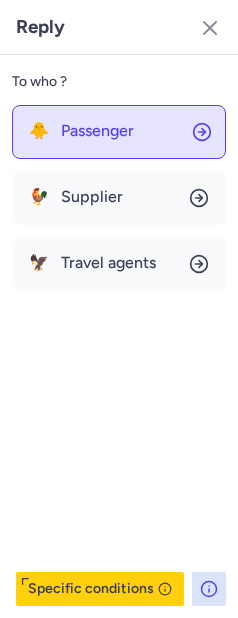 click on "Passenger" at bounding box center [97, 131] 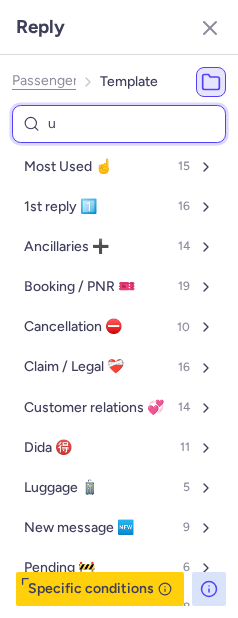type on "un" 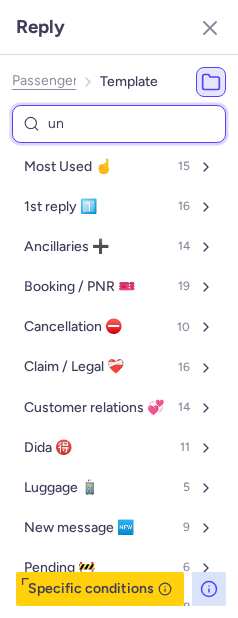 select on "en" 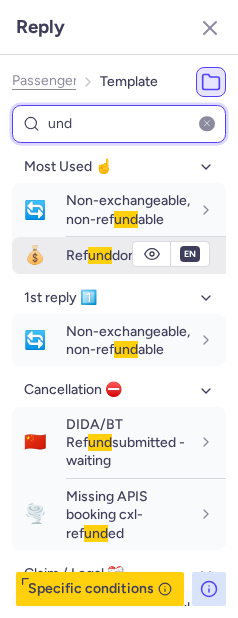 type on "und" 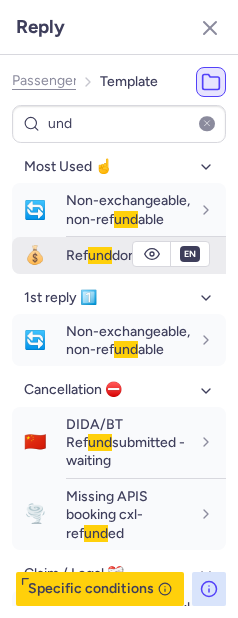 click on "und" at bounding box center [100, 255] 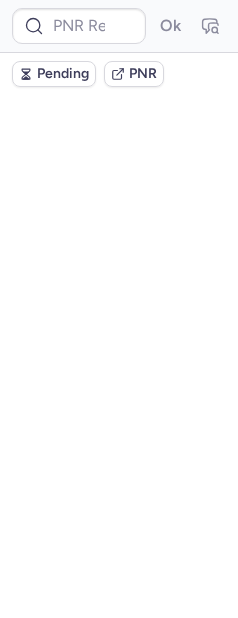 scroll, scrollTop: 0, scrollLeft: 0, axis: both 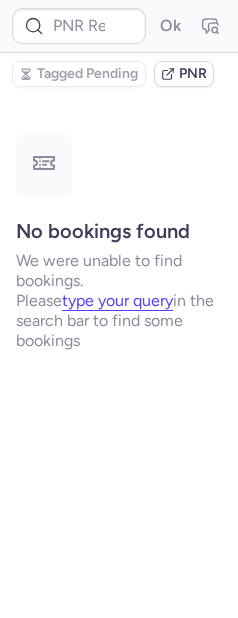 type on "10812519610727" 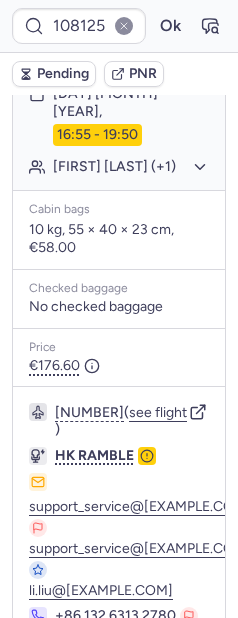 scroll, scrollTop: 726, scrollLeft: 0, axis: vertical 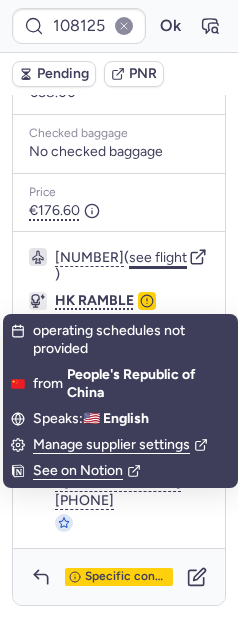 click on "see flight" 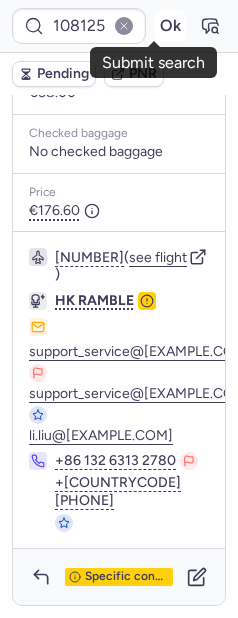 click on "Ok" at bounding box center [170, 26] 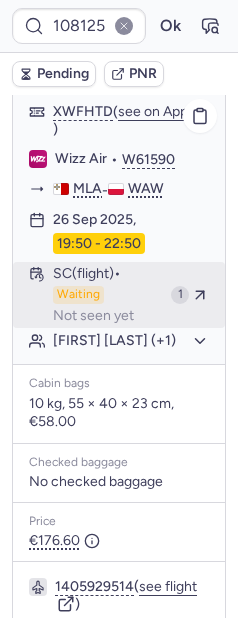 scroll, scrollTop: 425, scrollLeft: 0, axis: vertical 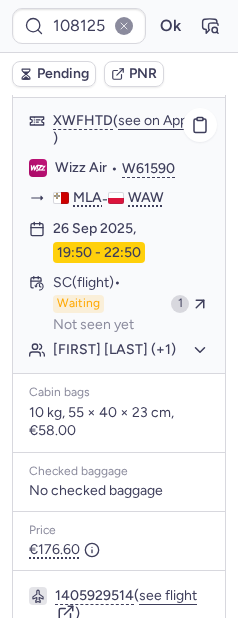 type 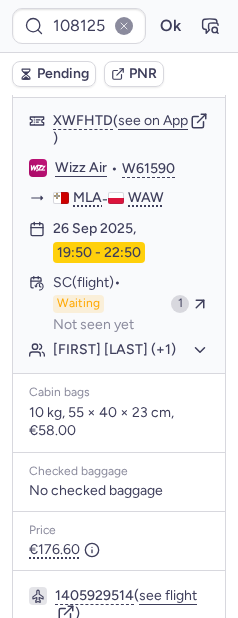 click on "Booker information [FIRST] [LAST] ( see on MyTrip ) avia@[EXAMPLE.COM] [DAY] [MONTH] [YEAR], [TIME] Tickets Travel Network Booking # [NUMBER] CP reference [CODE] Supplier booking ID [NUMBER] Airline PNR [CODE] [CODE] ( see on App ) Wizz Air • W61590 MLA - WAW [DAY] [MONTH] [YEAR], [TIME] - [TIME] SC (flight) Waiting Not seen yet 1 [FIRST] [LAST] (+1) Cabin bags 10 kg, 55 × 40 × 23 cm, €58.00 Checked baggage No checked baggage Price €176.60 [NUMBER] ( see flight ) HK RAMBLE support_service@[EXAMPLE.COM] support_service@[EXAMPLE.COM] li.liu@[EXAMPLE.COM] +[COUNTRYCODE] [PHONE] +[COUNTRYCODE] [PHONE] Specific conditions" at bounding box center (119, 307) 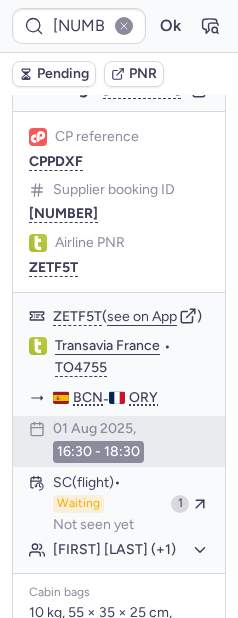 scroll, scrollTop: 156, scrollLeft: 0, axis: vertical 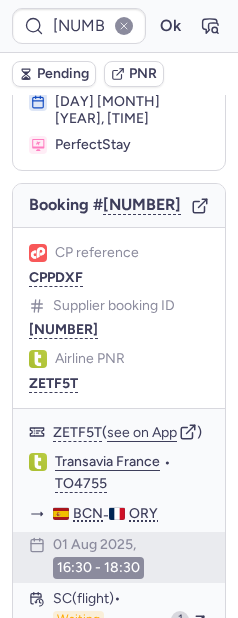 click on "CP reference [CODE] Supplier booking ID [NUMBER] Airline PNR [CODE]" at bounding box center [119, 318] 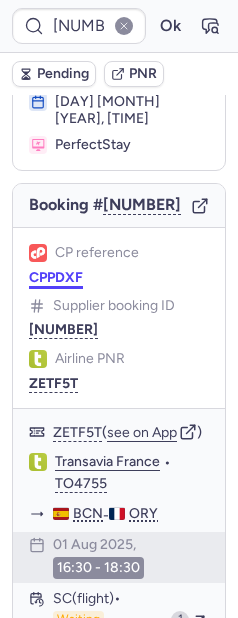 click on "CPPDXF" at bounding box center (56, 278) 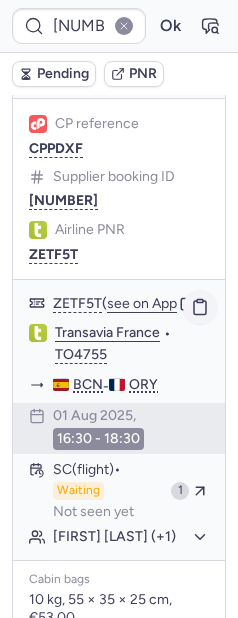 scroll, scrollTop: 454, scrollLeft: 0, axis: vertical 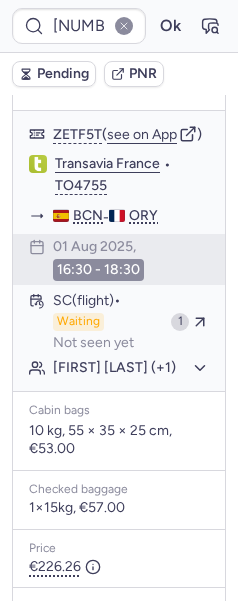 type on "CPPDXF" 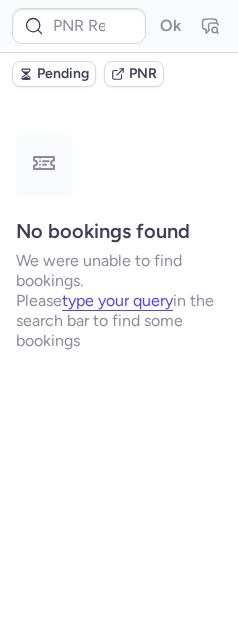 scroll, scrollTop: 0, scrollLeft: 0, axis: both 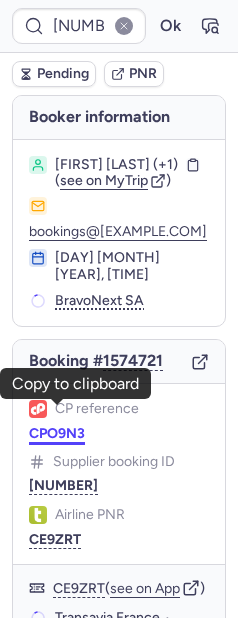 click on "CPO9N3" at bounding box center [57, 434] 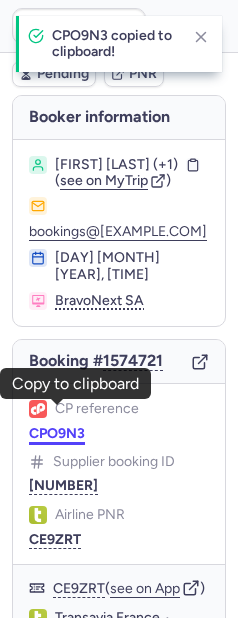 click on "CPO9N3" at bounding box center [57, 434] 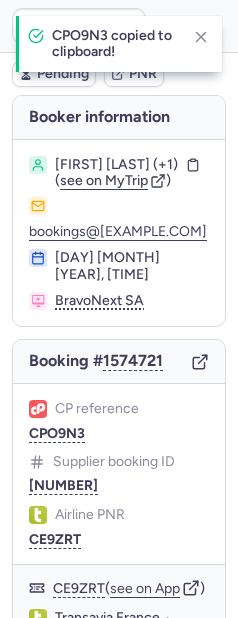 type on "CPO9N3" 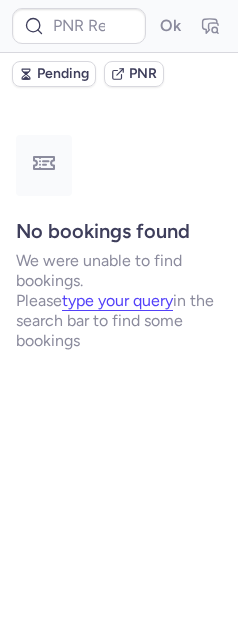 scroll, scrollTop: 0, scrollLeft: 0, axis: both 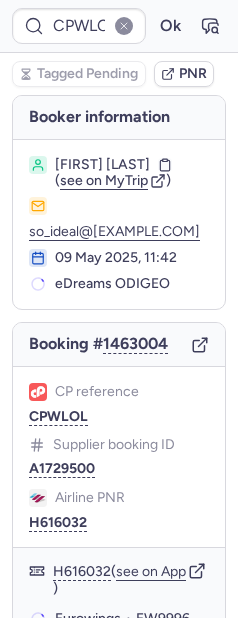 type on "CPR4I6" 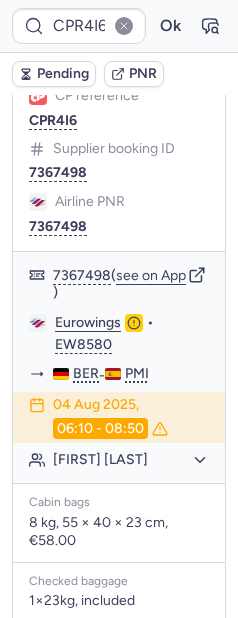 scroll, scrollTop: 320, scrollLeft: 0, axis: vertical 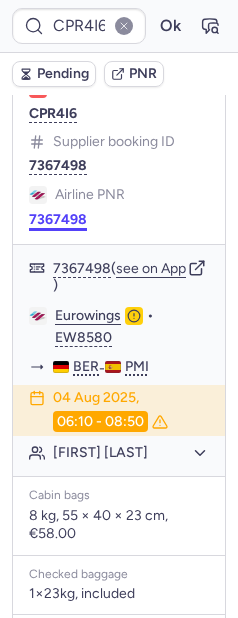 click on "7367498" at bounding box center [58, 220] 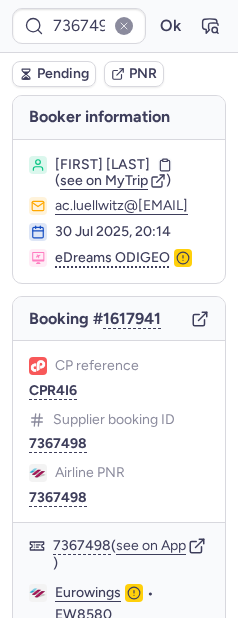 scroll, scrollTop: 0, scrollLeft: 0, axis: both 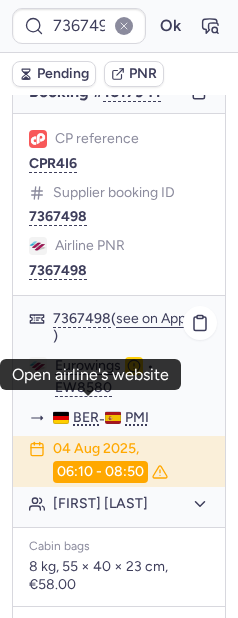 click on "Eurowings" 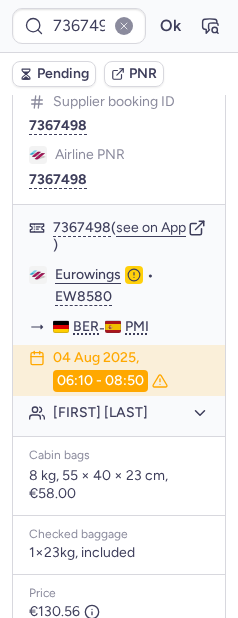 scroll, scrollTop: 417, scrollLeft: 0, axis: vertical 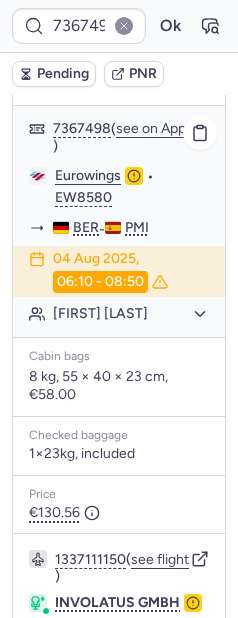 click on "[FIRST] [LAST]" 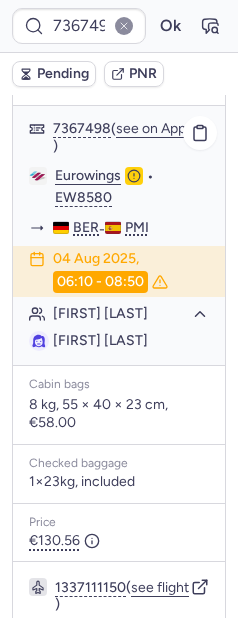 click on "[FIRST] [LAST]" at bounding box center [100, 340] 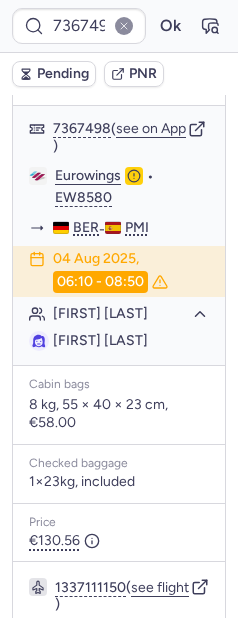copy on "ERTELT" 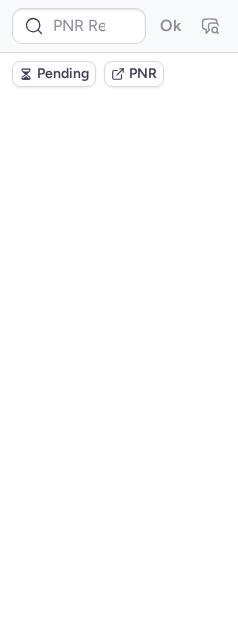 scroll, scrollTop: 0, scrollLeft: 0, axis: both 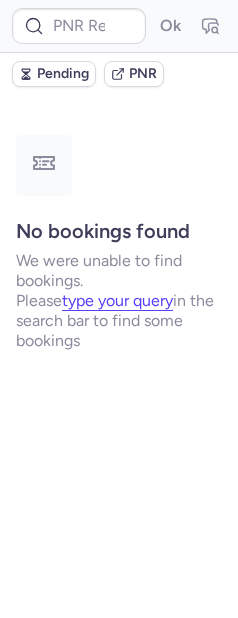 type on "CPR4I6" 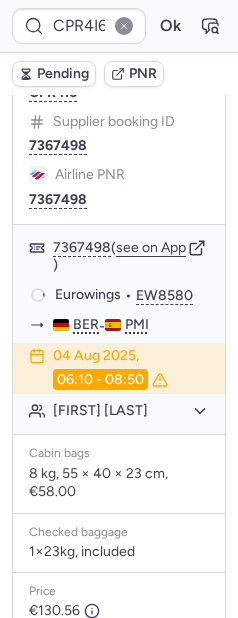 scroll, scrollTop: 731, scrollLeft: 0, axis: vertical 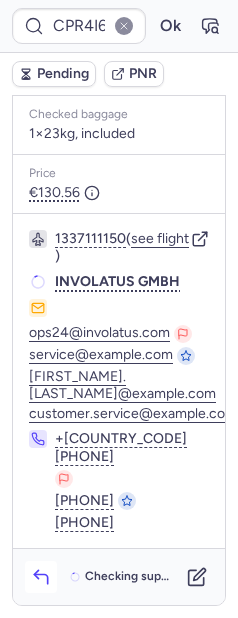 click at bounding box center [41, 577] 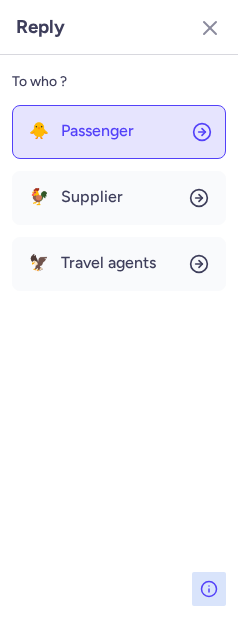 click on "Passenger" at bounding box center (97, 131) 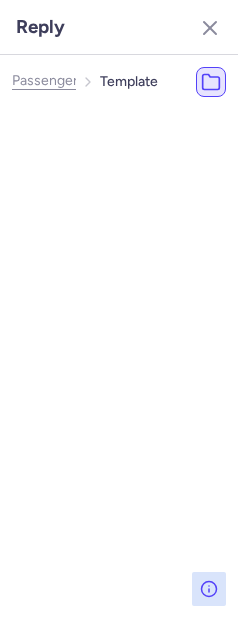click on "Passenger" at bounding box center [73, 131] 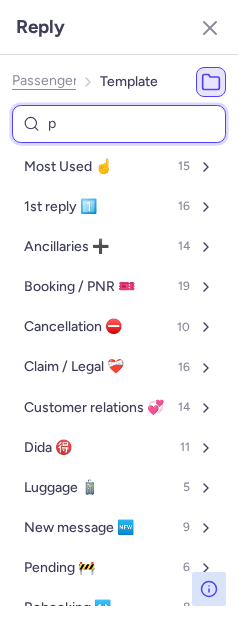type on "pe" 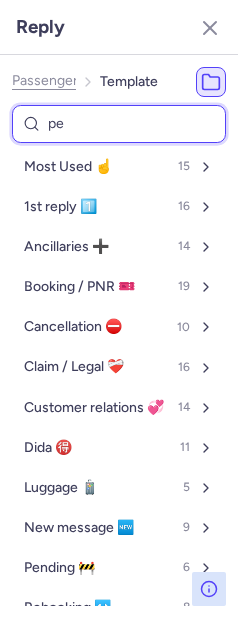 select on "en" 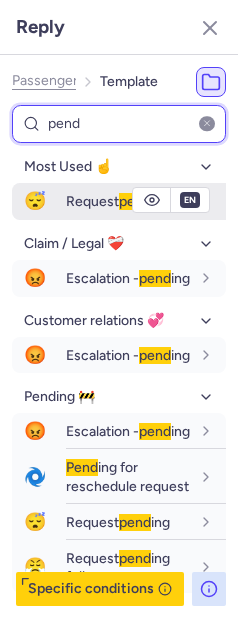 type on "pend" 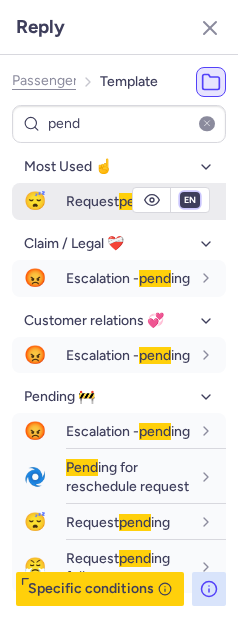 click on "fr en de nl pt es it ru" at bounding box center [190, 200] 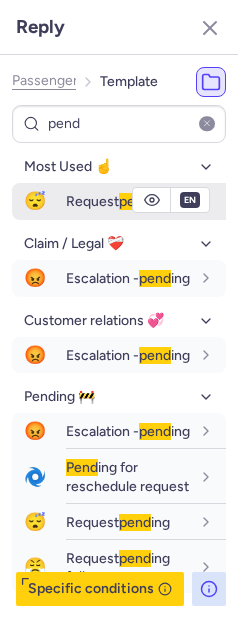 click on "fr en de nl pt es it ru" at bounding box center [190, 200] 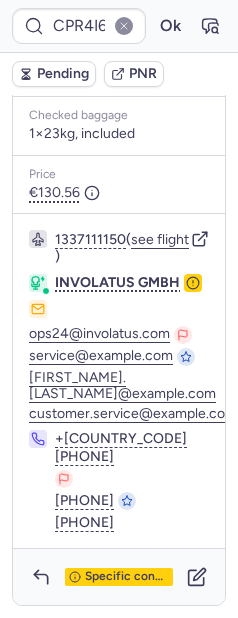 click on "Pending" at bounding box center (63, 74) 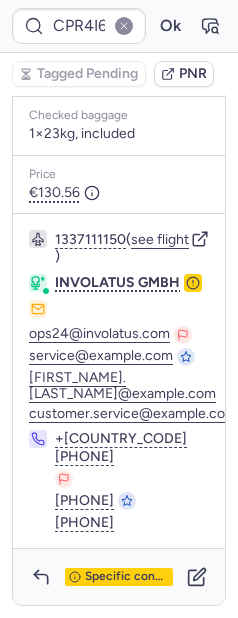 scroll, scrollTop: 771, scrollLeft: 0, axis: vertical 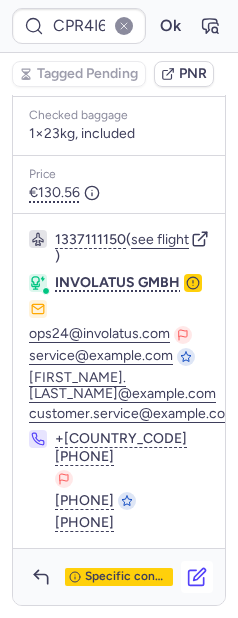 click 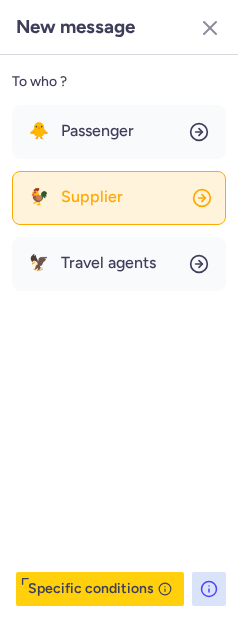 click on "Supplier" at bounding box center [92, 197] 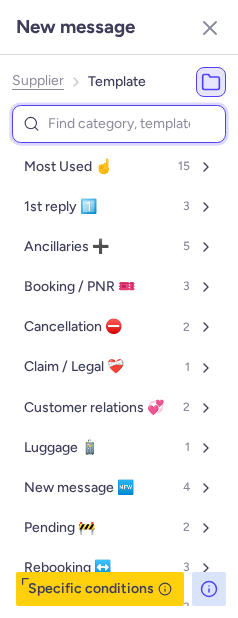 type on "r" 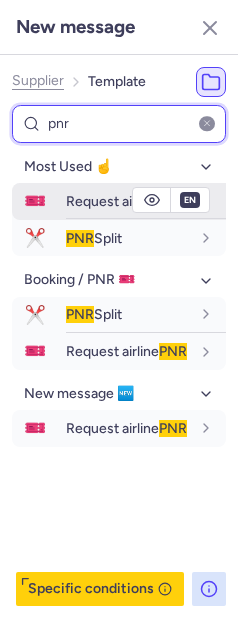 type on "pnr" 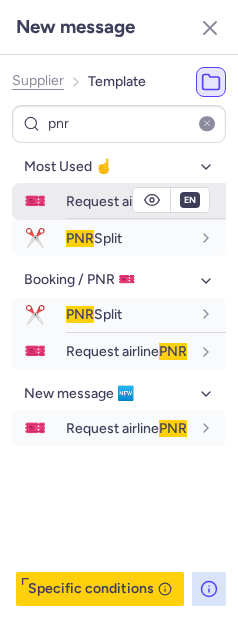 click on "Request airline  PNR" at bounding box center [126, 201] 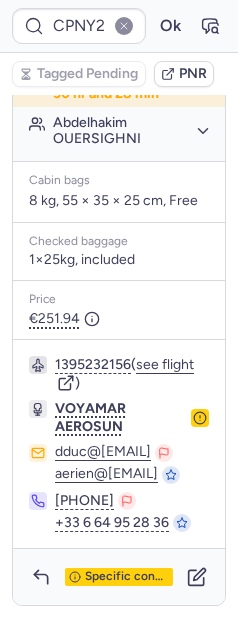 scroll, scrollTop: 0, scrollLeft: 0, axis: both 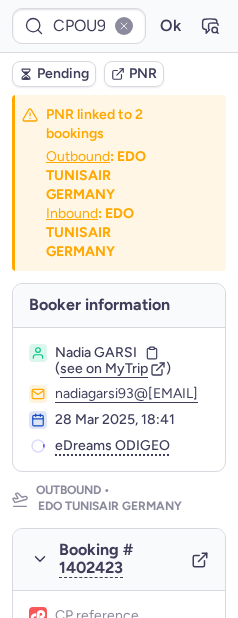 type on "CP6CQ2" 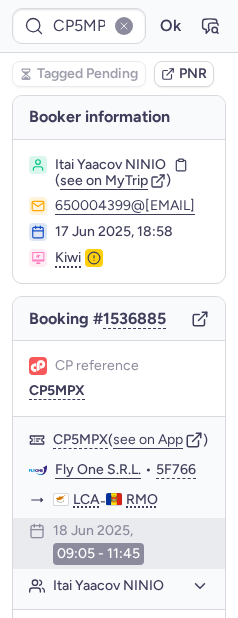 type on "CPIIFF" 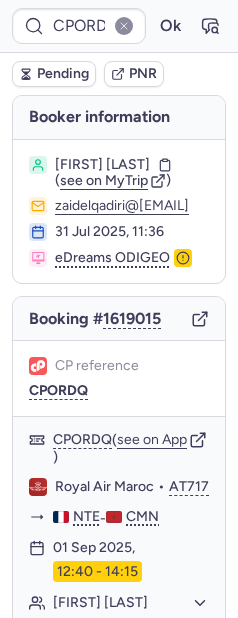 type on "CPNAFK" 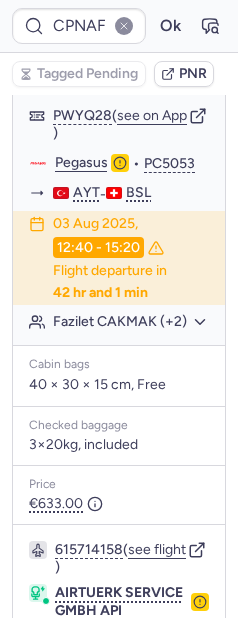 scroll, scrollTop: 439, scrollLeft: 0, axis: vertical 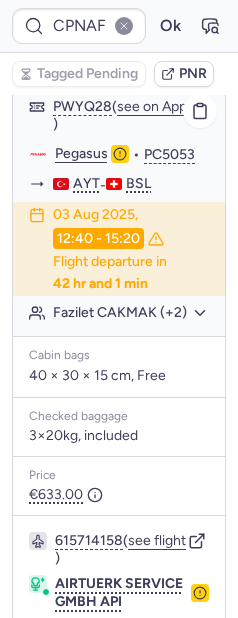 click on "Fazilet CAKMAK (+2)" 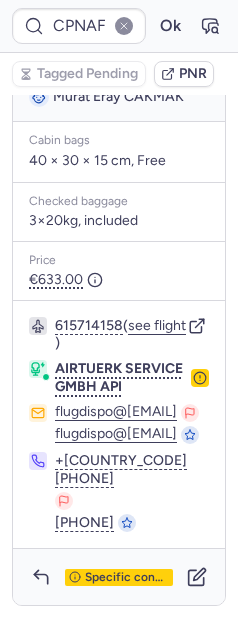 scroll, scrollTop: 810, scrollLeft: 0, axis: vertical 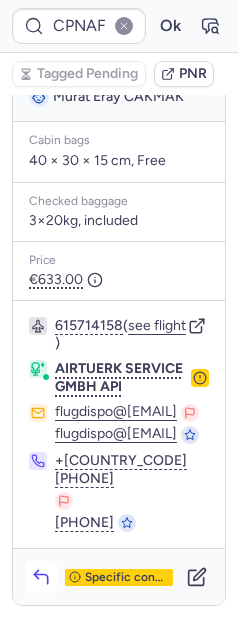 click 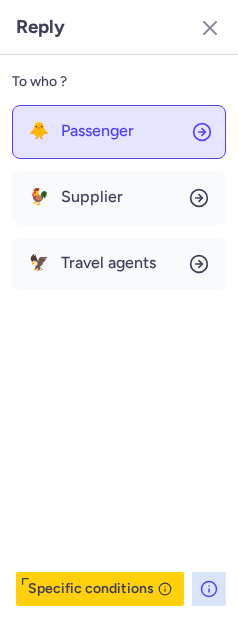 click on "Passenger" at bounding box center [97, 131] 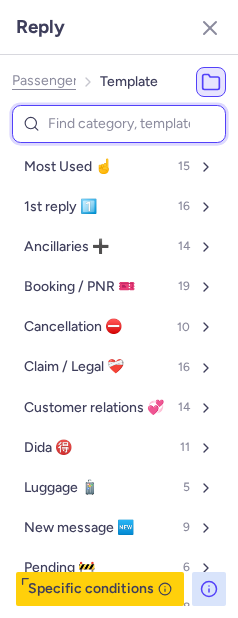 type on "t" 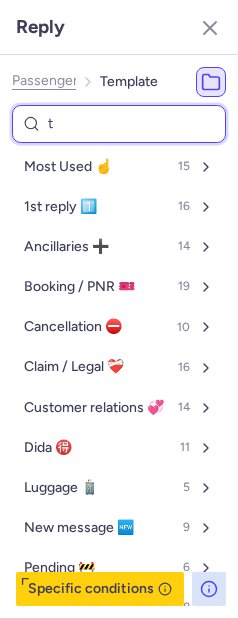 select on "en" 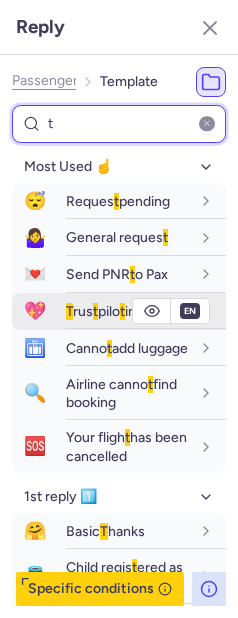 type on "t" 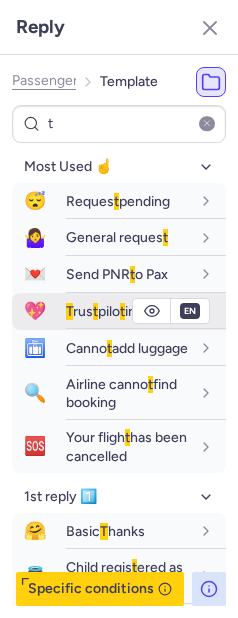 click on "t" at bounding box center (95, 311) 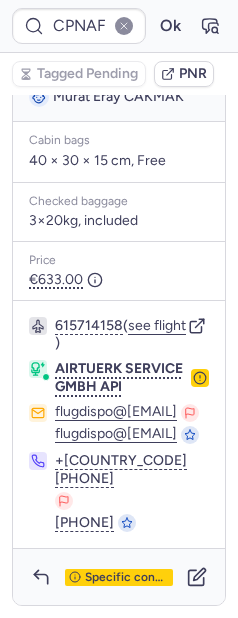 type on "CPORDQ" 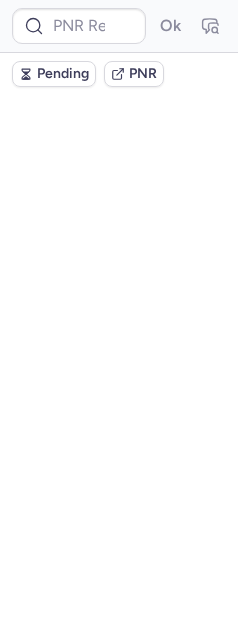 scroll, scrollTop: 0, scrollLeft: 0, axis: both 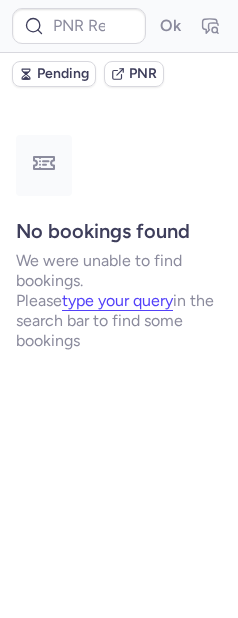 type on "[CODE]" 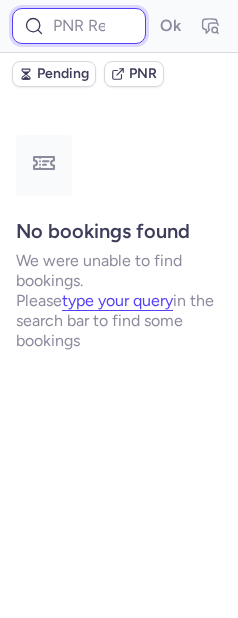 click at bounding box center (79, 26) 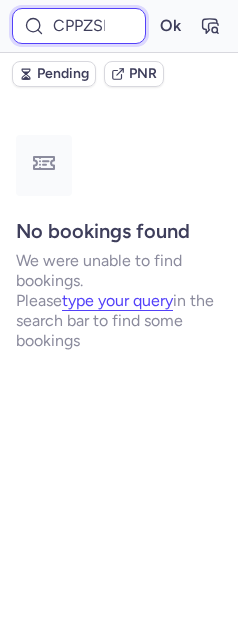 scroll, scrollTop: 0, scrollLeft: 6, axis: horizontal 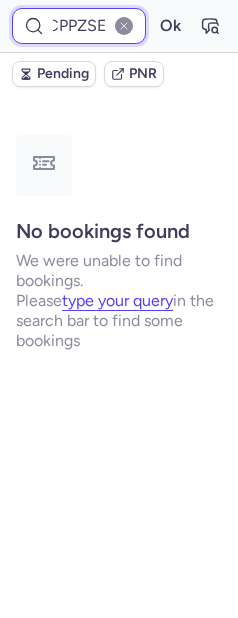 type on "CPPZSE" 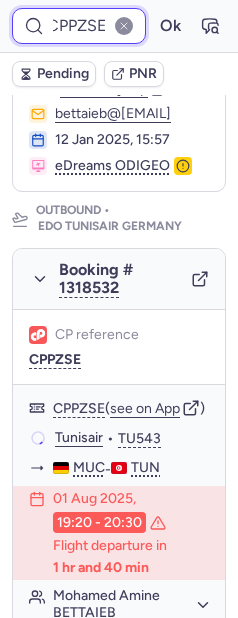 scroll, scrollTop: 340, scrollLeft: 0, axis: vertical 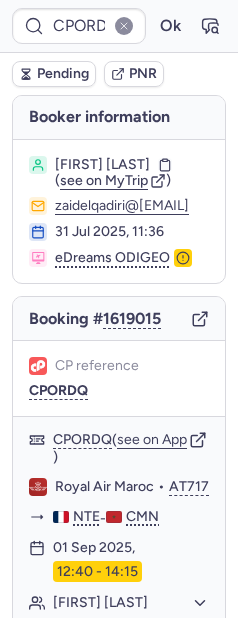 type on "[CODE]" 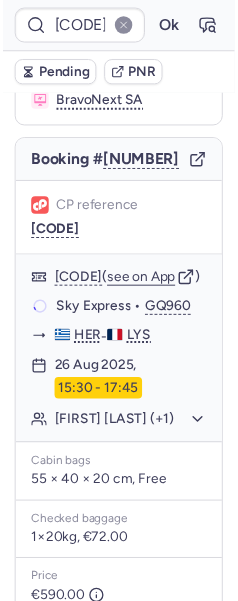scroll, scrollTop: 603, scrollLeft: 0, axis: vertical 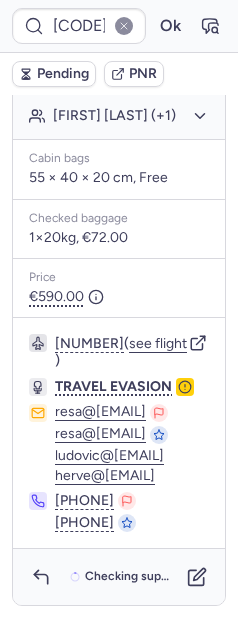 click 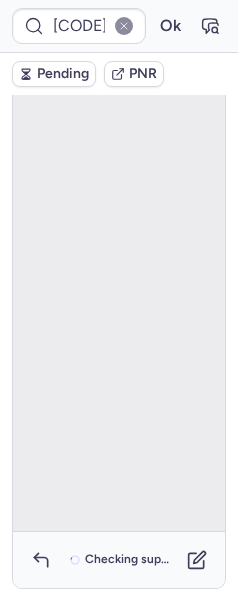scroll, scrollTop: 156, scrollLeft: 0, axis: vertical 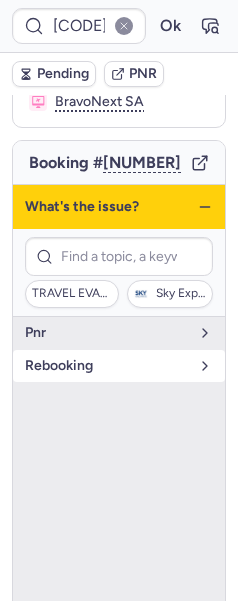 click on "rebooking" at bounding box center (107, 366) 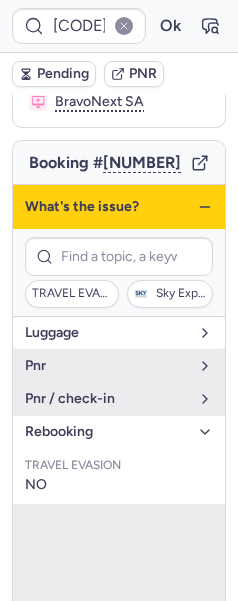 click on "luggage" at bounding box center (107, 333) 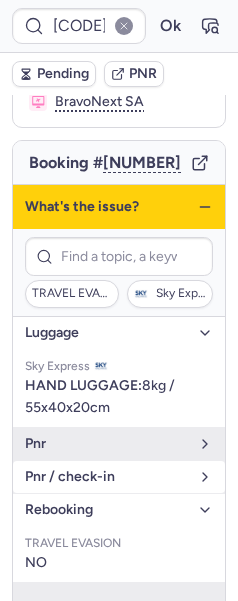 click on "pnr / check-in" at bounding box center (107, 477) 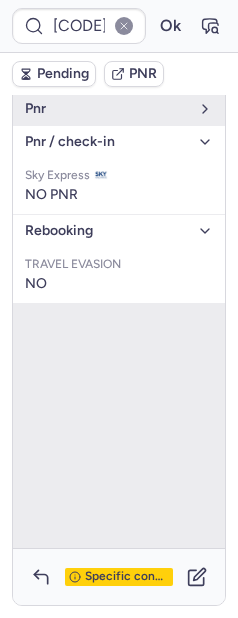 scroll, scrollTop: 625, scrollLeft: 0, axis: vertical 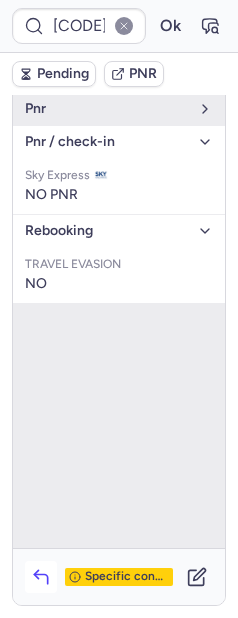 click 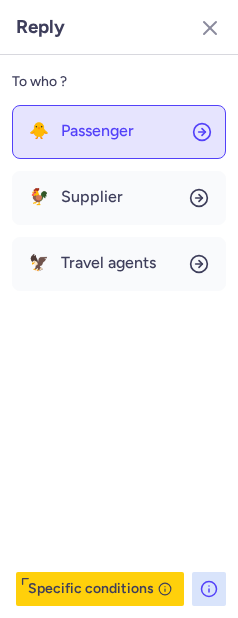 click on "🐥 Passenger" 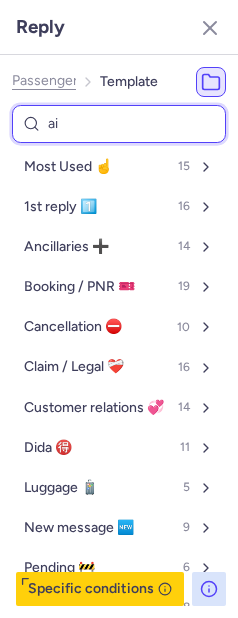 type on "air" 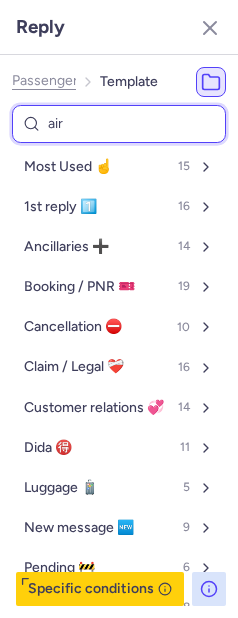 select on "en" 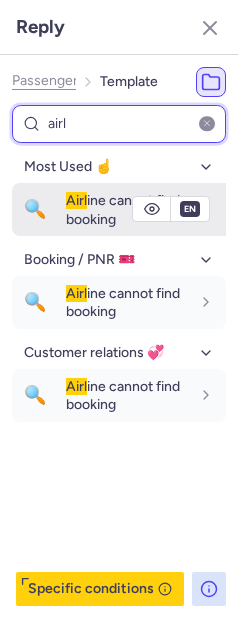 type on "airl" 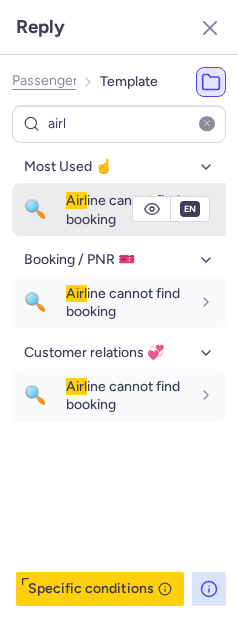 click on "Airl" at bounding box center (76, 200) 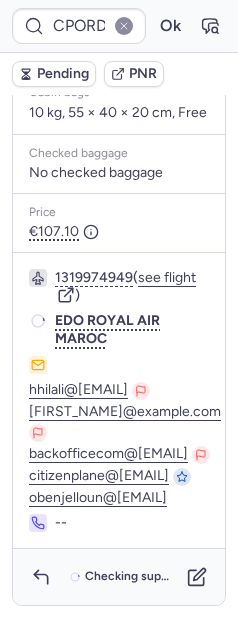 scroll, scrollTop: 611, scrollLeft: 0, axis: vertical 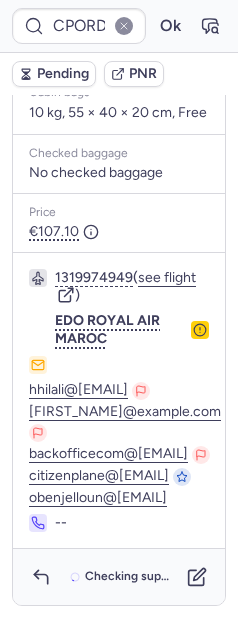 type on "CPY97Q" 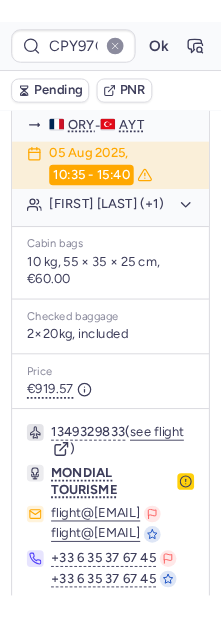 scroll, scrollTop: 276, scrollLeft: 0, axis: vertical 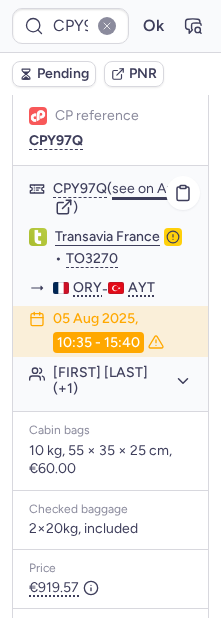 click on "see on App" 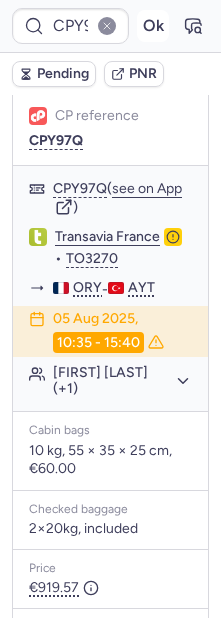 click on "Ok" at bounding box center (153, 26) 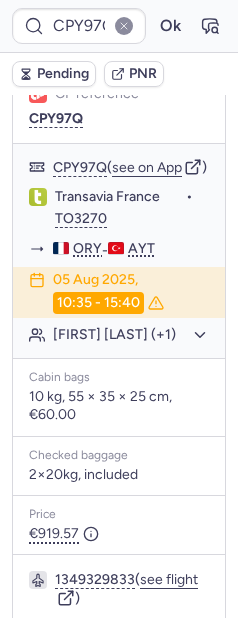 scroll, scrollTop: 276, scrollLeft: 0, axis: vertical 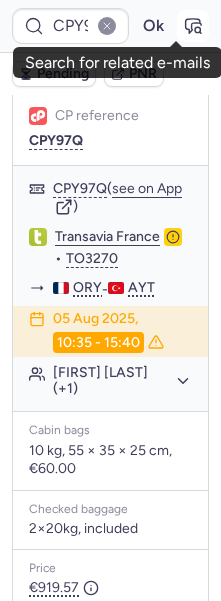 click 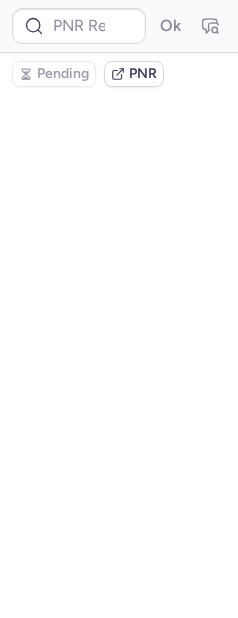 type on "CPY97Q" 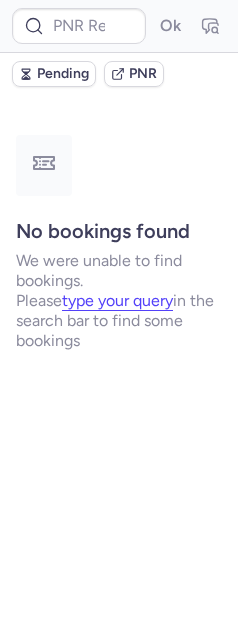 scroll, scrollTop: 0, scrollLeft: 0, axis: both 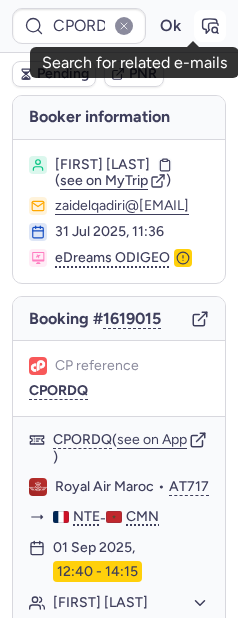 click 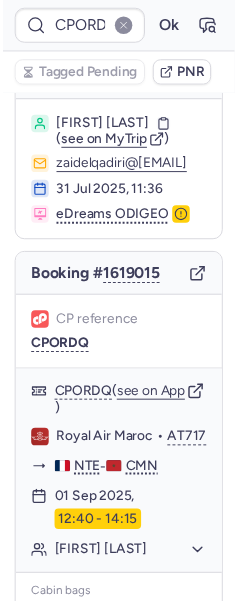 scroll, scrollTop: 40, scrollLeft: 0, axis: vertical 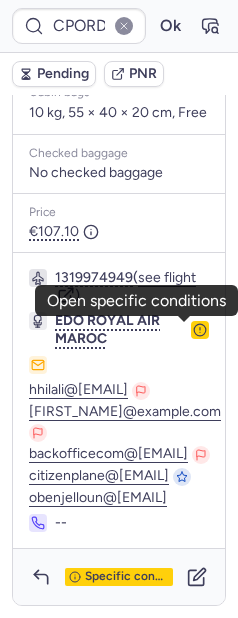 click 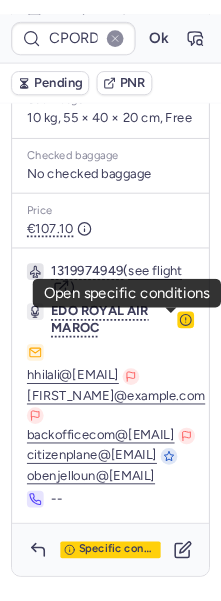 scroll, scrollTop: 156, scrollLeft: 0, axis: vertical 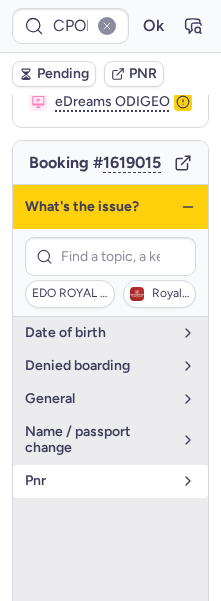 click on "pnr" at bounding box center (98, 481) 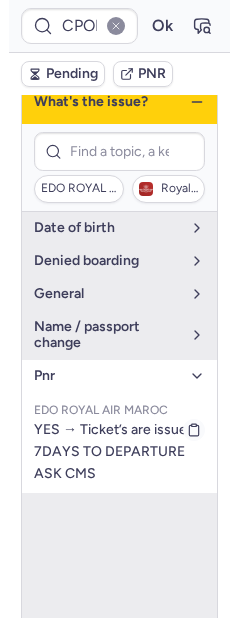 scroll, scrollTop: 277, scrollLeft: 0, axis: vertical 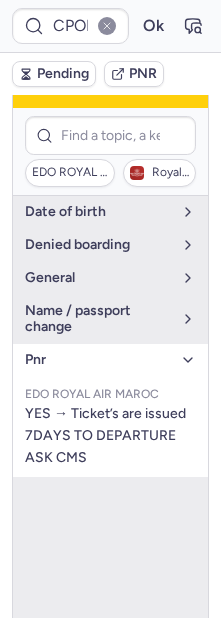 click 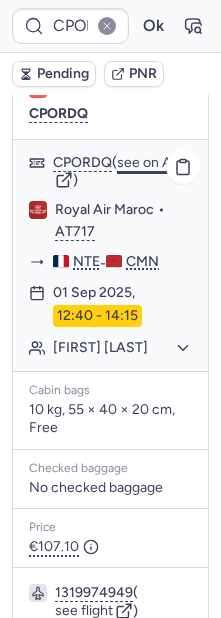 click on "see on App" 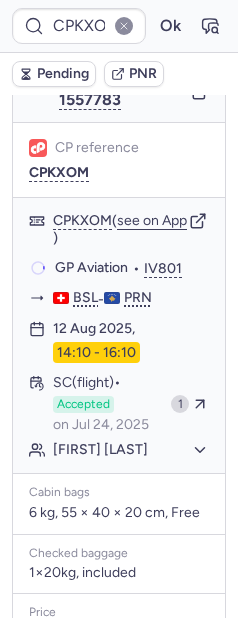 scroll, scrollTop: 437, scrollLeft: 0, axis: vertical 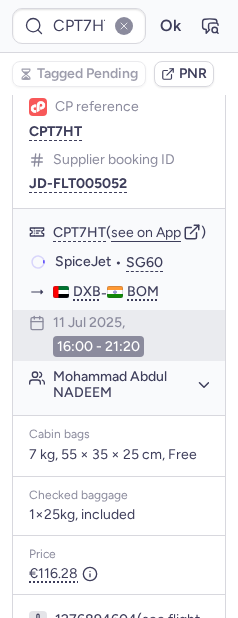 type on "CPKXOM" 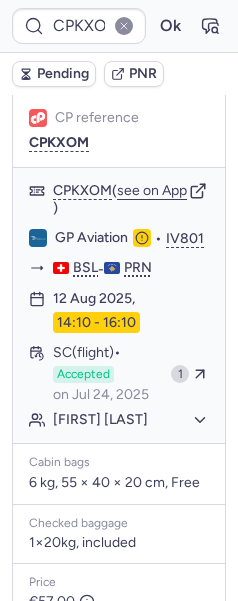 scroll, scrollTop: 525, scrollLeft: 0, axis: vertical 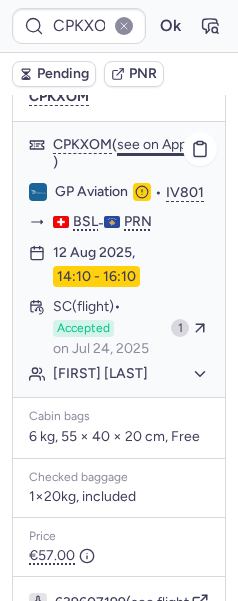 click on "see on App" 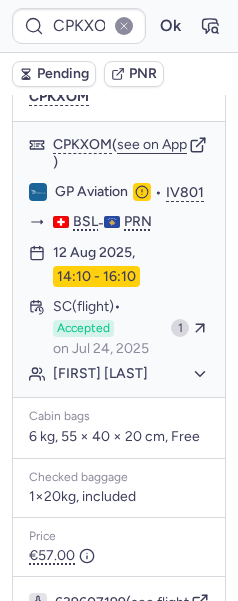 click on "CPKXOM  Ok" at bounding box center (119, 26) 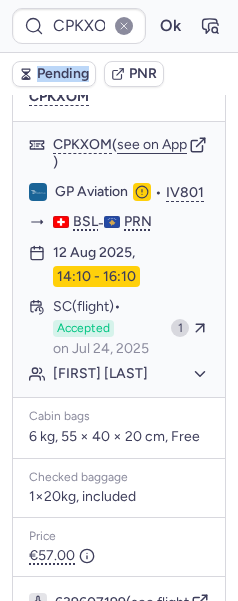 click on "CPKXOM  Ok" at bounding box center [119, 26] 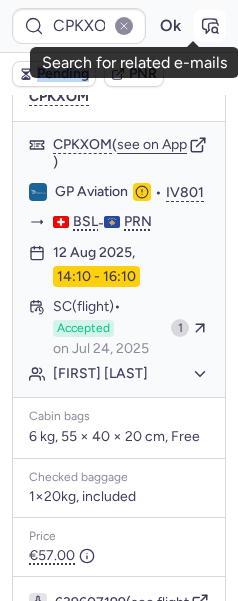 click 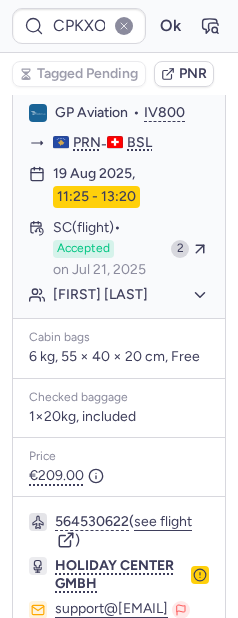 scroll, scrollTop: 1881, scrollLeft: 0, axis: vertical 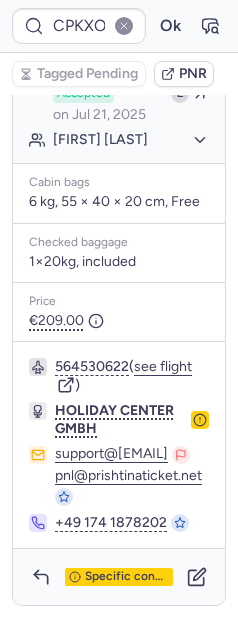click at bounding box center [41, 577] 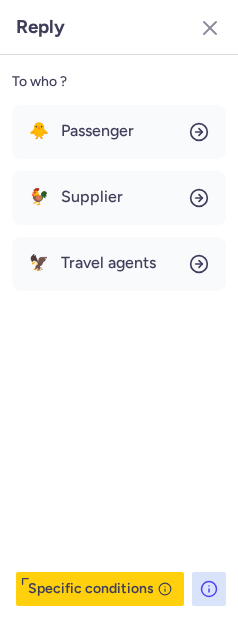 click on "Specific conditions" at bounding box center [100, 589] 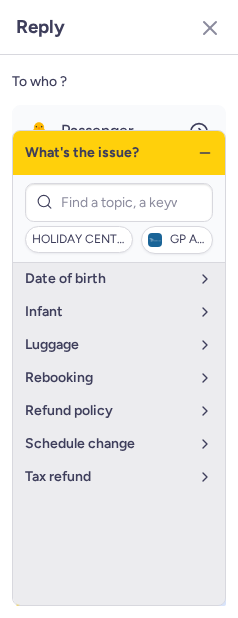 click 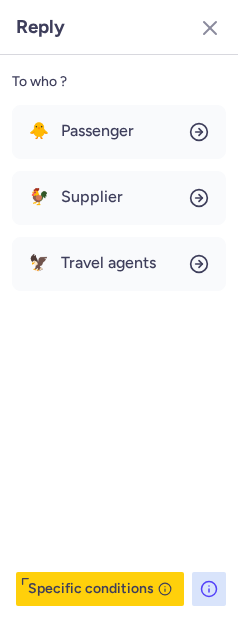 click on "To who ? 🐥 Passenger 🐓 Supplier 🦅 Travel agents Specific conditions" 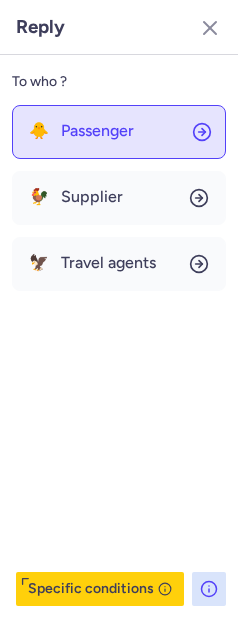 click on "🐥 Passenger" 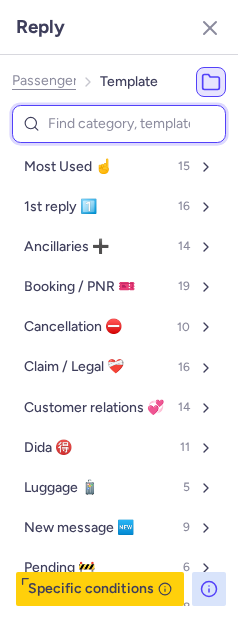 click at bounding box center (119, 124) 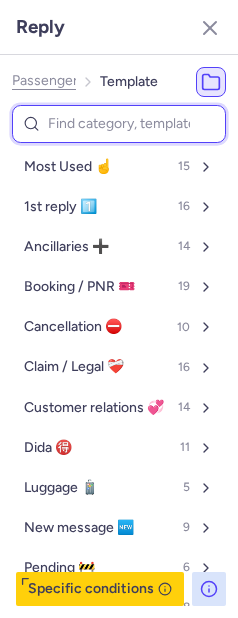 click at bounding box center [119, 124] 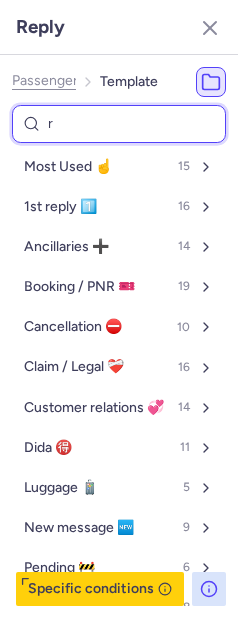 type on "re" 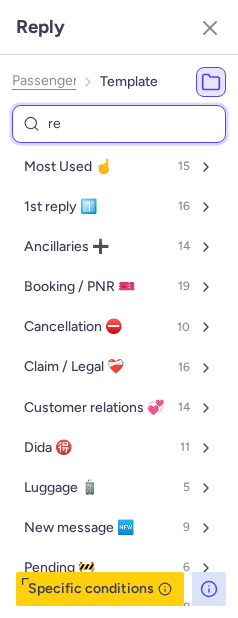 select on "de" 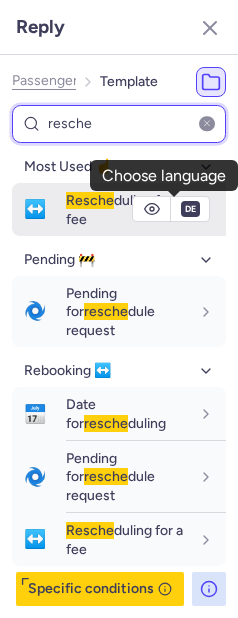 type on "resche" 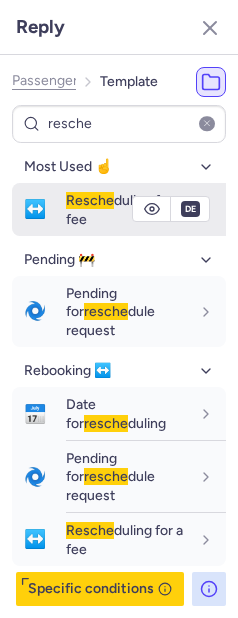click on "Resche" at bounding box center [90, 200] 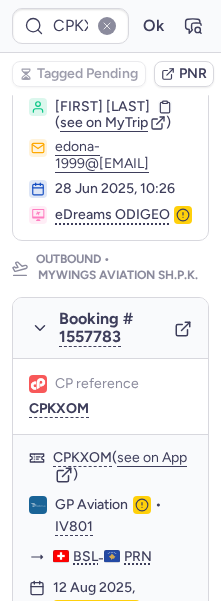 scroll, scrollTop: 0, scrollLeft: 0, axis: both 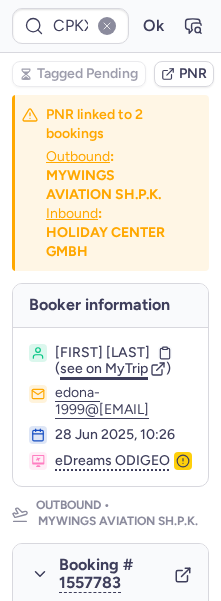 click on "see on MyTrip" at bounding box center (104, 368) 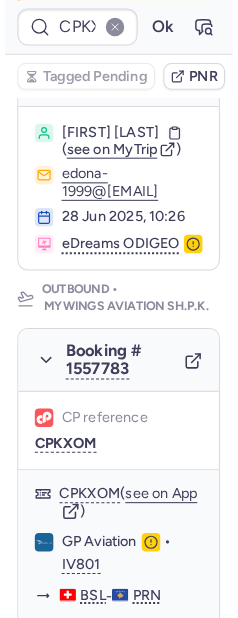 scroll, scrollTop: 578, scrollLeft: 0, axis: vertical 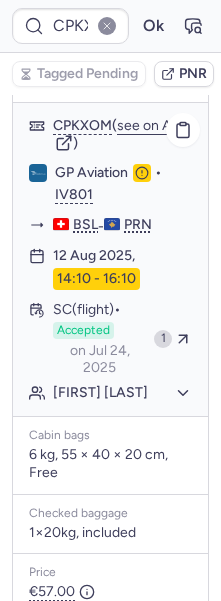 click on "Edona AVDILJI" 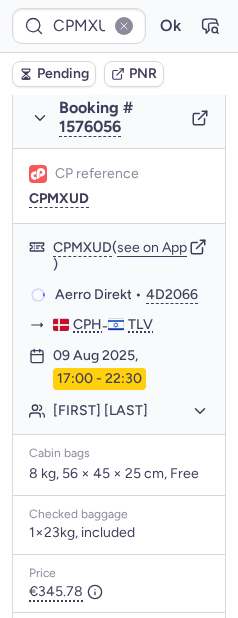 scroll, scrollTop: 528, scrollLeft: 0, axis: vertical 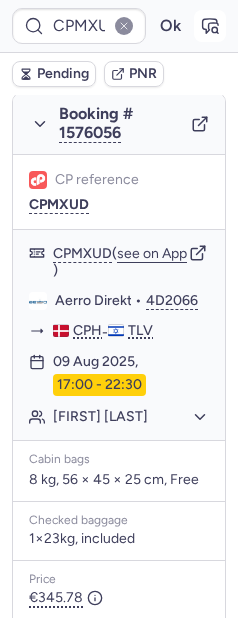 click 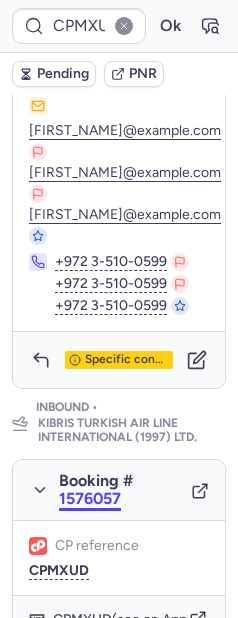 scroll, scrollTop: 1382, scrollLeft: 0, axis: vertical 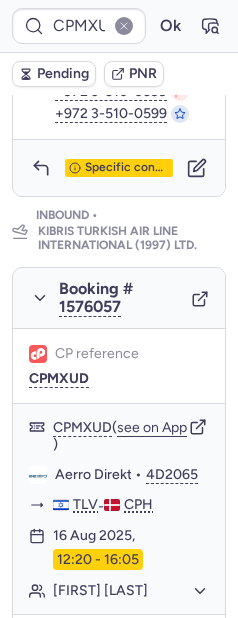 click on "Pending" at bounding box center [54, 74] 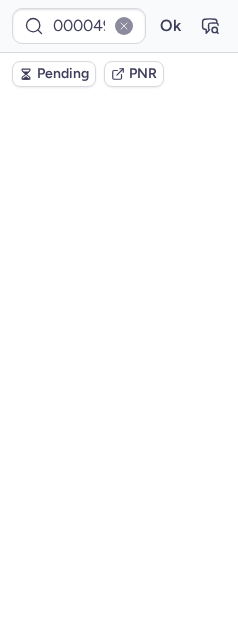 scroll, scrollTop: 0, scrollLeft: 0, axis: both 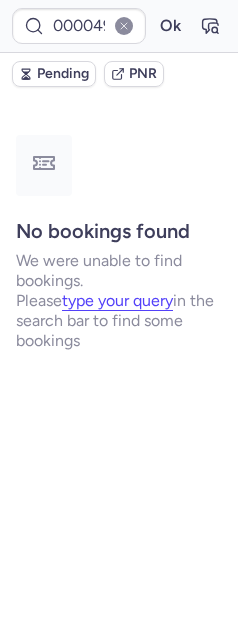 type on "CPORDQ" 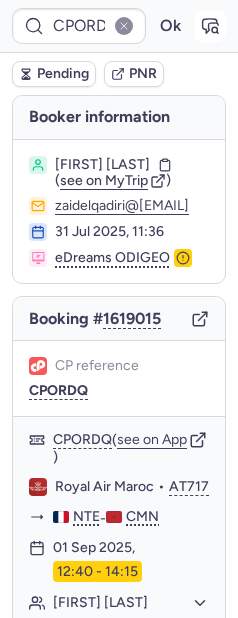 click 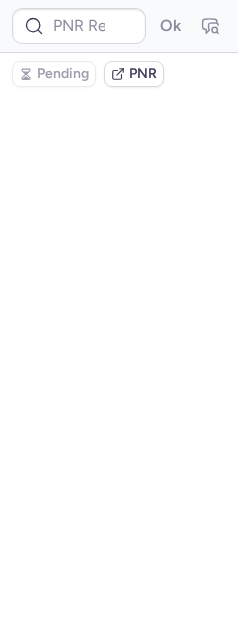 type on "CPORDQ" 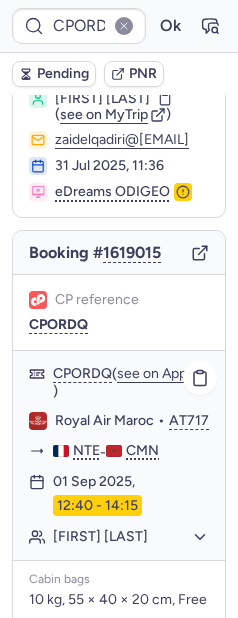 scroll, scrollTop: 209, scrollLeft: 0, axis: vertical 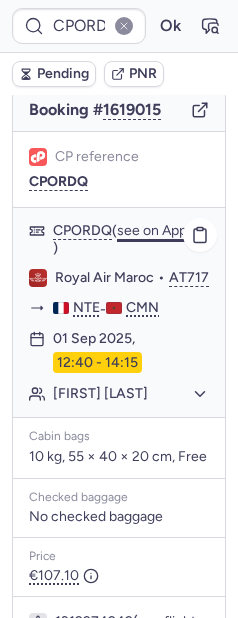click on "see on App" 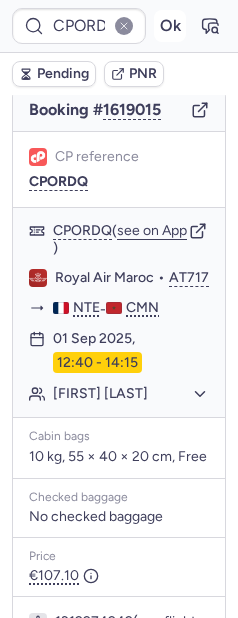 click on "Ok" at bounding box center (170, 26) 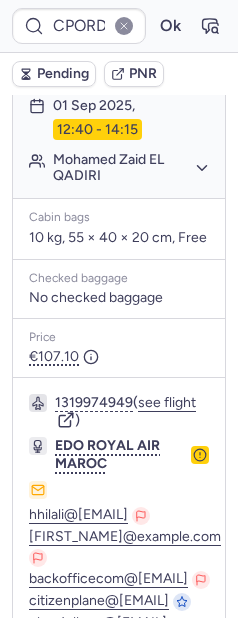 scroll, scrollTop: 625, scrollLeft: 0, axis: vertical 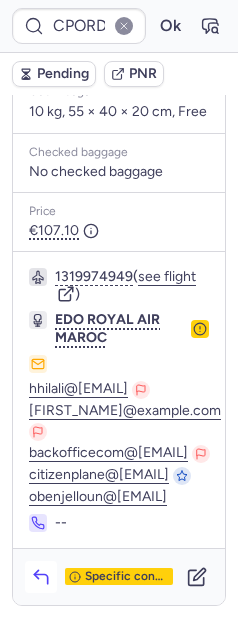 click 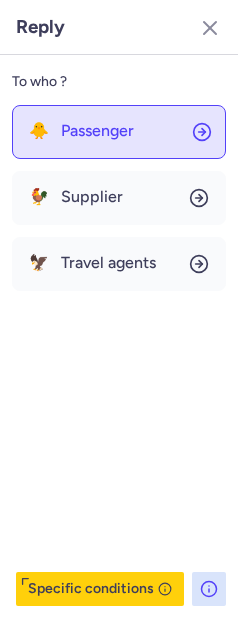 click on "Passenger" at bounding box center (97, 131) 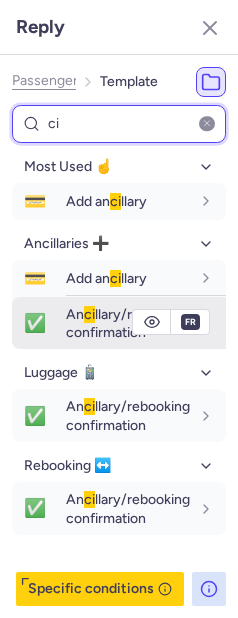 type on "ci" 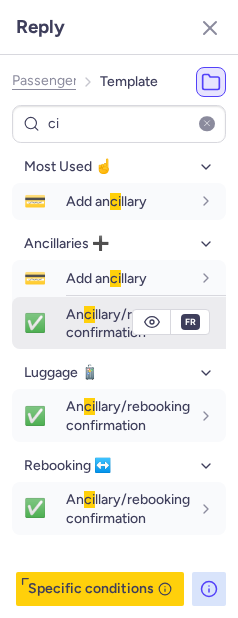 click on "An ci llary/rebooking confirmation" at bounding box center [128, 323] 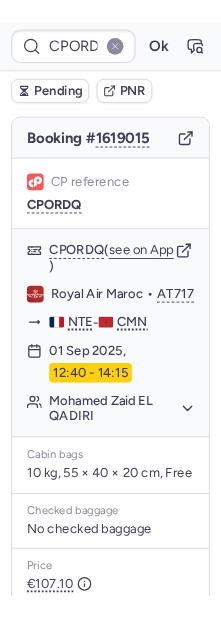scroll, scrollTop: 35, scrollLeft: 0, axis: vertical 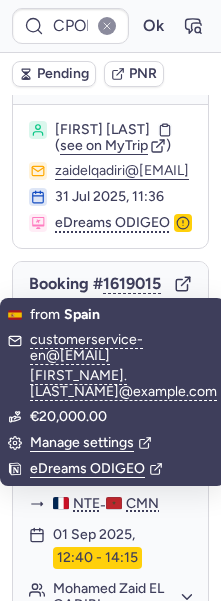 click on "Zaid EL QADIRI  ( see on MyTrip  )  zaidelqadiri@gmail.com 31 Jul 2025, 11:36 eDreams ODIGEO" at bounding box center (110, 177) 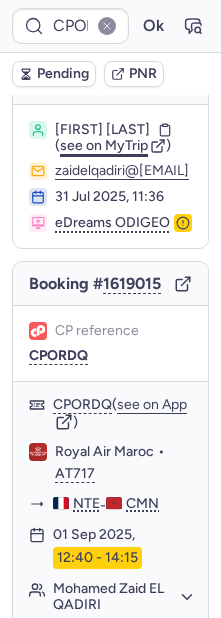 click on "see on MyTrip" at bounding box center (104, 145) 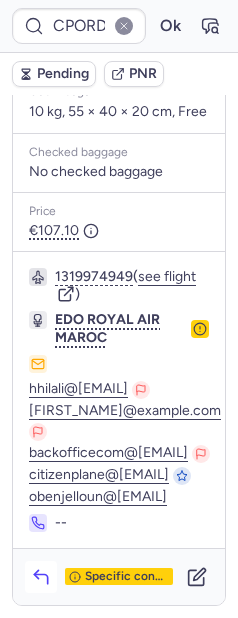 scroll, scrollTop: 625, scrollLeft: 0, axis: vertical 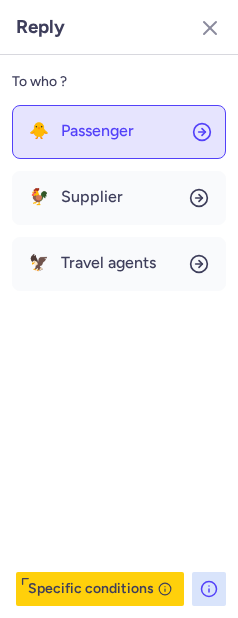 click on "Passenger" at bounding box center [97, 131] 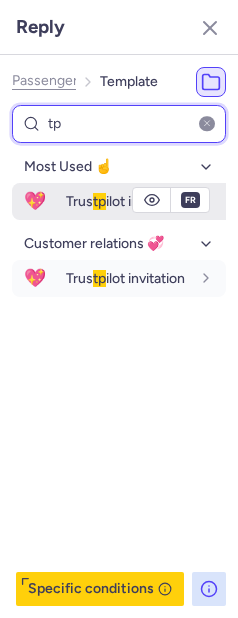 type on "tp" 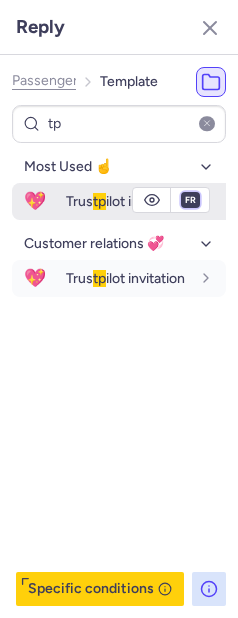 click on "fr en de nl pt es it ru" at bounding box center (190, 200) 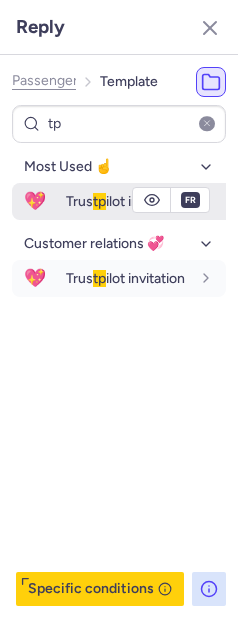click on "fr en de nl pt es it ru" at bounding box center [190, 200] 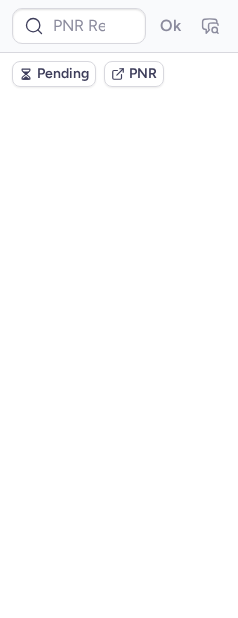 scroll, scrollTop: 0, scrollLeft: 0, axis: both 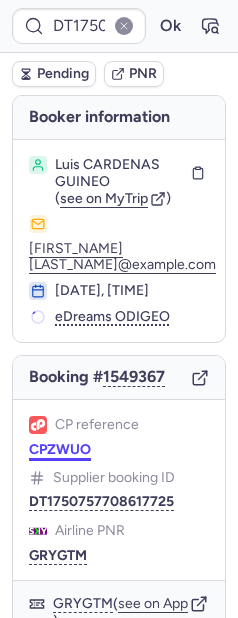 click on "CPZWUO" at bounding box center (60, 450) 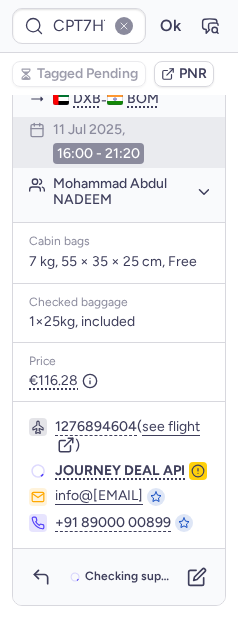 scroll, scrollTop: 567, scrollLeft: 0, axis: vertical 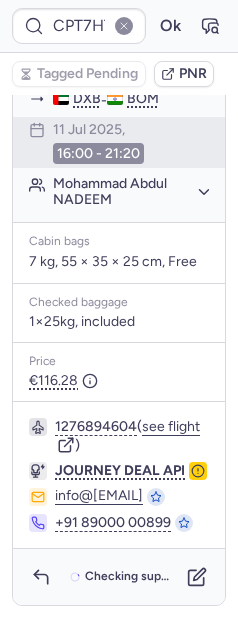 type on "CPCJWF" 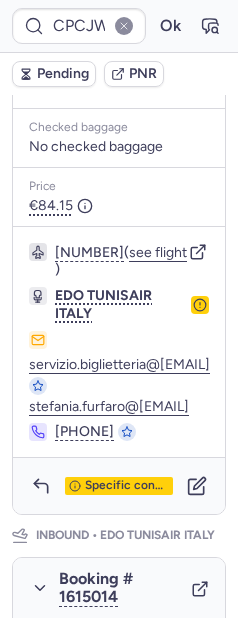 scroll, scrollTop: 774, scrollLeft: 0, axis: vertical 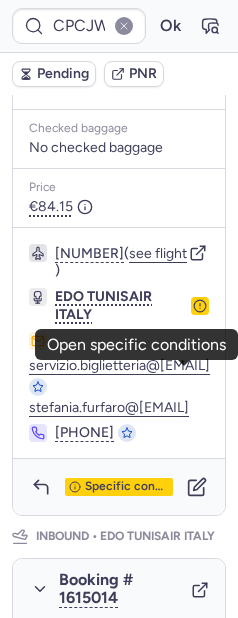 click 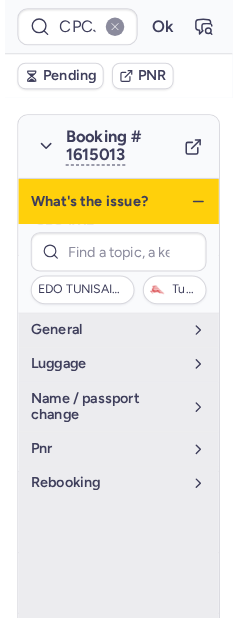 scroll, scrollTop: 384, scrollLeft: 0, axis: vertical 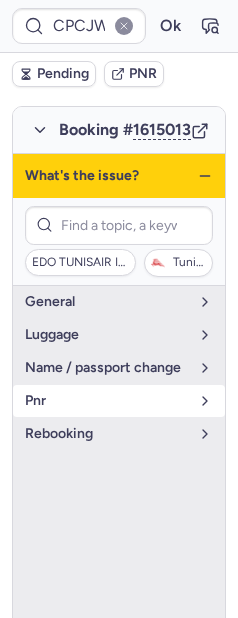 click on "pnr" at bounding box center [107, 401] 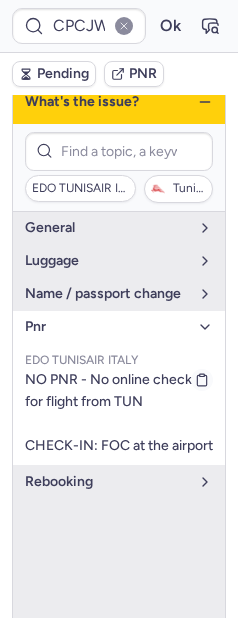 scroll, scrollTop: 460, scrollLeft: 0, axis: vertical 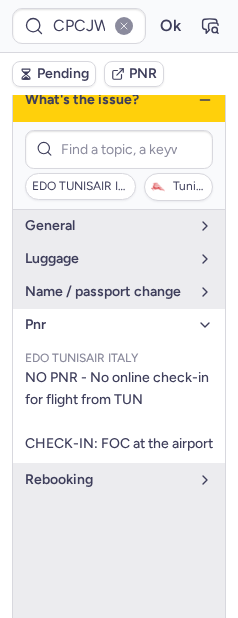click 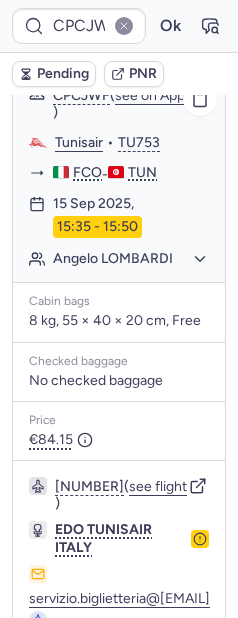 scroll, scrollTop: 955, scrollLeft: 0, axis: vertical 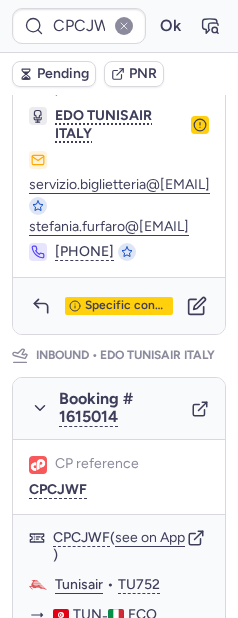 click 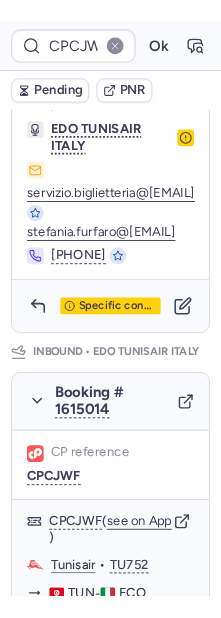 scroll, scrollTop: 422, scrollLeft: 0, axis: vertical 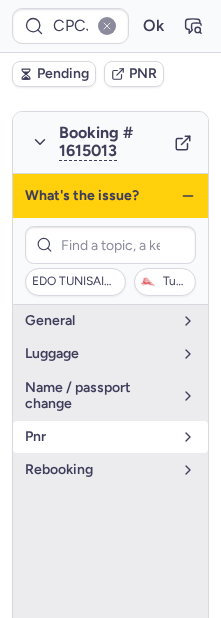 click on "pnr" at bounding box center [98, 437] 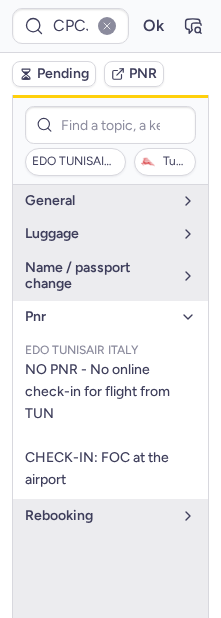 scroll, scrollTop: 541, scrollLeft: 0, axis: vertical 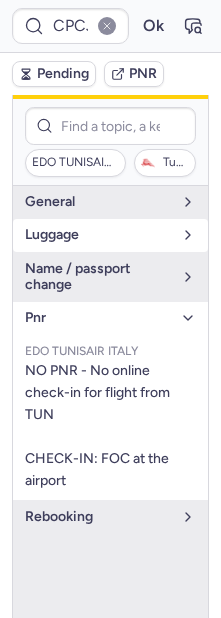 click on "luggage" at bounding box center [98, 235] 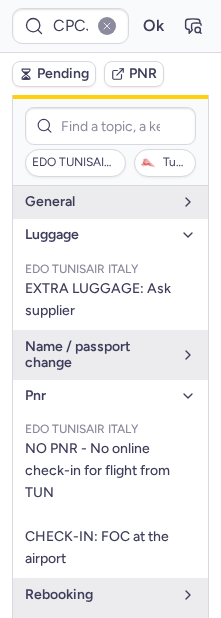 click 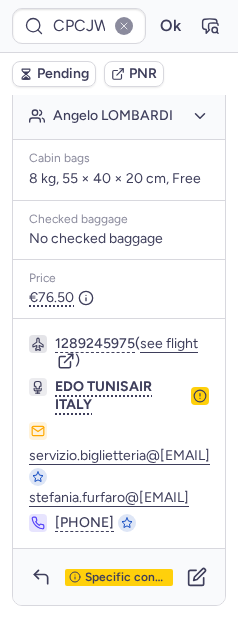 scroll, scrollTop: 1636, scrollLeft: 0, axis: vertical 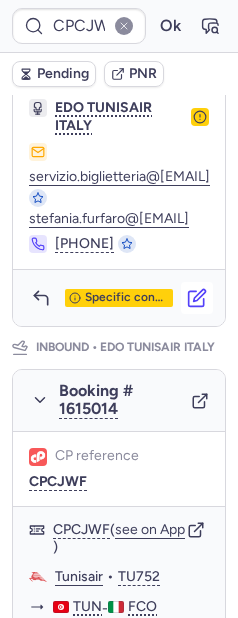 click at bounding box center (197, 298) 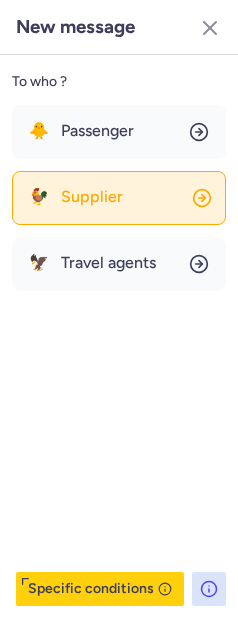 click on "🐓 Supplier" 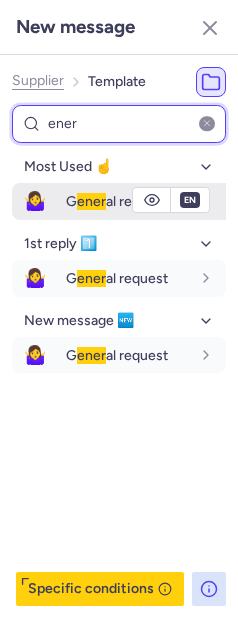 type on "ener" 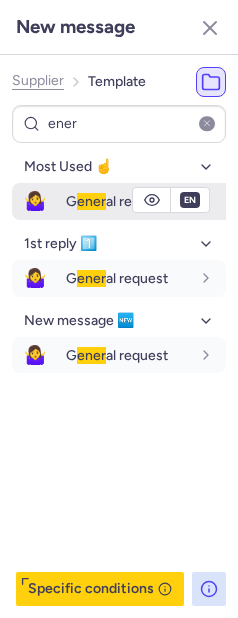click on "🤷‍♀️" at bounding box center (35, 201) 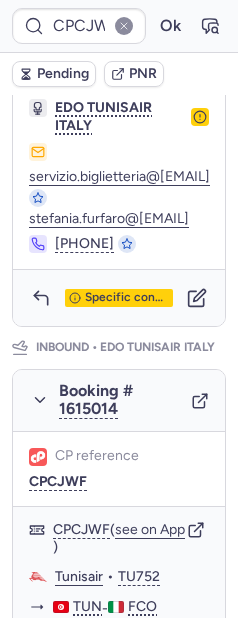 scroll, scrollTop: 1636, scrollLeft: 0, axis: vertical 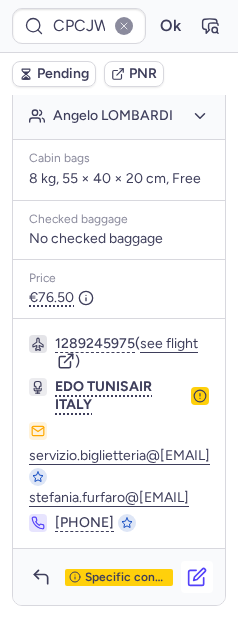 click 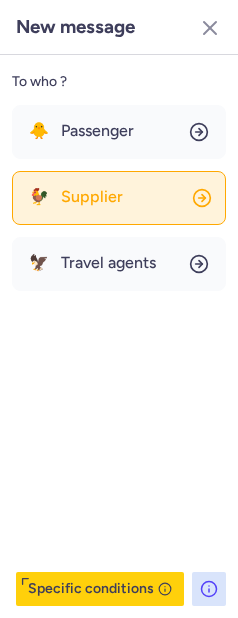 click on "🐓 Supplier" 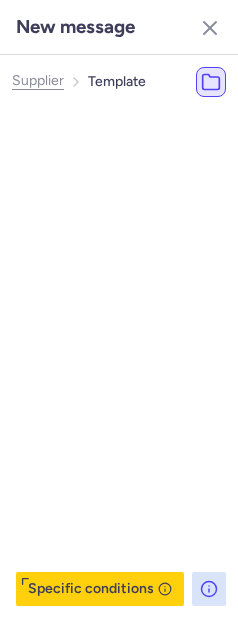 type 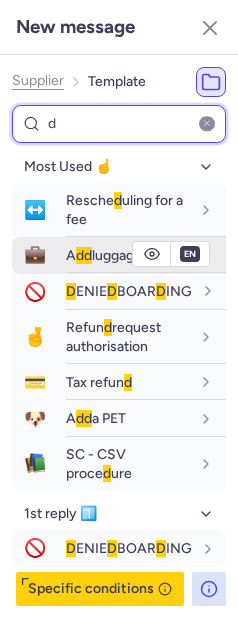 type on "d" 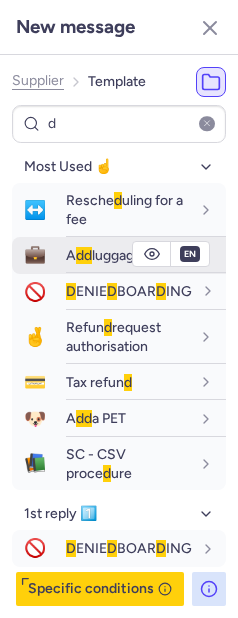 click on "💼" at bounding box center (35, 255) 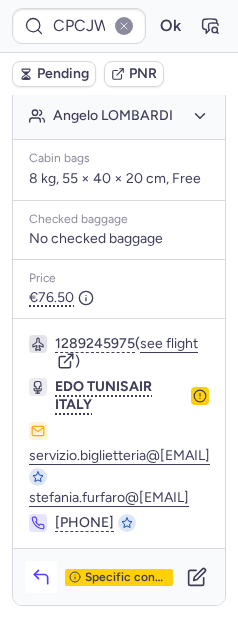 click at bounding box center [41, 577] 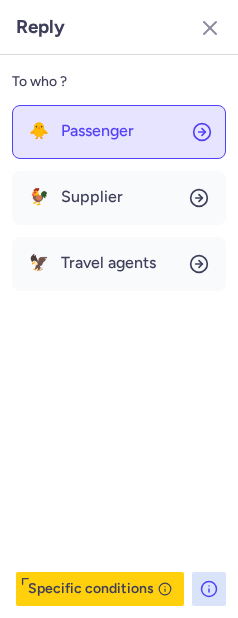 click on "Passenger" at bounding box center [97, 131] 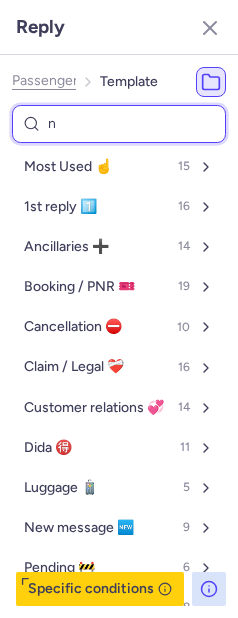 type on "nd" 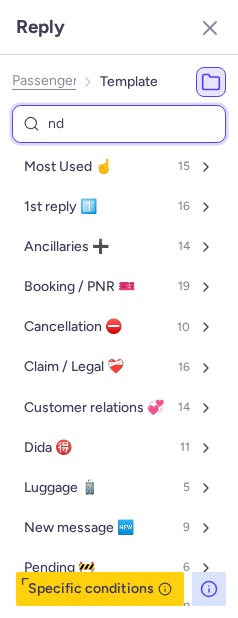 select on "en" 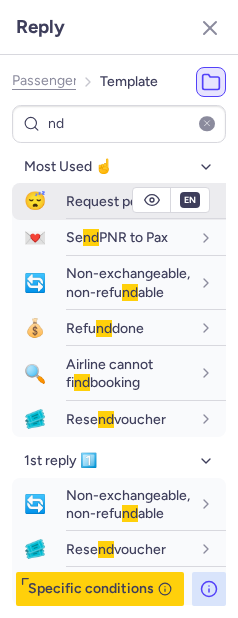 click on "Request pe nd ing" at bounding box center [119, 201] 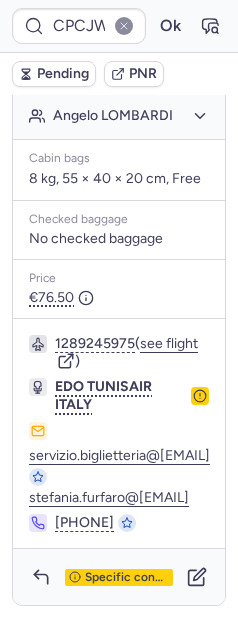 click on "Pending" at bounding box center [63, 74] 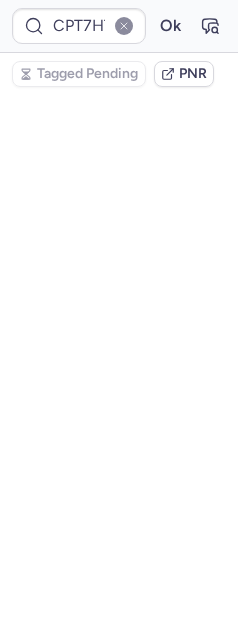 scroll, scrollTop: 606, scrollLeft: 0, axis: vertical 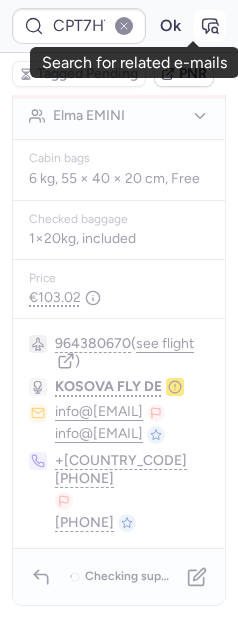 click 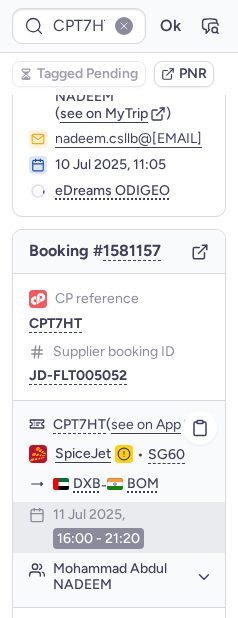 scroll, scrollTop: 223, scrollLeft: 0, axis: vertical 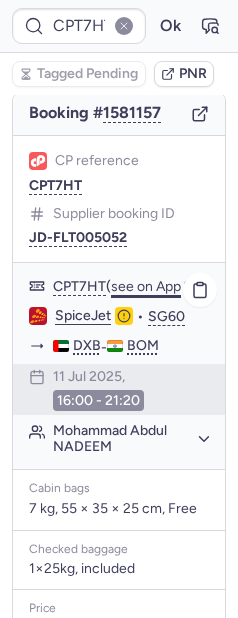 click on "see on App" 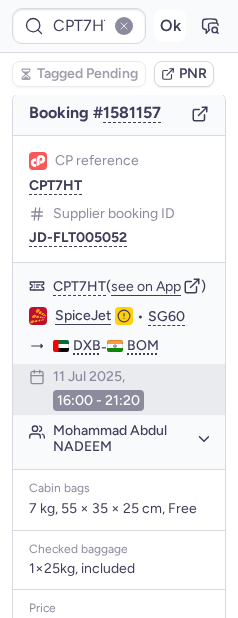 click on "Ok" at bounding box center (170, 26) 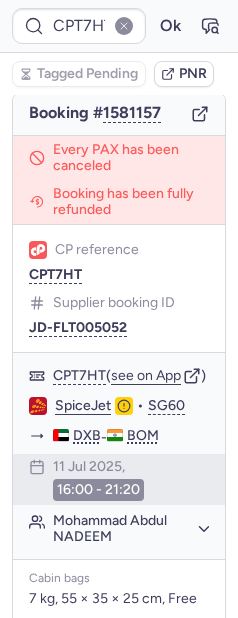 scroll, scrollTop: 656, scrollLeft: 0, axis: vertical 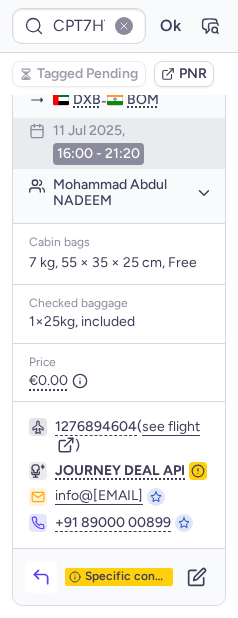 click 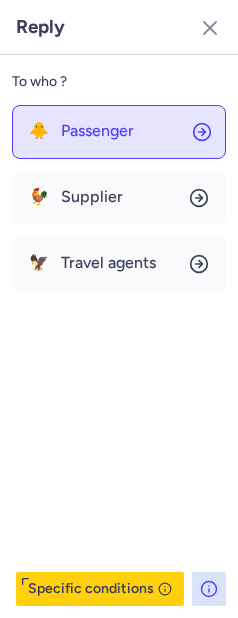 click on "Passenger" at bounding box center (97, 131) 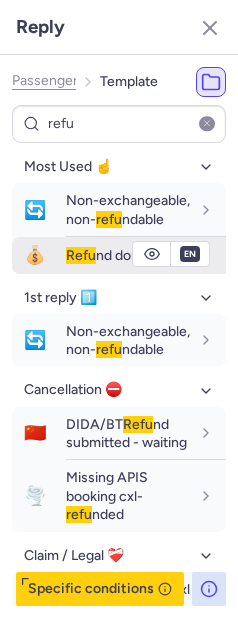 click on "Refu" at bounding box center (81, 255) 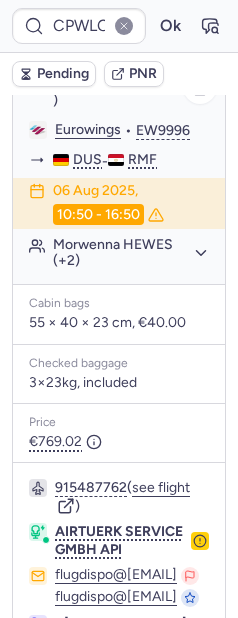 scroll, scrollTop: 335, scrollLeft: 0, axis: vertical 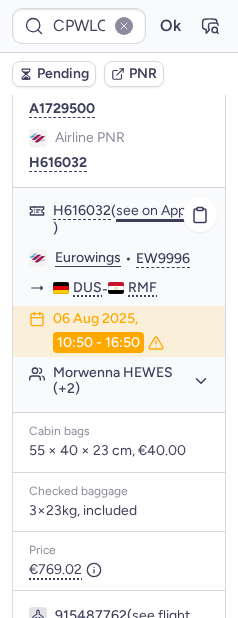 click on "see on App" 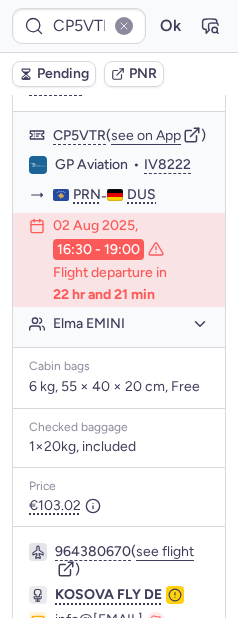 scroll, scrollTop: 218, scrollLeft: 0, axis: vertical 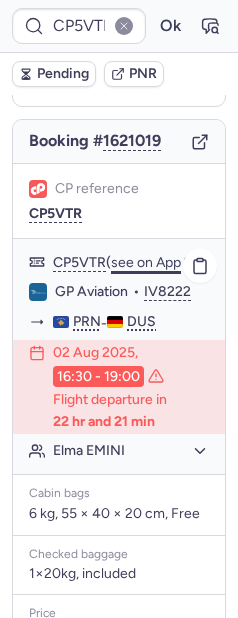 click on "see on App" 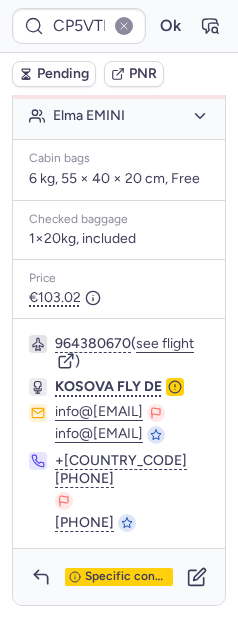scroll, scrollTop: 566, scrollLeft: 0, axis: vertical 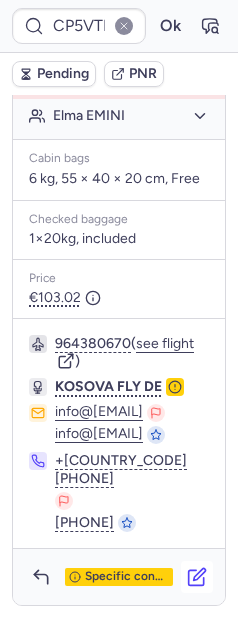 click at bounding box center [197, 577] 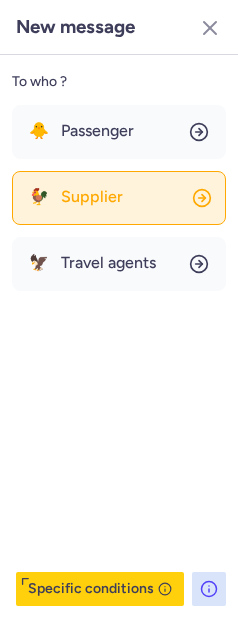 click on "🐓 Supplier" 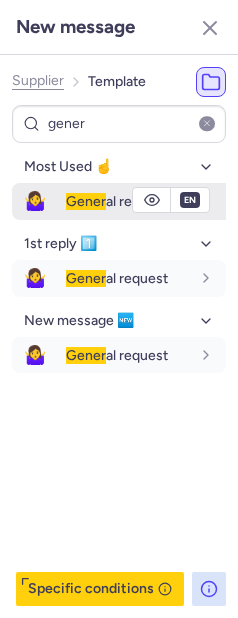 click on "Gener" at bounding box center [86, 201] 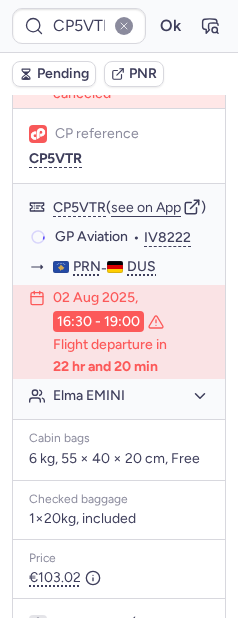 scroll, scrollTop: 611, scrollLeft: 0, axis: vertical 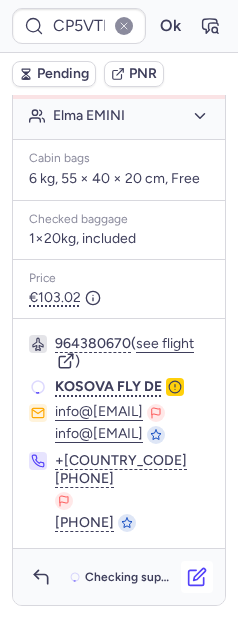 click 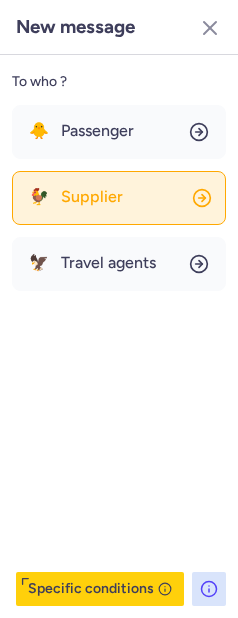 click on "🐓 Supplier" 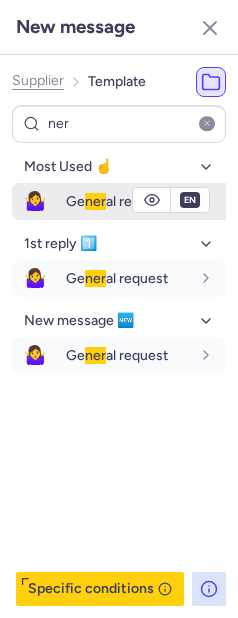 click on "Ge ner al request" at bounding box center (146, 201) 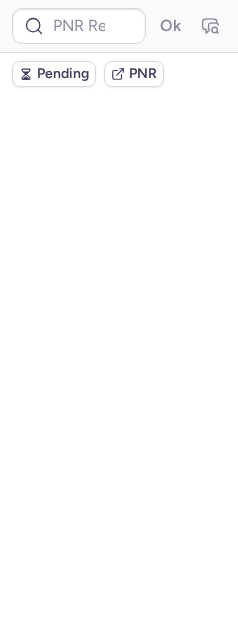 scroll, scrollTop: 0, scrollLeft: 0, axis: both 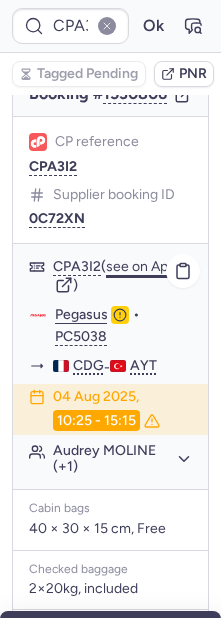 click on "see on App" 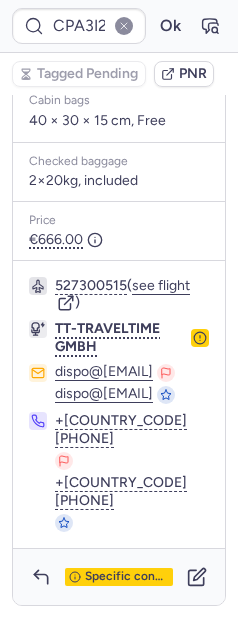 scroll, scrollTop: 687, scrollLeft: 0, axis: vertical 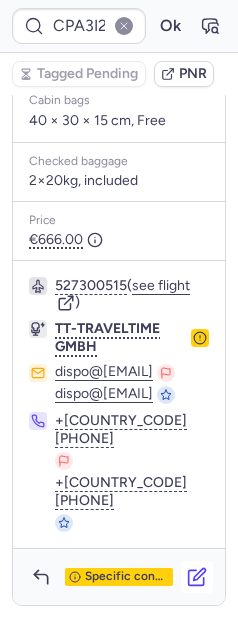 click 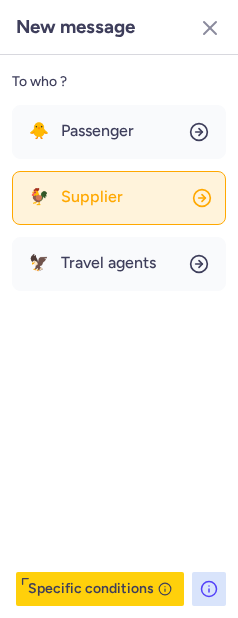 click on "🐓 Supplier" 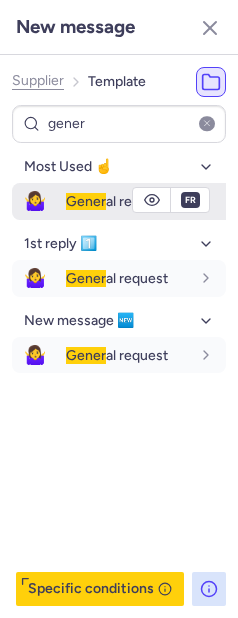 click on "Gener" at bounding box center [86, 201] 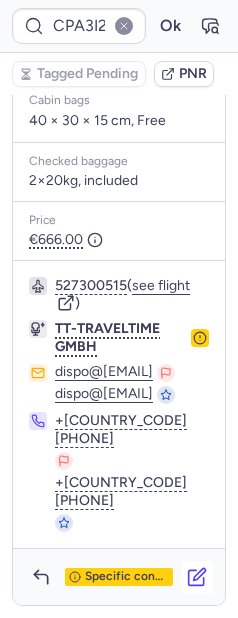 click at bounding box center [197, 577] 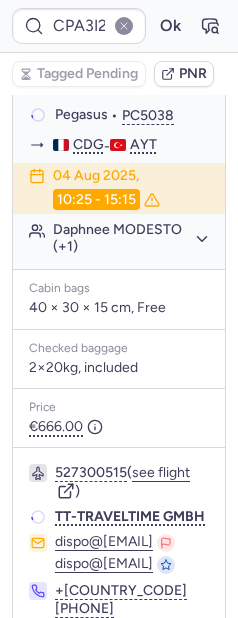 scroll, scrollTop: 710, scrollLeft: 0, axis: vertical 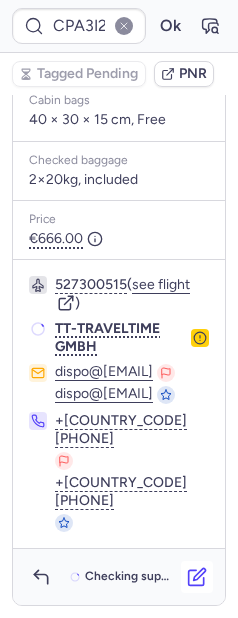 click 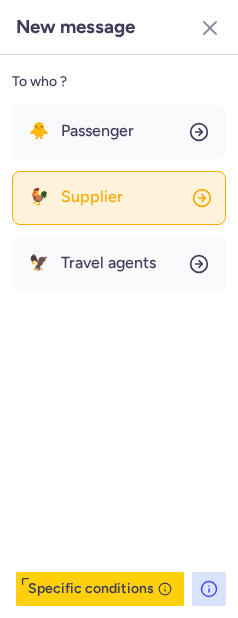 click on "Supplier" at bounding box center [92, 197] 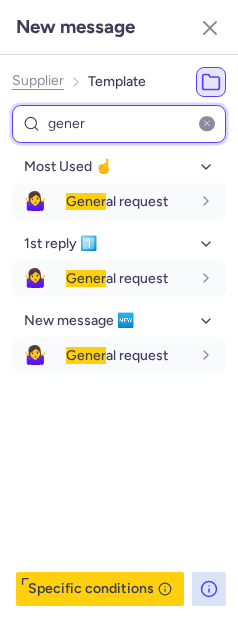 scroll, scrollTop: 732, scrollLeft: 0, axis: vertical 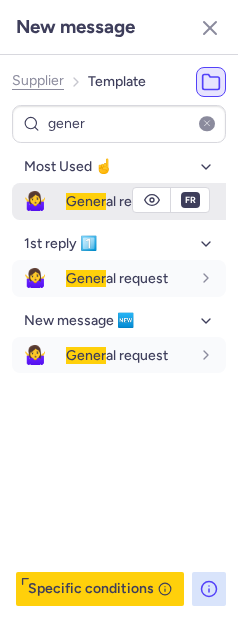 click on "Gener" at bounding box center [86, 201] 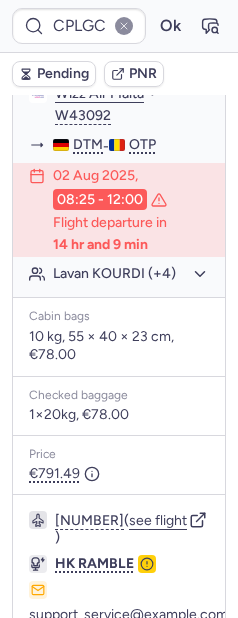 scroll, scrollTop: 530, scrollLeft: 0, axis: vertical 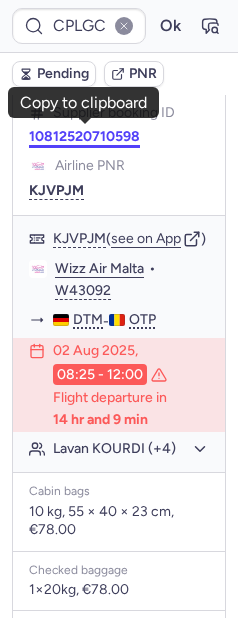 click on "10812520710598" at bounding box center [84, 137] 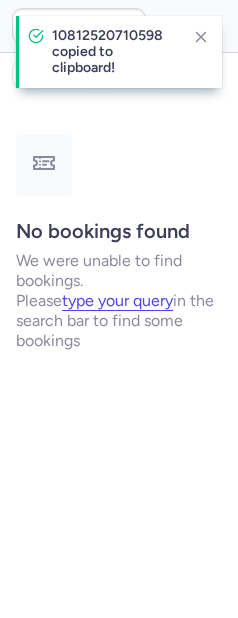 scroll, scrollTop: 0, scrollLeft: 0, axis: both 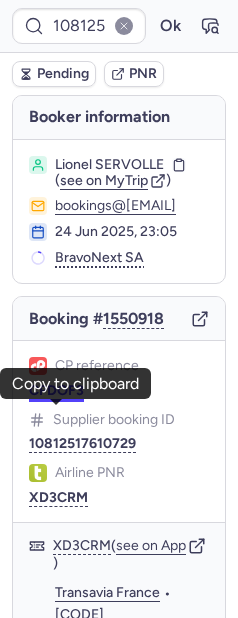 click on "CPDOF3" at bounding box center (56, 391) 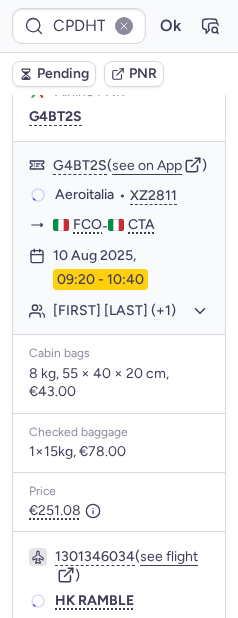 scroll, scrollTop: 572, scrollLeft: 0, axis: vertical 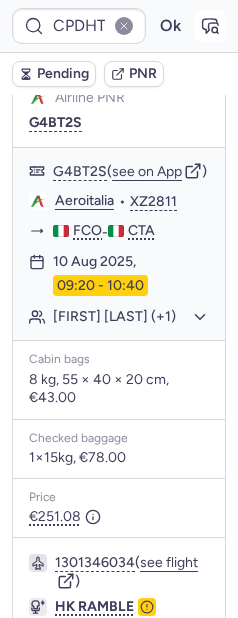 click 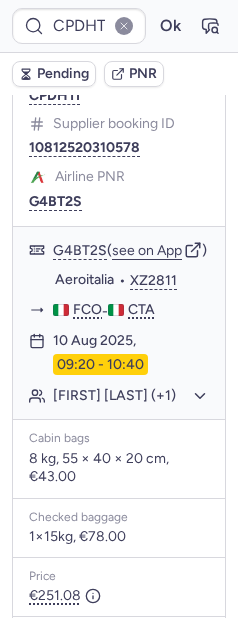 scroll, scrollTop: 487, scrollLeft: 0, axis: vertical 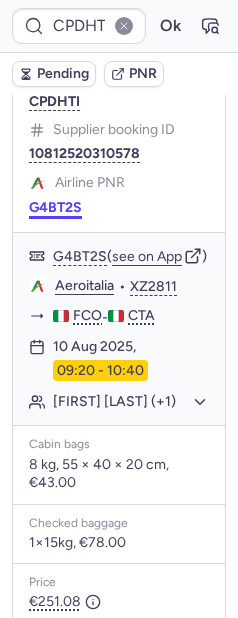 click on "G4BT2S" at bounding box center [55, 208] 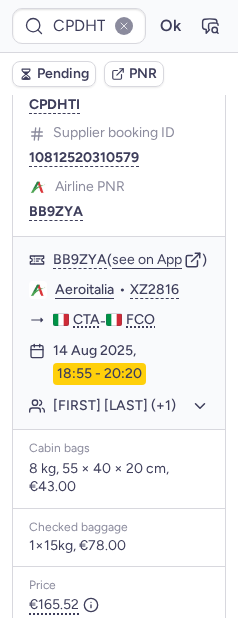 scroll, scrollTop: 1343, scrollLeft: 0, axis: vertical 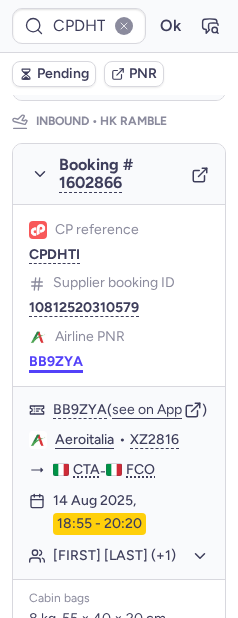 click on "BB9ZYA" at bounding box center (56, 362) 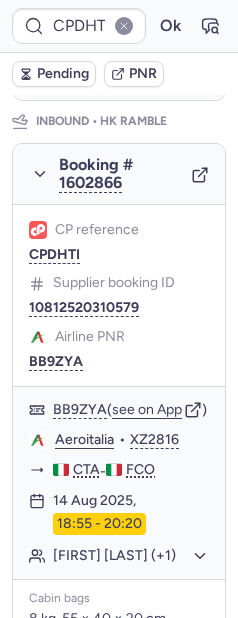 scroll, scrollTop: 0, scrollLeft: 0, axis: both 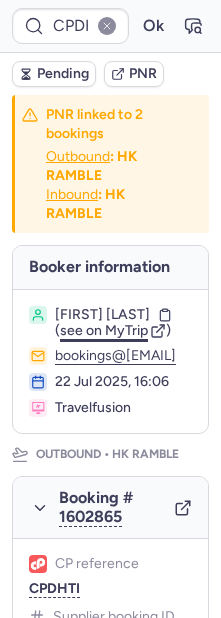 click on "Cecire MATTEO  ( see on MyTrip  )  bookings@lmnbookings.com 22 Jul 2025, 16:06 Travelfusion" at bounding box center [110, 362] 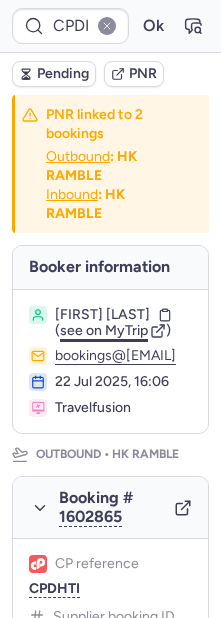click on "see on MyTrip" at bounding box center (104, 330) 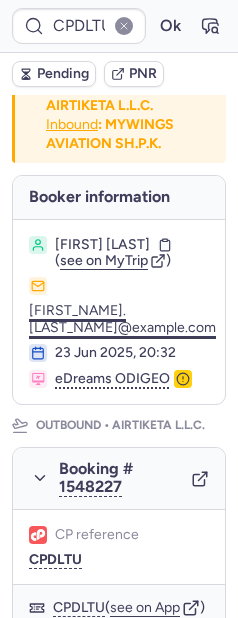 scroll, scrollTop: 75, scrollLeft: 0, axis: vertical 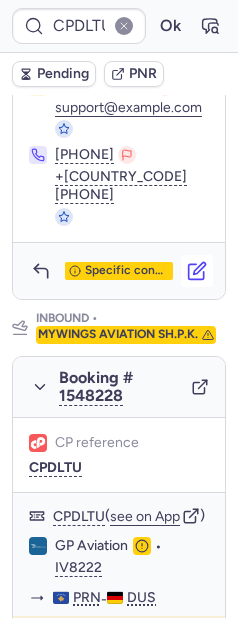 click 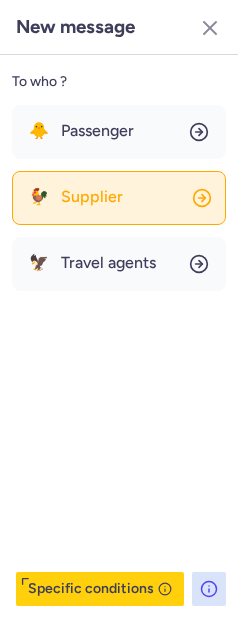 click on "Supplier" at bounding box center (92, 197) 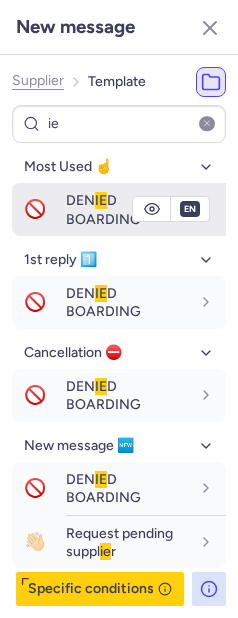 click on "🚫" at bounding box center [35, 209] 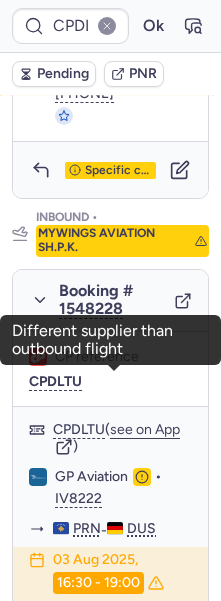 scroll, scrollTop: 1093, scrollLeft: 0, axis: vertical 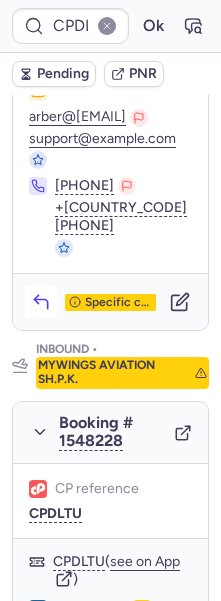 click 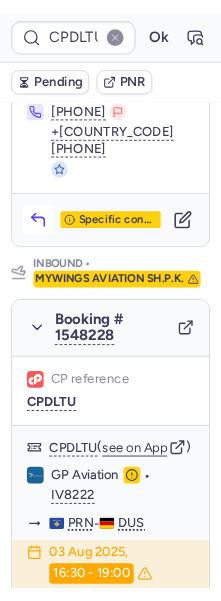 scroll, scrollTop: 1048, scrollLeft: 0, axis: vertical 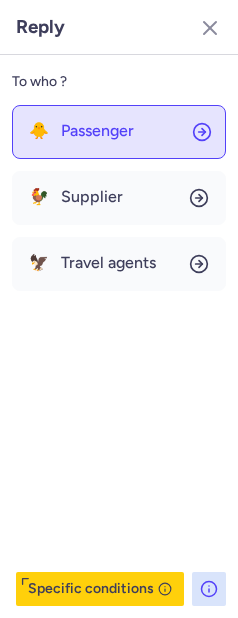 click on "🐥 Passenger" 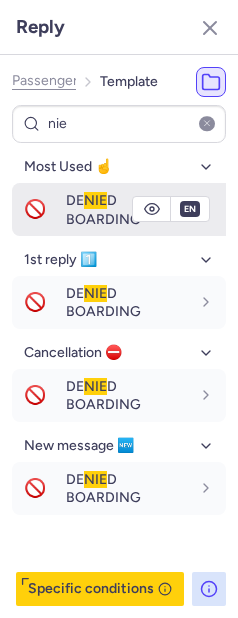 click on "NIE" at bounding box center (95, 200) 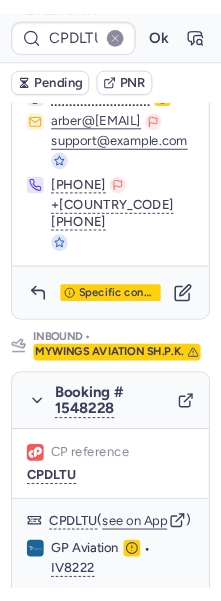 scroll, scrollTop: 1126, scrollLeft: 0, axis: vertical 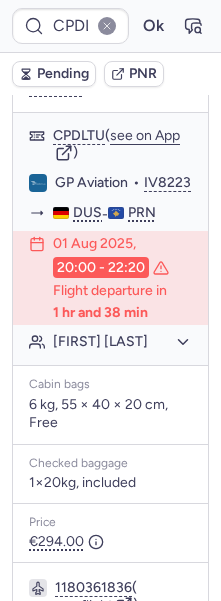click on "Pending" at bounding box center (63, 74) 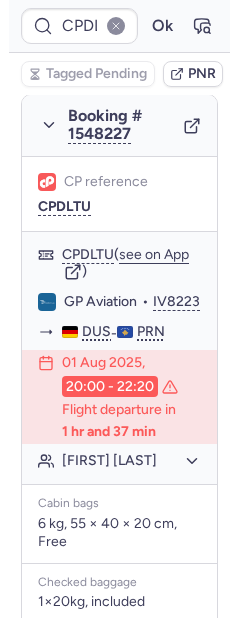 scroll, scrollTop: 466, scrollLeft: 0, axis: vertical 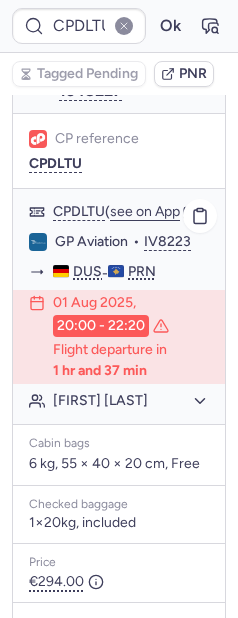 click on "Aurora PODVORICA" 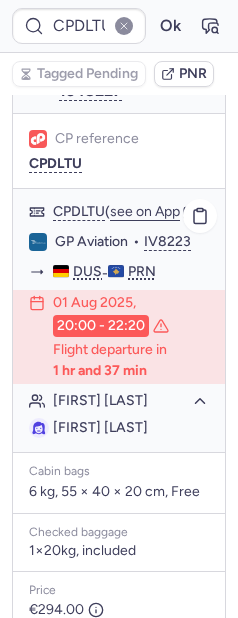 drag, startPoint x: 51, startPoint y: 483, endPoint x: 198, endPoint y: 497, distance: 147.66516 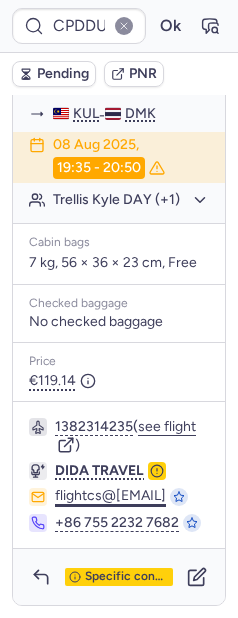 scroll, scrollTop: 1902, scrollLeft: 0, axis: vertical 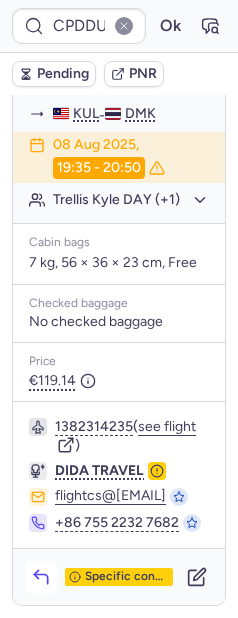 click 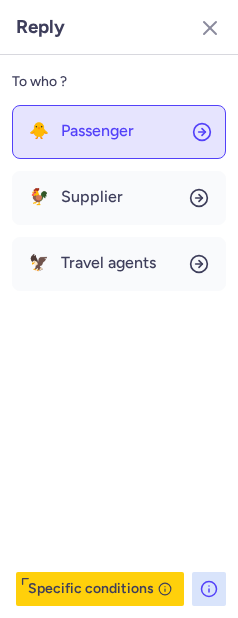 click on "Passenger" at bounding box center (97, 131) 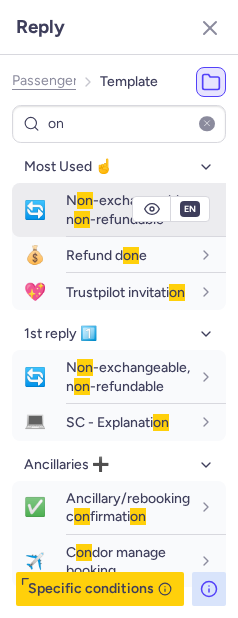 click on "on" at bounding box center (85, 200) 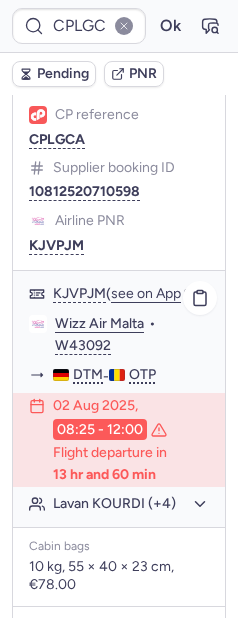 scroll, scrollTop: 476, scrollLeft: 0, axis: vertical 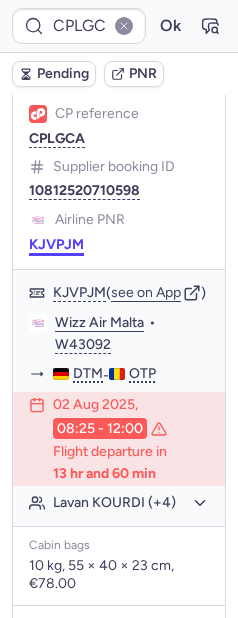 click on "KJVPJM" at bounding box center (56, 245) 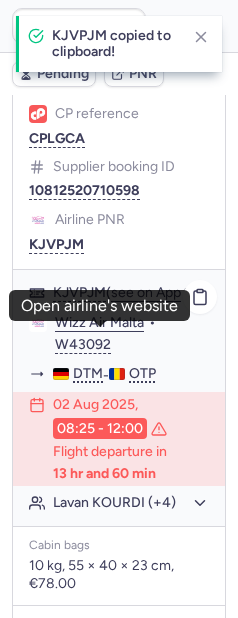 click on "Wizz Air Malta" 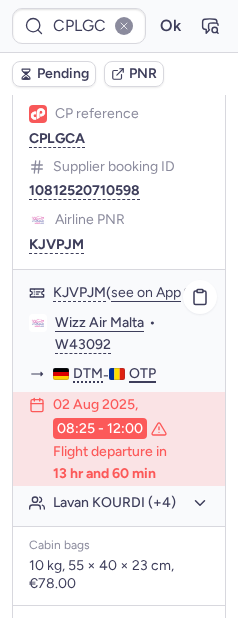 scroll, scrollTop: 672, scrollLeft: 0, axis: vertical 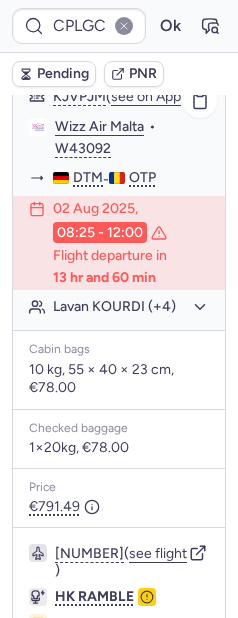 click on "Lavan KOURDI (+4)" 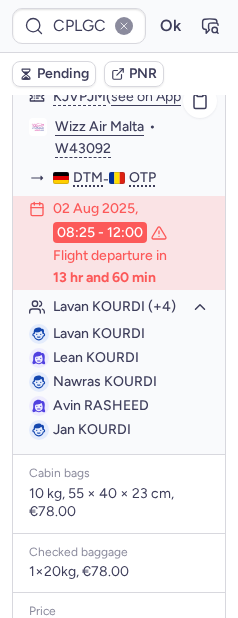 click on "Lavan KOURDI" at bounding box center [99, 333] 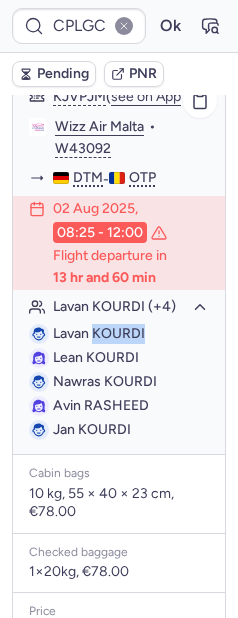 click on "Lavan KOURDI" at bounding box center (99, 333) 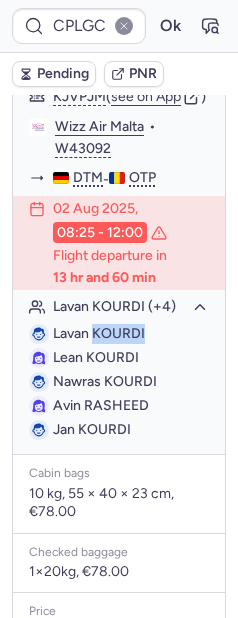 copy on "KOURDI" 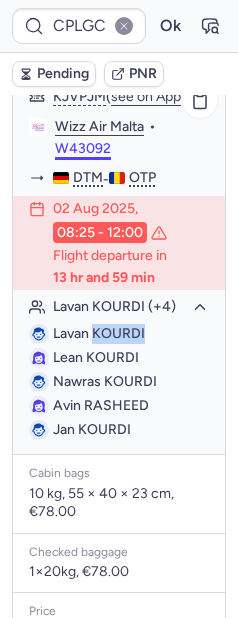 click on "W43092" at bounding box center (83, 149) 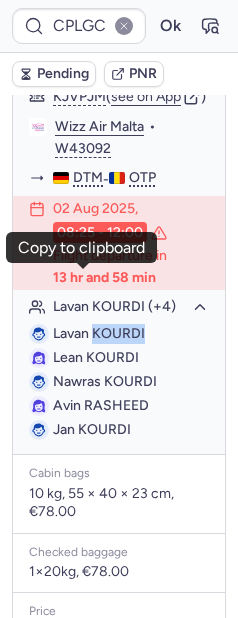 scroll, scrollTop: 476, scrollLeft: 0, axis: vertical 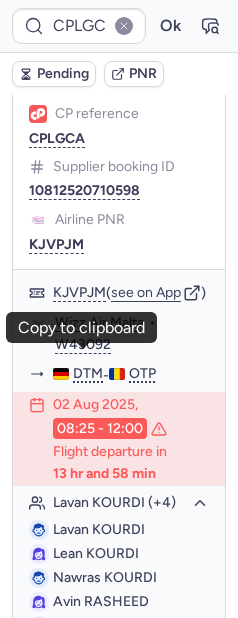 click on "CPLGCA  Ok  Pending PNR PNR linked to 2 bookings Outbound : HK RAMBLE Inbound : HK RAMBLE Booker information Nawras KOURDI  ( see on MyTrip  )  kourdinawras33@hotmail.com 26 Jul 2025, 10:17 Check24 Outbound •  HK RAMBLE  Booking # 1609220 CP reference CPLGCA Supplier booking ID 10812520710598 Airline PNR KJVPJM KJVPJM  ( see on App )  Wizz Air Malta  •  W43092 DTM  -  OTP 02 Aug 2025,  08:25 - 12:00  Flight departure in  13 hr and 58 min Lavan KOURDI (+4)  Lavan KOURDI Lean KOURDI Nawras KOURDI Avin RASHEED Jan KOURDI Cabin bags  10 kg, 55 × 40 × 23 cm, €78.00 Checked baggage 1×20kg, €78.00 Price €791.49  1362521185  ( see flight )  HK RAMBLE support_service@hkramble.com support_service@hkramble.com li.liu@hkramble.com +86 132 6313 2780 +86 180 5619 6868 Specific conditions Inbound •  HK RAMBLE  Booking # 1609221 Every PAX has been canceled Booking has been fully refunded CP reference CPLGCA Supplier booking ID 10812520710599 CPLGCA  ( see on App )  Wizz Air Malta  •  W43091 OTP  -  DTM Price" at bounding box center (119, 0) 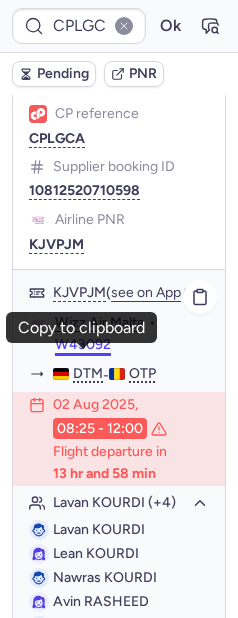 click on "W43092" at bounding box center [83, 345] 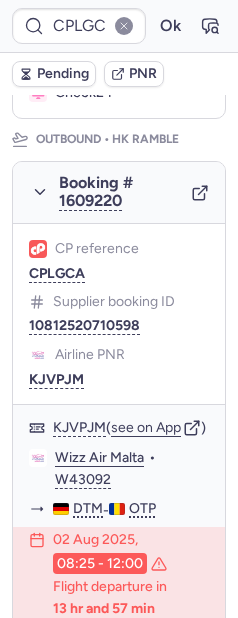 scroll, scrollTop: 634, scrollLeft: 0, axis: vertical 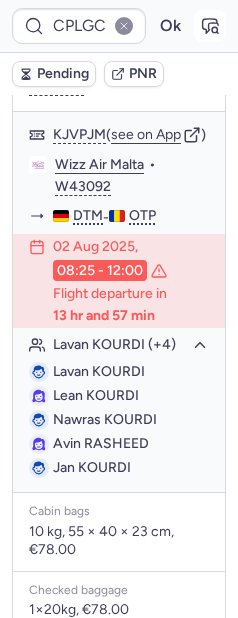 click at bounding box center [210, 26] 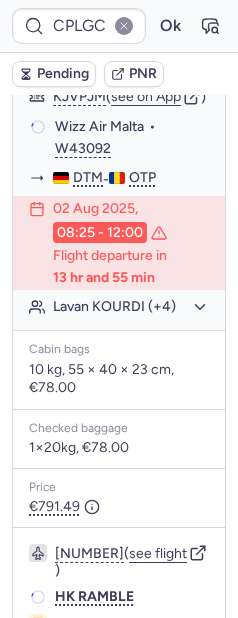 scroll, scrollTop: 632, scrollLeft: 0, axis: vertical 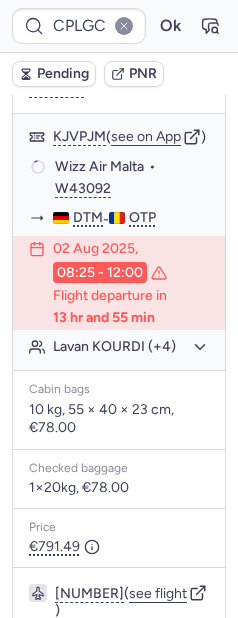 click on "Pending" at bounding box center (63, 74) 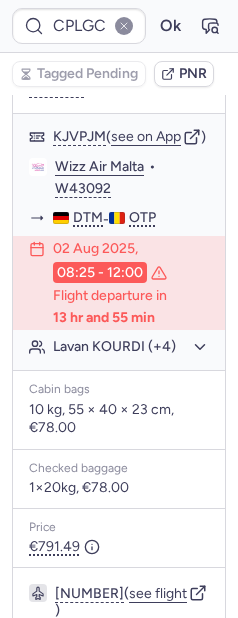 scroll, scrollTop: 1342, scrollLeft: 0, axis: vertical 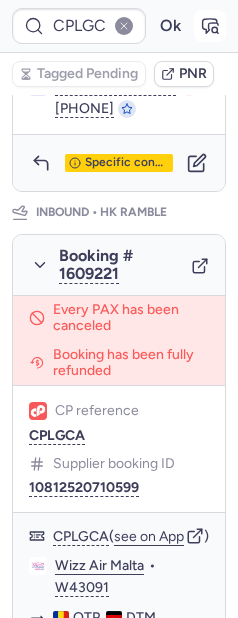 click 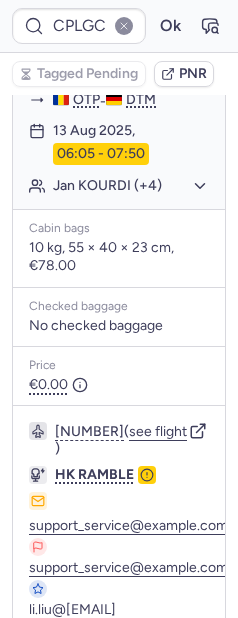 scroll, scrollTop: 2118, scrollLeft: 0, axis: vertical 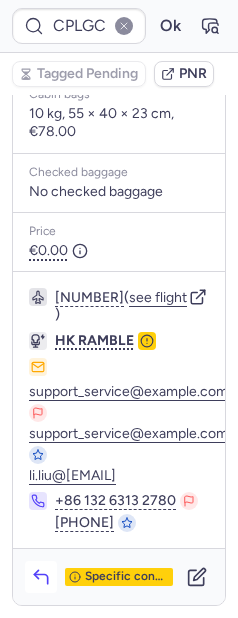 click 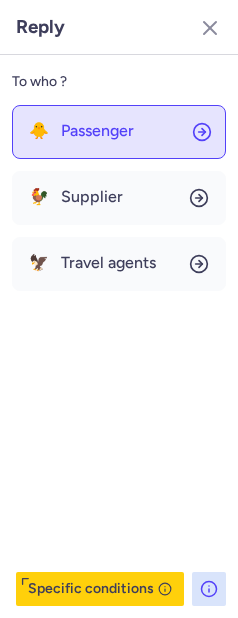 click on "Passenger" at bounding box center (97, 131) 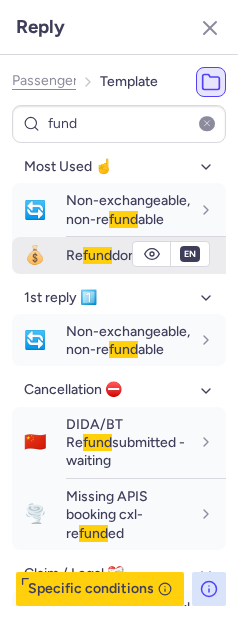 click on "fund" at bounding box center (97, 255) 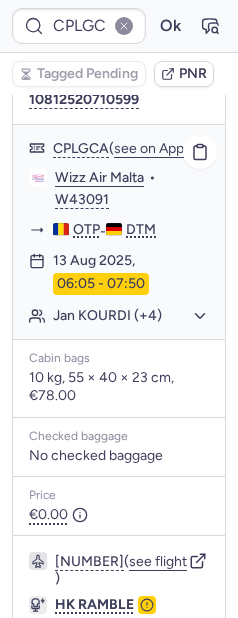 scroll, scrollTop: 1688, scrollLeft: 0, axis: vertical 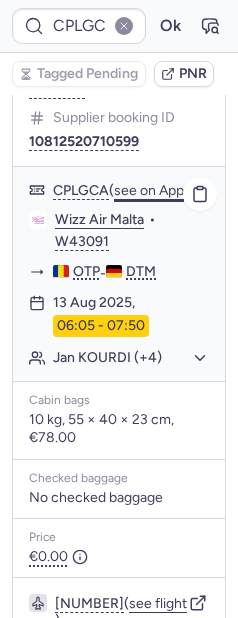 click on "see on App" 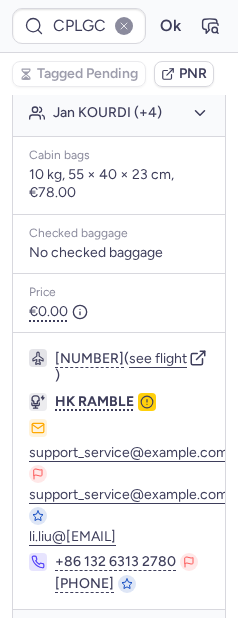 scroll, scrollTop: 2118, scrollLeft: 0, axis: vertical 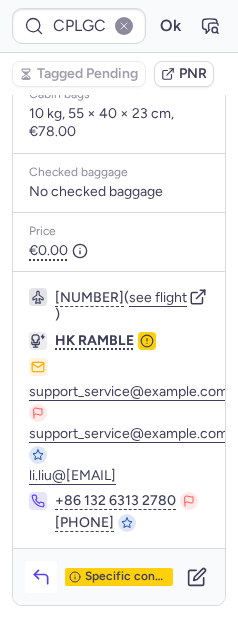 click 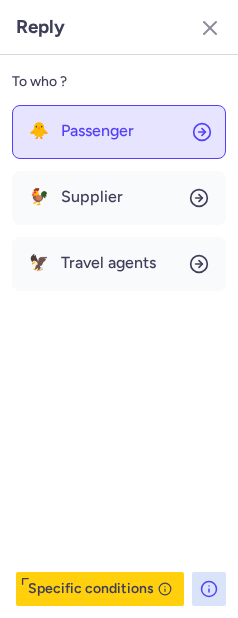 click on "🐥 Passenger" 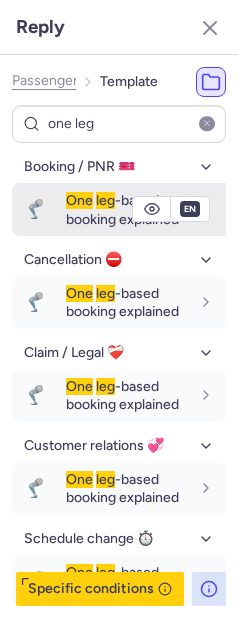 click on "One   leg -based booking explained" at bounding box center [122, 209] 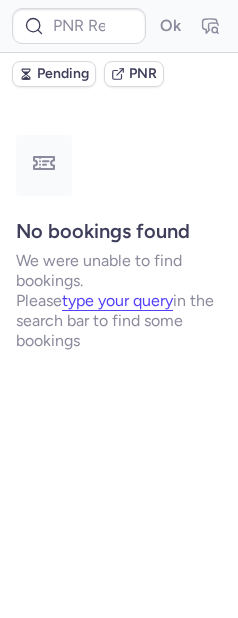 scroll, scrollTop: 0, scrollLeft: 0, axis: both 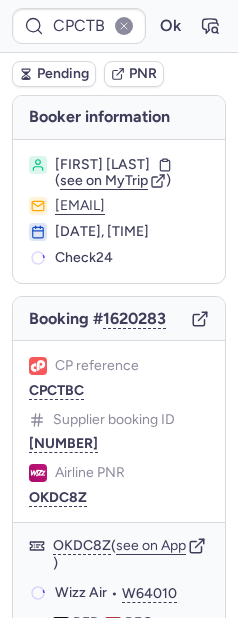 type on "CPDLTU" 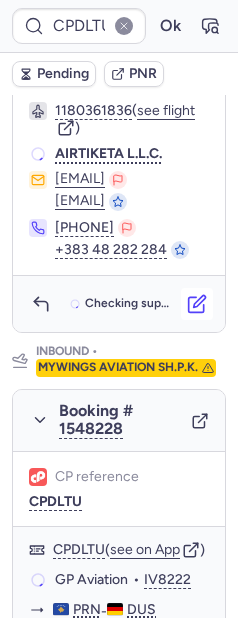 scroll, scrollTop: 837, scrollLeft: 0, axis: vertical 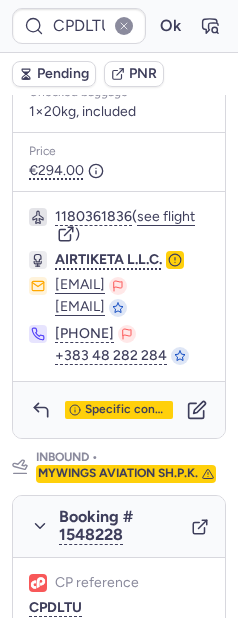 drag, startPoint x: 20, startPoint y: 420, endPoint x: 188, endPoint y: 448, distance: 170.31735 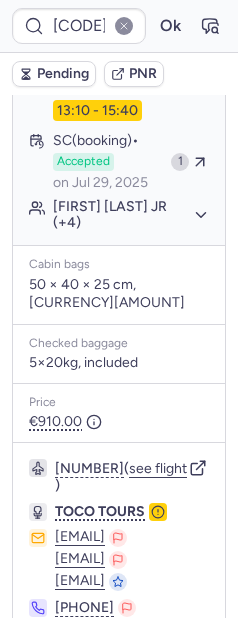 scroll, scrollTop: 1761, scrollLeft: 0, axis: vertical 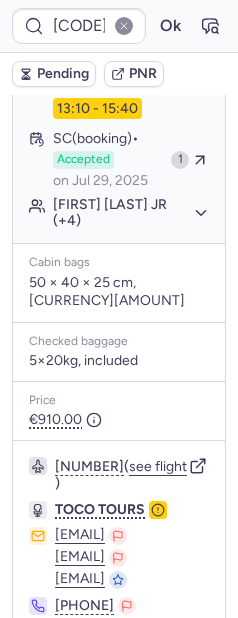 click on "[FIRST] [LAST] JR (+4)" 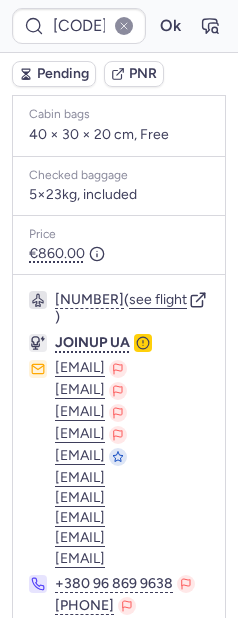 scroll, scrollTop: 670, scrollLeft: 0, axis: vertical 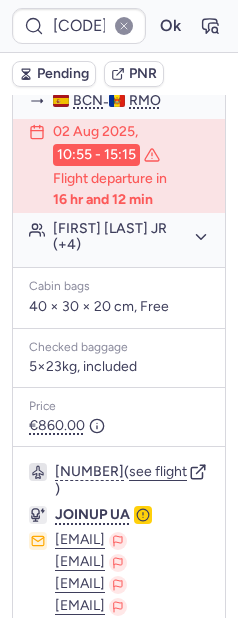 click on "[FIRST] [LAST] JR (+4)" 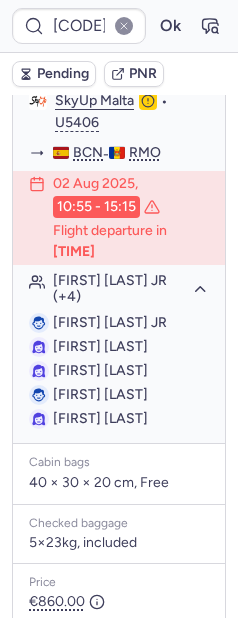 scroll, scrollTop: 602, scrollLeft: 0, axis: vertical 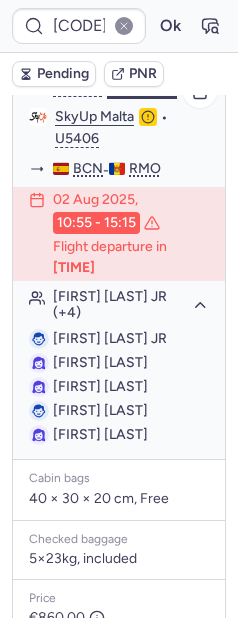 click on "see on App" 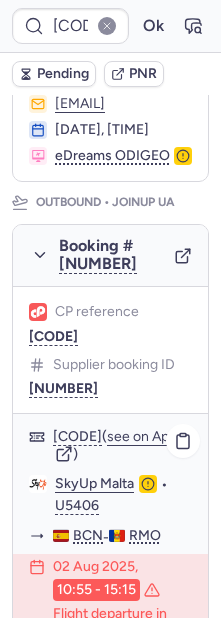 scroll, scrollTop: 255, scrollLeft: 0, axis: vertical 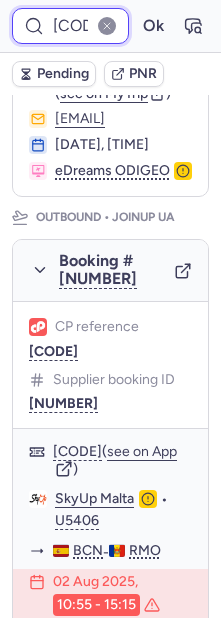 click on "[CODE]" at bounding box center [70, 26] 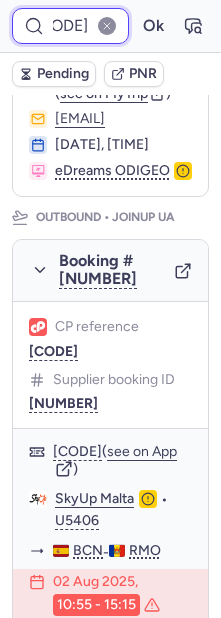 click on "Ok" at bounding box center (153, 26) 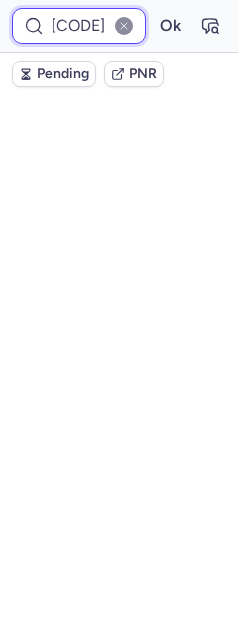 scroll, scrollTop: 0, scrollLeft: 24, axis: horizontal 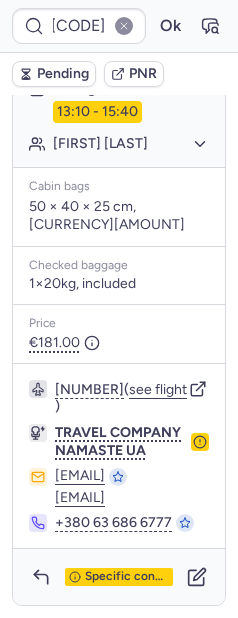click on "[FIRST] [LAST]" 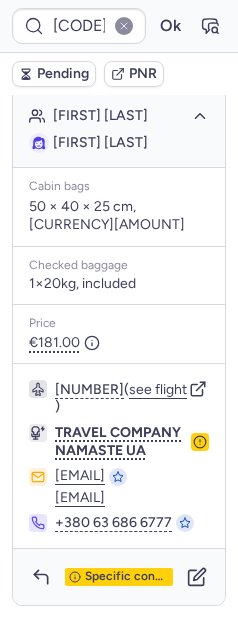 type on "[CODE]" 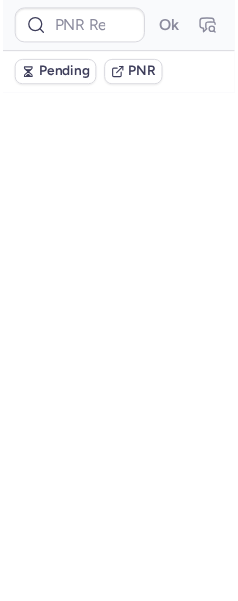 scroll, scrollTop: 0, scrollLeft: 0, axis: both 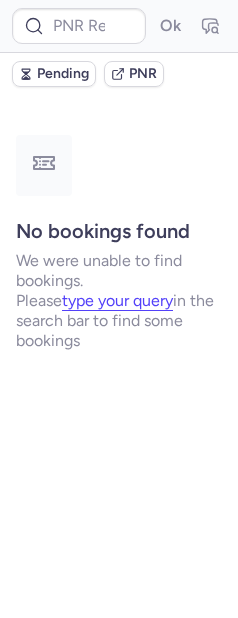 type on "CPUZFF" 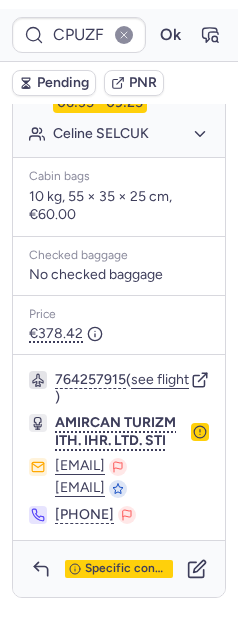 scroll, scrollTop: 607, scrollLeft: 0, axis: vertical 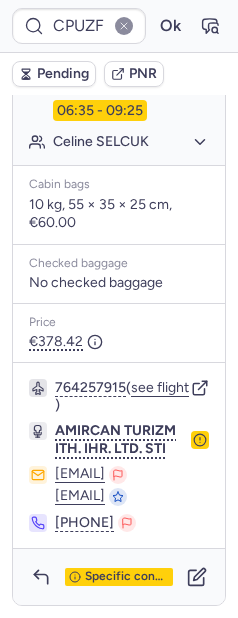 click 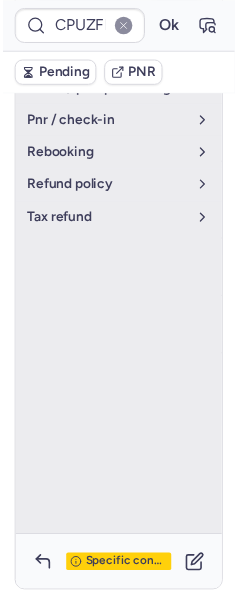scroll, scrollTop: 156, scrollLeft: 0, axis: vertical 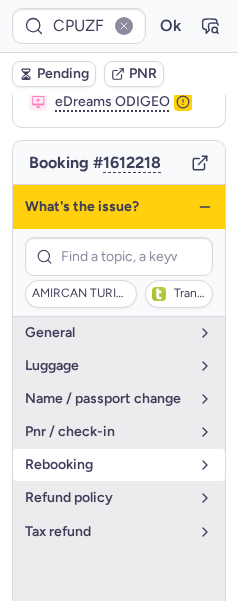 click on "rebooking" at bounding box center (119, 465) 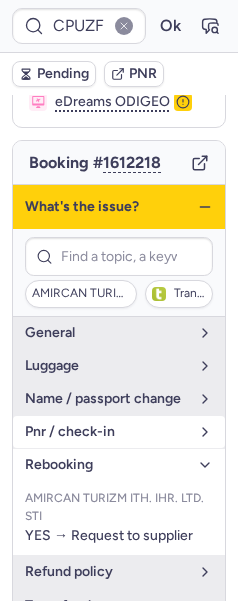 click on "pnr / check-in" at bounding box center (107, 432) 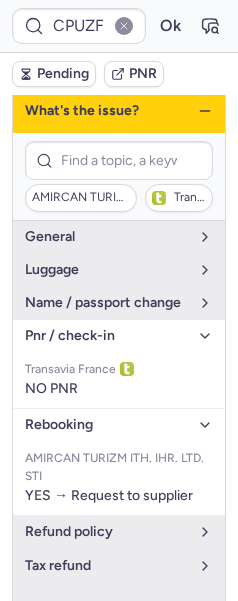 scroll, scrollTop: 120, scrollLeft: 0, axis: vertical 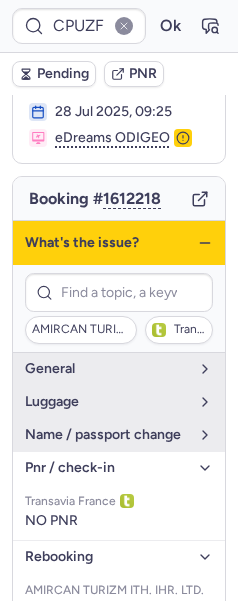 click 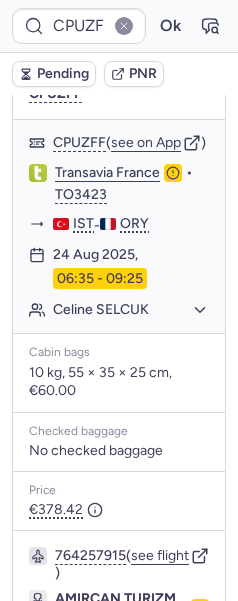 scroll, scrollTop: 423, scrollLeft: 0, axis: vertical 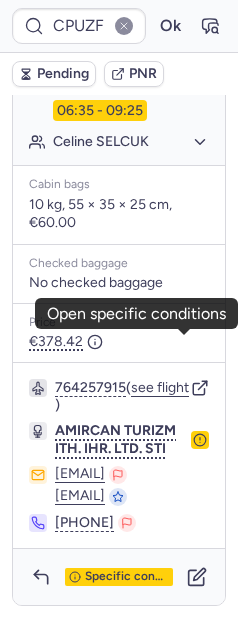 click 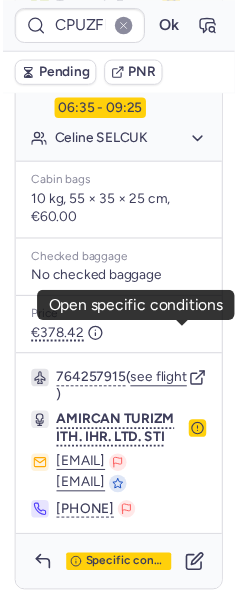 scroll, scrollTop: 156, scrollLeft: 0, axis: vertical 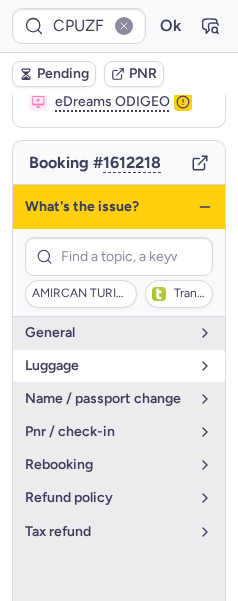 click on "luggage" at bounding box center (119, 366) 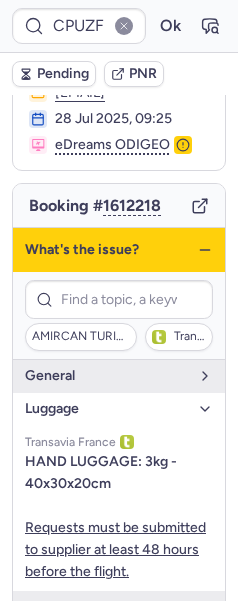 scroll, scrollTop: 0, scrollLeft: 0, axis: both 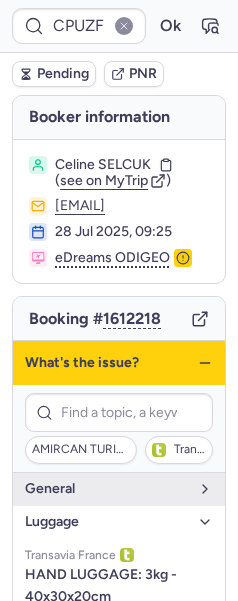 click 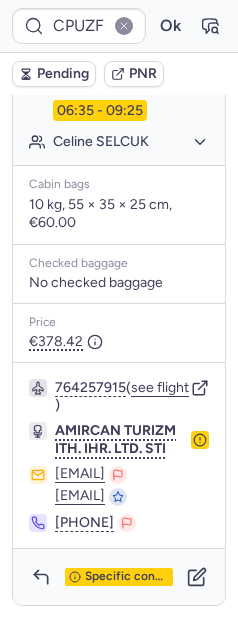 scroll, scrollTop: 607, scrollLeft: 0, axis: vertical 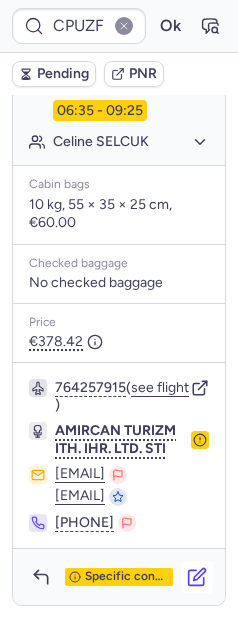 click 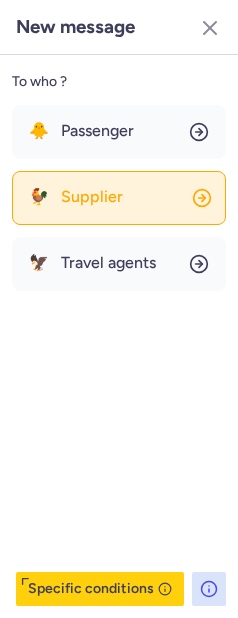 click on "🐓 Supplier" 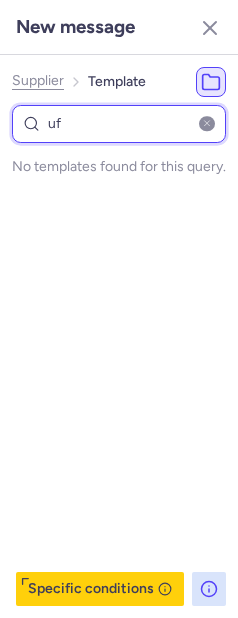 type on "u" 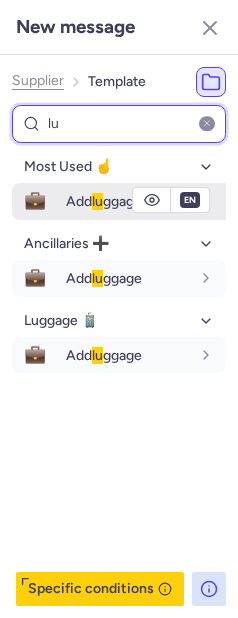 type on "lu" 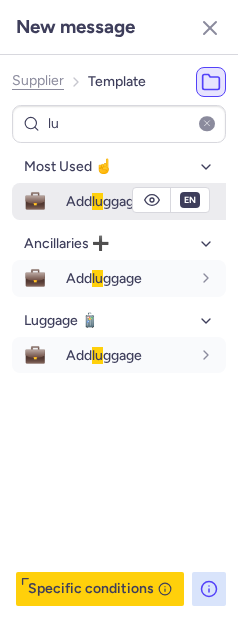 click on "Add  lu ggage" at bounding box center (104, 201) 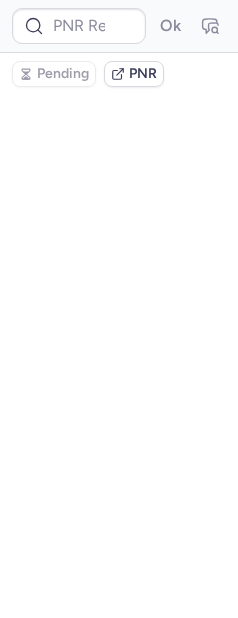 scroll, scrollTop: 0, scrollLeft: 0, axis: both 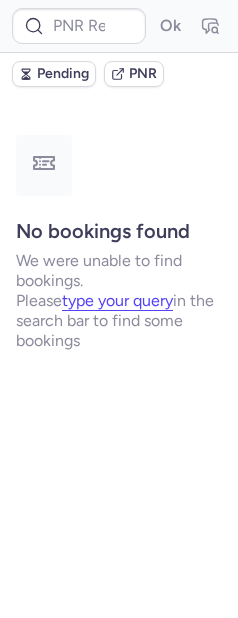type on "CPUZFF" 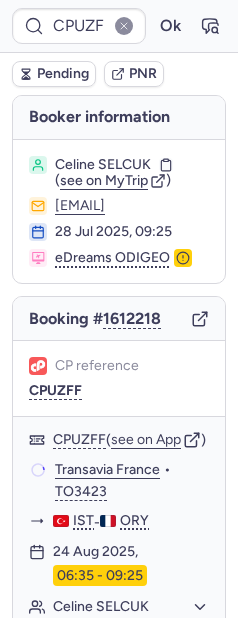 scroll, scrollTop: 607, scrollLeft: 0, axis: vertical 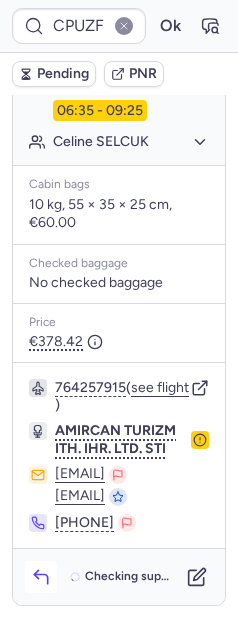 click 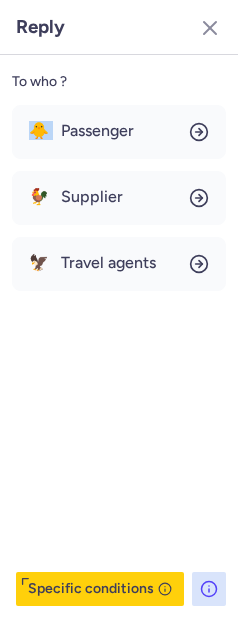 click on "To who ? 🐥 Passenger 🐓 Supplier 🦅 Travel agents  Specific conditions" 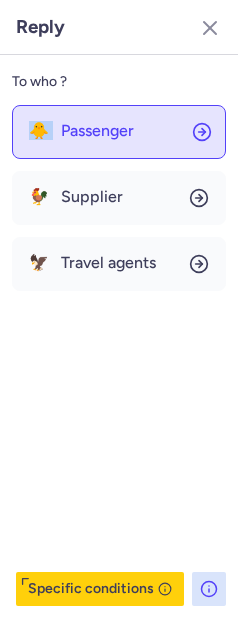 click on "🐥 Passenger" 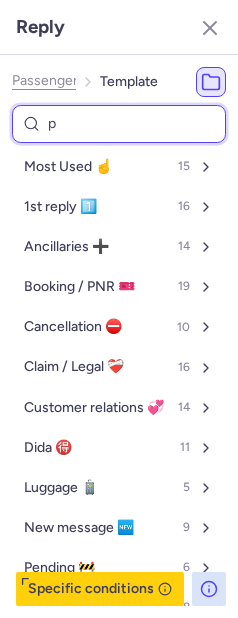 type on "pe" 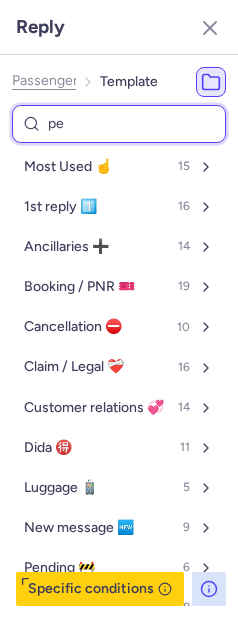 select on "en" 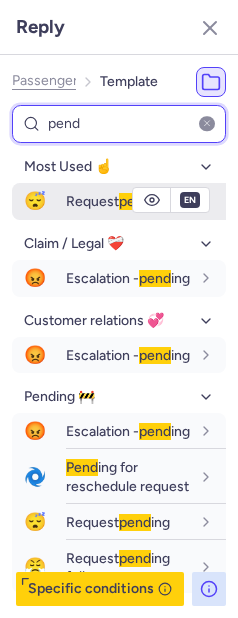type on "pend" 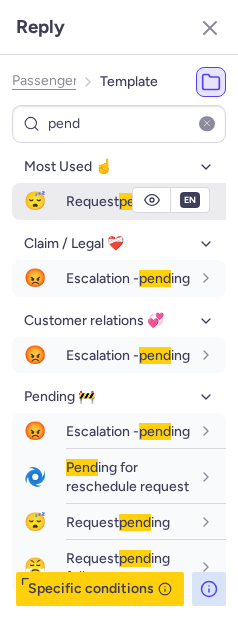 click on "Request  pend ing" at bounding box center [118, 201] 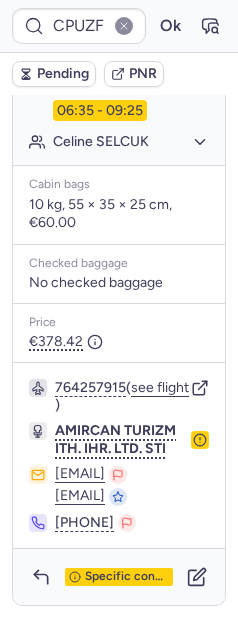 click on "Price [CURRENCY][AMOUNT]" at bounding box center [119, 333] 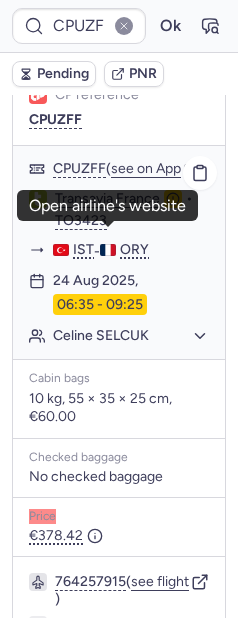 scroll, scrollTop: 274, scrollLeft: 0, axis: vertical 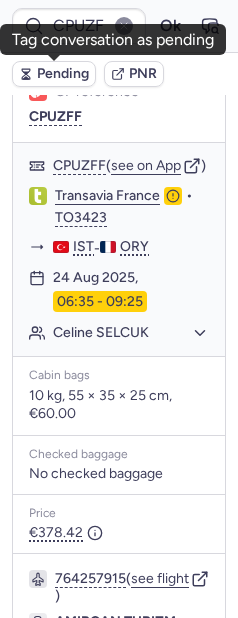 click on "CPUZFF  Ok  Pending PNR Booker information [FIRST] [LAST]  ( see on MyTrip  )  [EMAIL] [DATE], [TIME] eDreams ODIGEO Booking # [NUMBER] CP reference CPUZFF CPUZFF  ( see on App )  Transavia France  •  TO3423 IST  -  ORY [DATE],  [TIME] [FIRST] [LAST]   Cabin bags  10 kg, 55 × 35 × 25 cm, [CURRENCY][AMOUNT] Checked baggage No checked baggage Price [CURRENCY][AMOUNT]  [NUMBER]  ( see flight )  AMIRCAN TURIZM ITH. IHR. LTD. STI [EMAIL] [EMAIL] [PHONE] Specific conditions
Tag conversation as pending" at bounding box center (119, 0) 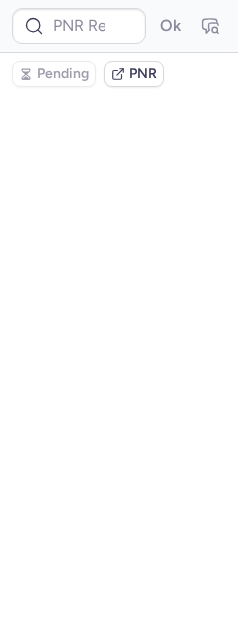 scroll, scrollTop: 0, scrollLeft: 0, axis: both 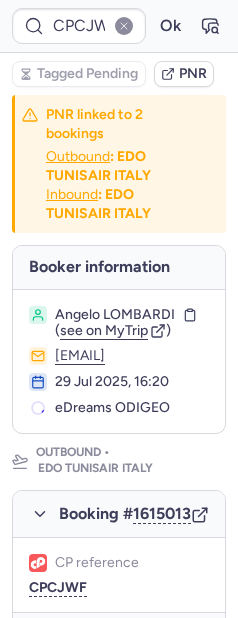 type on "CPUZFF" 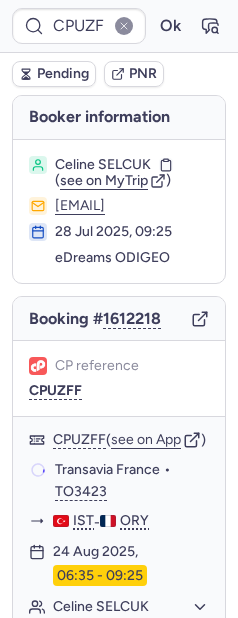 click on "Pending" at bounding box center (54, 74) 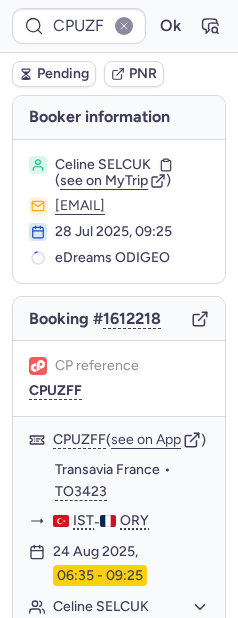 click on "Pending" at bounding box center (63, 74) 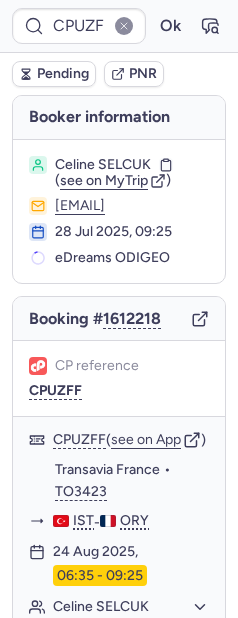 click on "Pending" at bounding box center (63, 74) 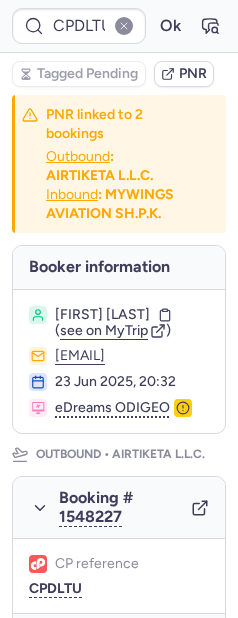 type on "CPE9JG" 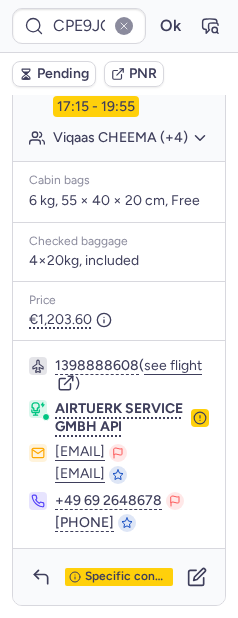 click 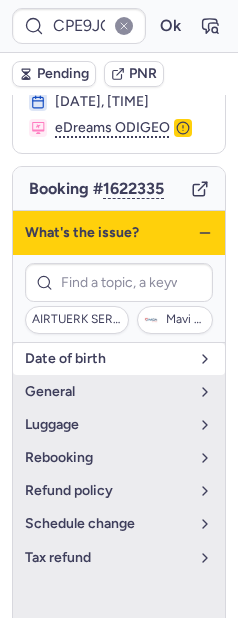click on "date of birth" at bounding box center (107, 359) 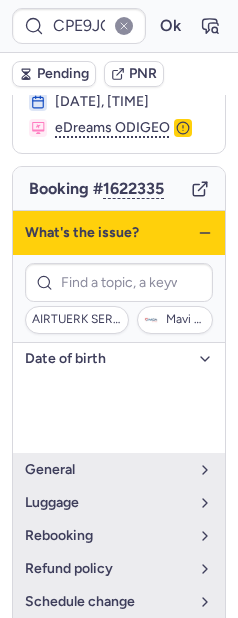 click on "date of birth" at bounding box center [107, 359] 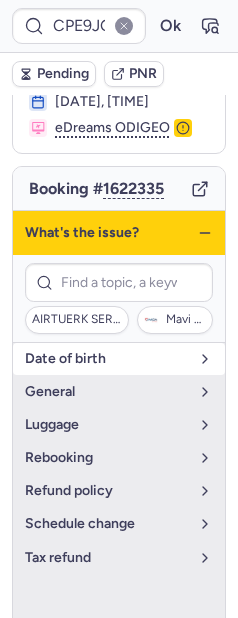click on "date of birth" at bounding box center [107, 359] 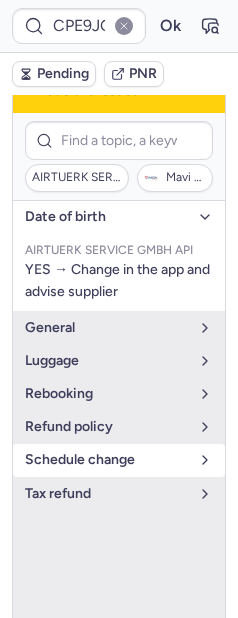 scroll, scrollTop: 312, scrollLeft: 0, axis: vertical 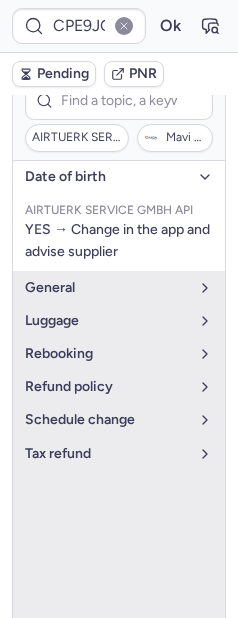 click 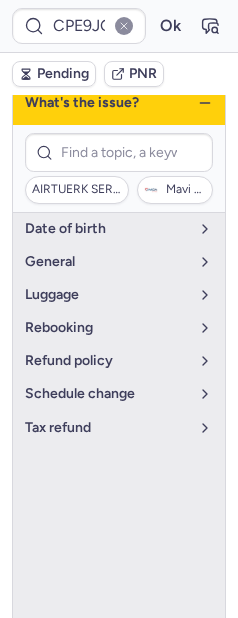 scroll, scrollTop: 0, scrollLeft: 0, axis: both 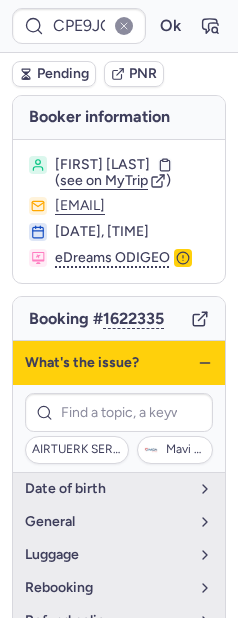 click 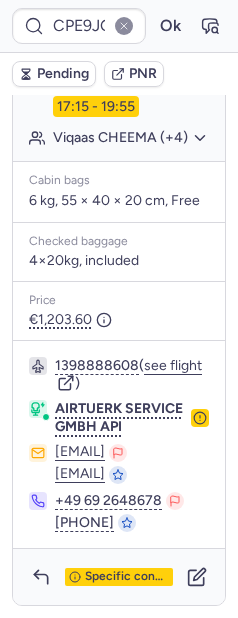 scroll, scrollTop: 629, scrollLeft: 0, axis: vertical 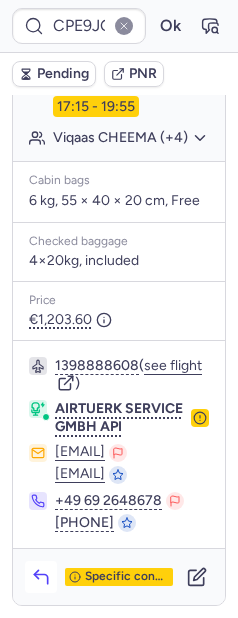 click at bounding box center [41, 577] 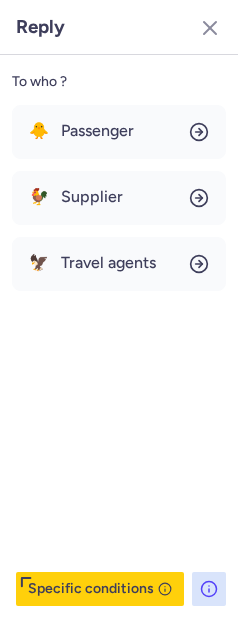 click 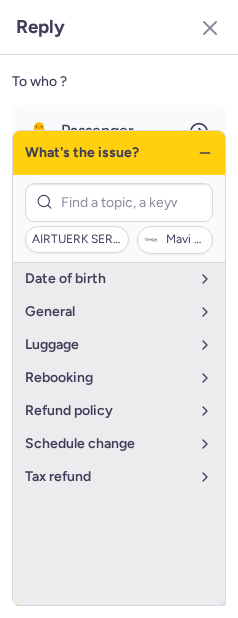 drag, startPoint x: 209, startPoint y: 152, endPoint x: 168, endPoint y: 220, distance: 79.40403 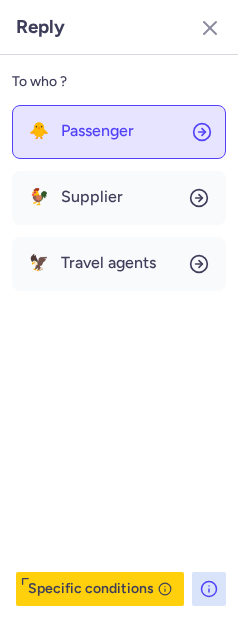 click on "🐥 Passenger" 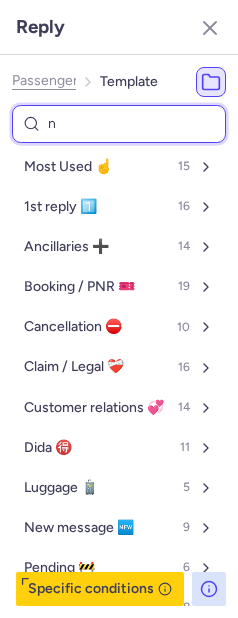 type on "nd" 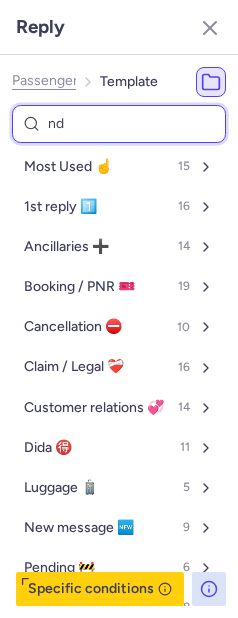 select on "en" 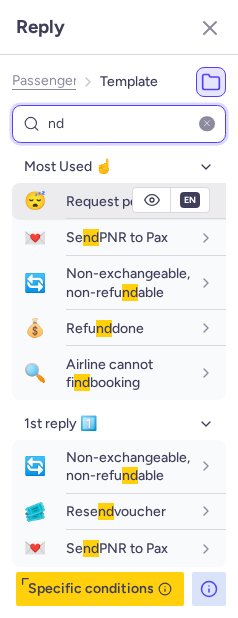 type on "nd" 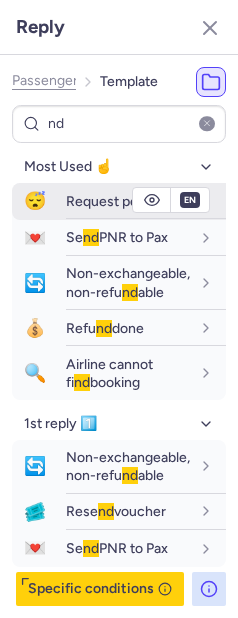 click on "Request pe nd ing" at bounding box center (119, 201) 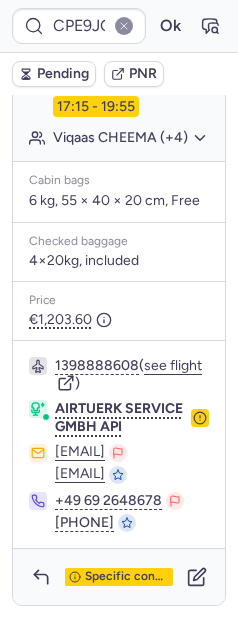 click on "Pending" at bounding box center [63, 74] 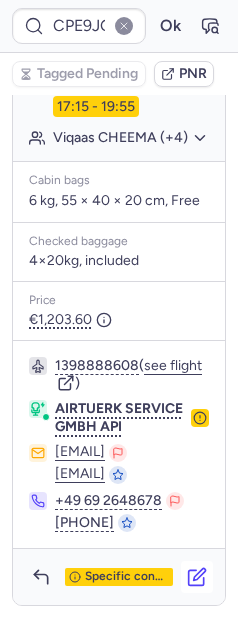 click 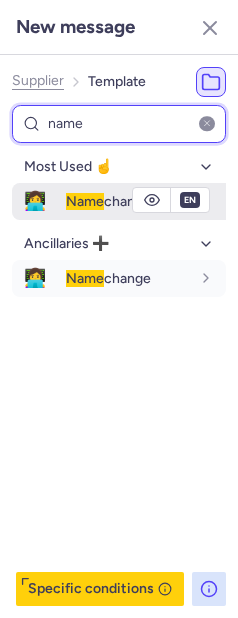 type on "name" 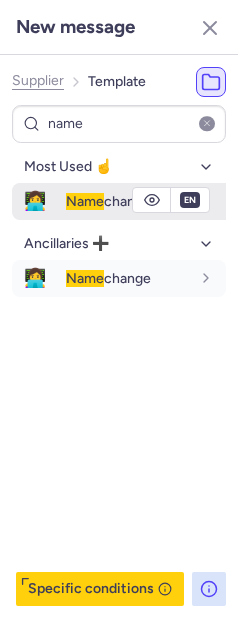 click on "Name" at bounding box center [85, 201] 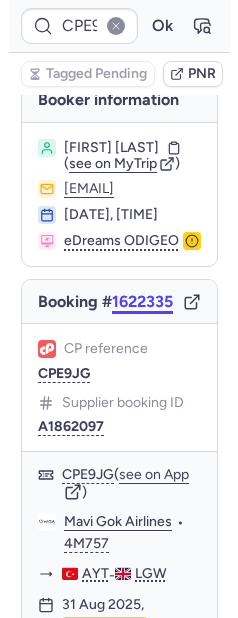 scroll, scrollTop: 0, scrollLeft: 0, axis: both 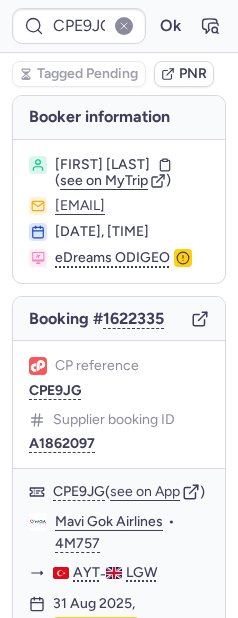 type on "CPDLTU" 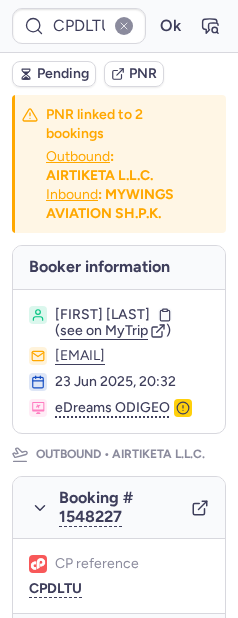 click on "Pending" at bounding box center [63, 74] 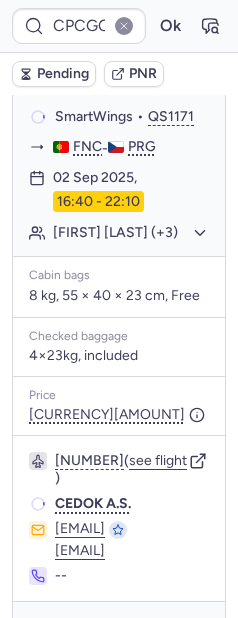 scroll, scrollTop: 387, scrollLeft: 0, axis: vertical 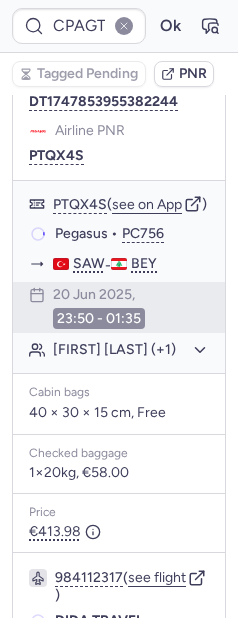 type on "CPT8YZ" 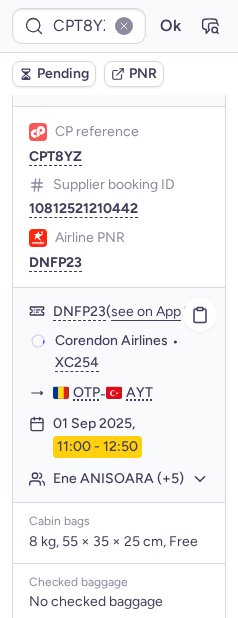 scroll, scrollTop: 512, scrollLeft: 0, axis: vertical 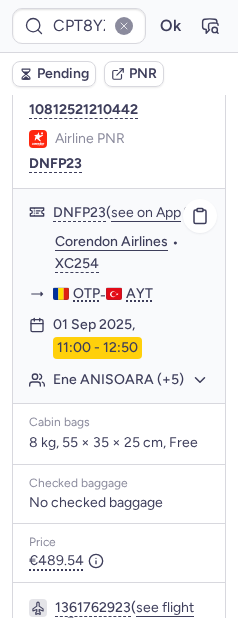 click on "Ene ANISOARA (+5)" 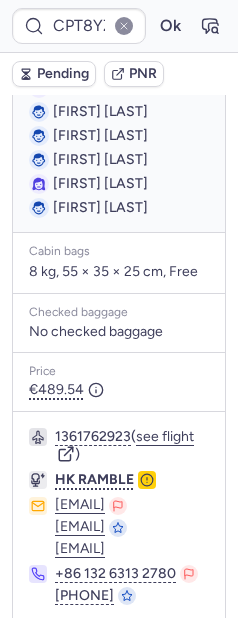 scroll, scrollTop: 845, scrollLeft: 0, axis: vertical 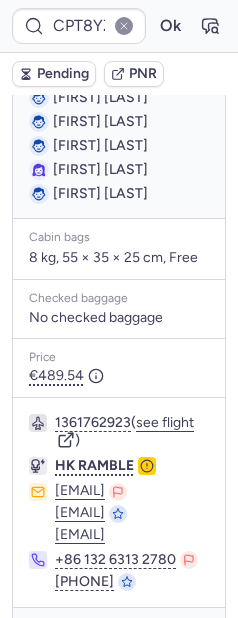 click on "Pending" at bounding box center [63, 74] 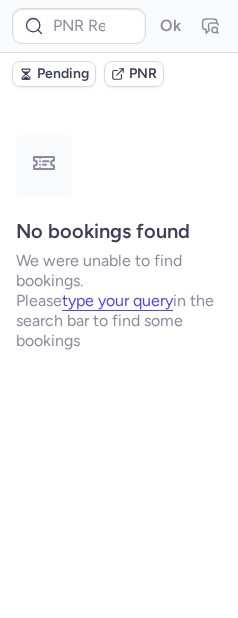 scroll, scrollTop: 0, scrollLeft: 0, axis: both 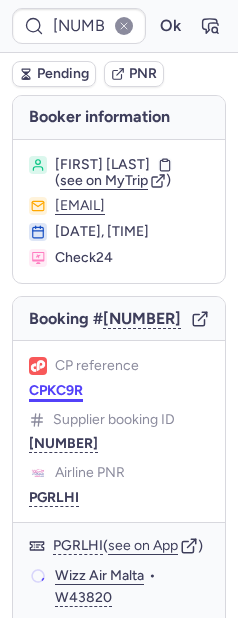 click on "CPKC9R" at bounding box center [56, 391] 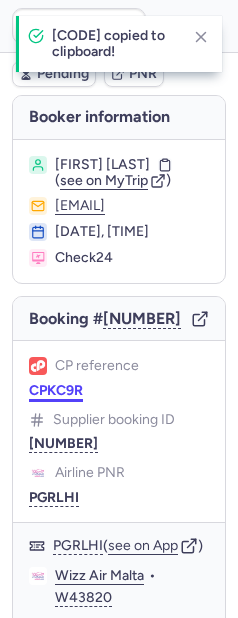 click on "CPKC9R" at bounding box center (56, 391) 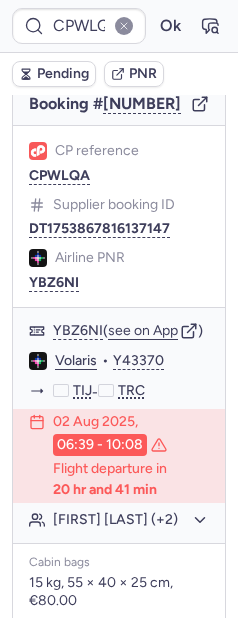 scroll, scrollTop: 181, scrollLeft: 0, axis: vertical 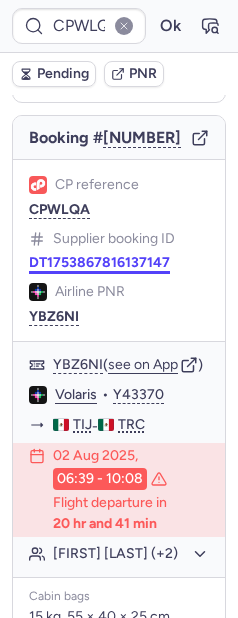 click on "DT1753867816137147" at bounding box center [99, 263] 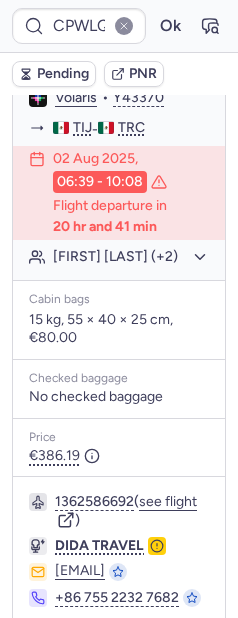 scroll, scrollTop: 488, scrollLeft: 0, axis: vertical 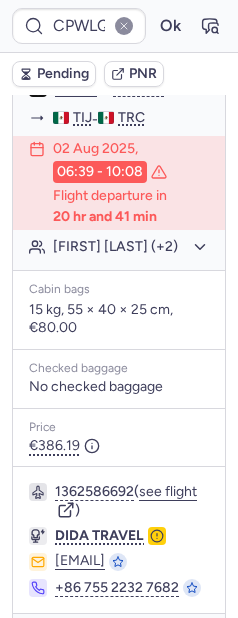 click on "[FIRST] [LAST] (+2)" 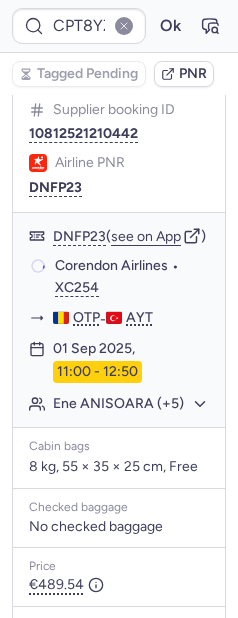 type on "CPU99B" 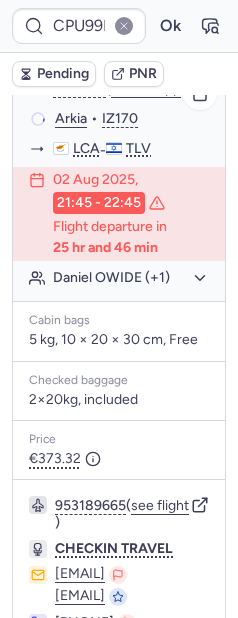 scroll, scrollTop: 351, scrollLeft: 0, axis: vertical 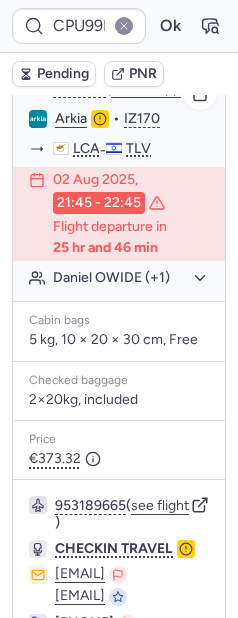 click on "Daniel OWIDE (+1)" 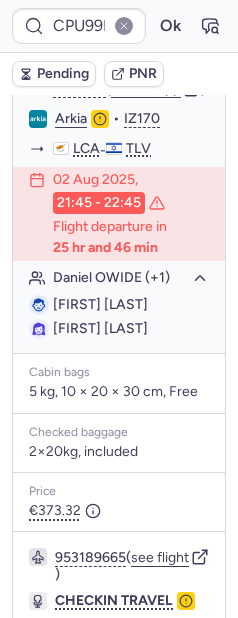 type 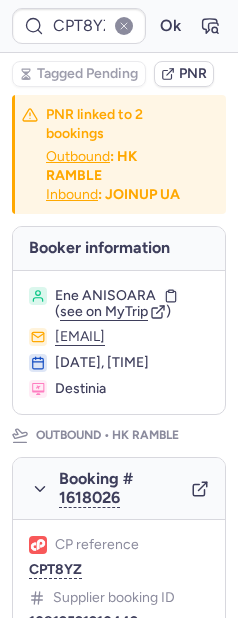 type on "CP5N3H" 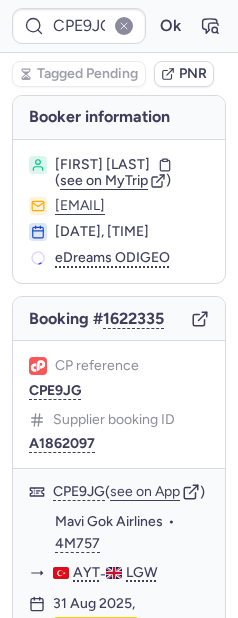 type on "CPDLTU" 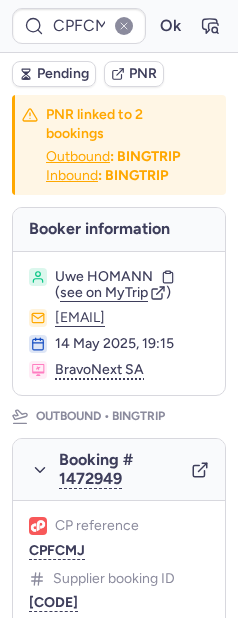 type on "CPIIFF" 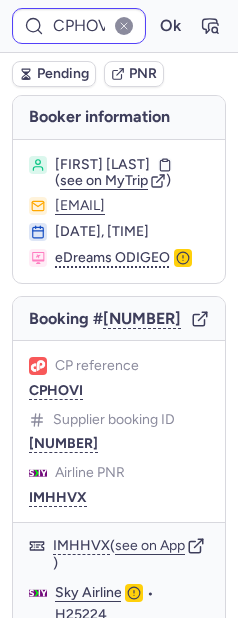 type on "[NUMBER]" 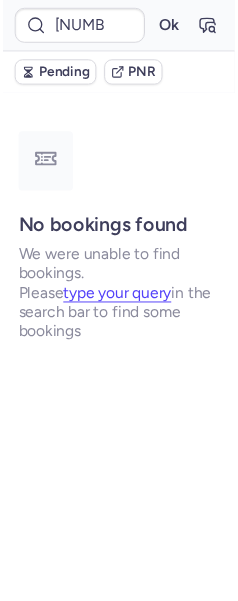 scroll, scrollTop: 0, scrollLeft: 0, axis: both 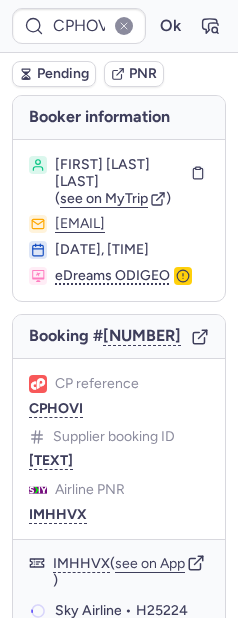 type on "CP5N3H" 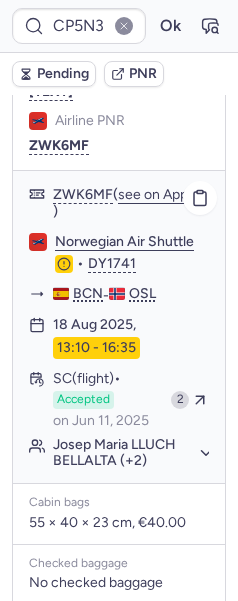 scroll, scrollTop: 368, scrollLeft: 0, axis: vertical 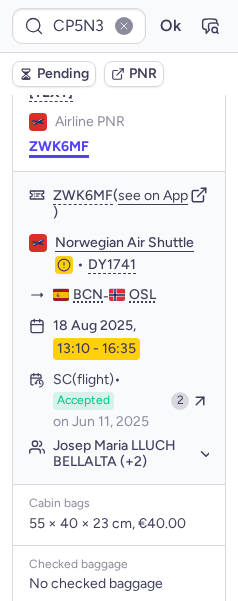 click on "ZWK6MF" at bounding box center (59, 147) 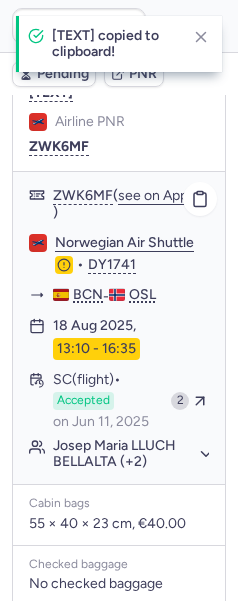 click on "Norwegian Air Shuttle" 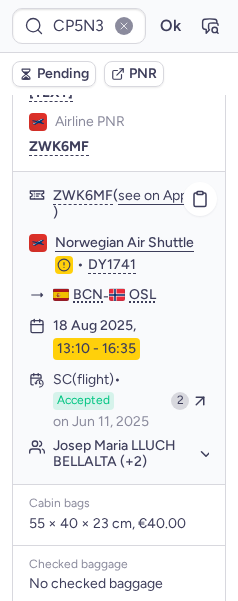 click on "Josep Maria LLUCH BELLALTA (+2)" 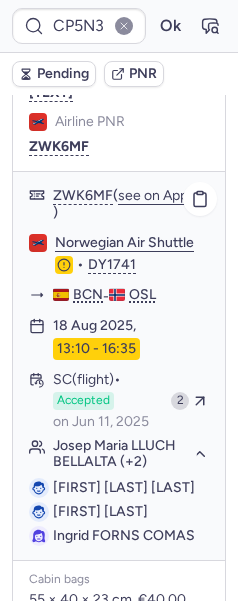 drag, startPoint x: 132, startPoint y: 520, endPoint x: 158, endPoint y: 546, distance: 36.769554 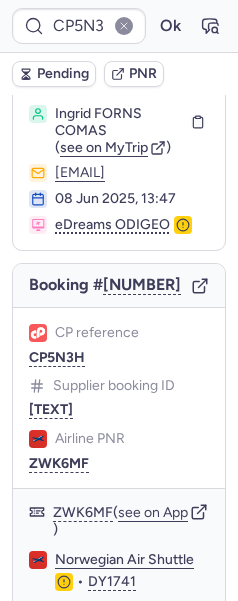 scroll, scrollTop: 0, scrollLeft: 0, axis: both 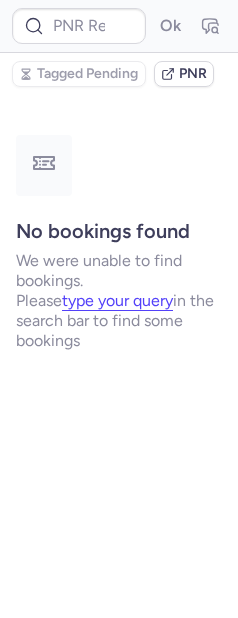 type on "CPHOVI" 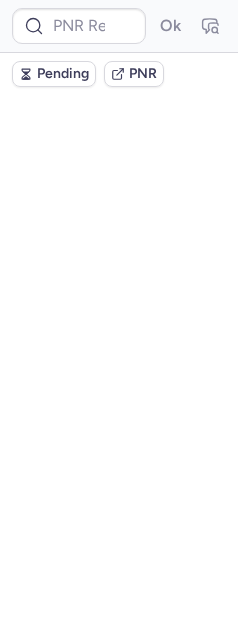 scroll, scrollTop: 0, scrollLeft: 0, axis: both 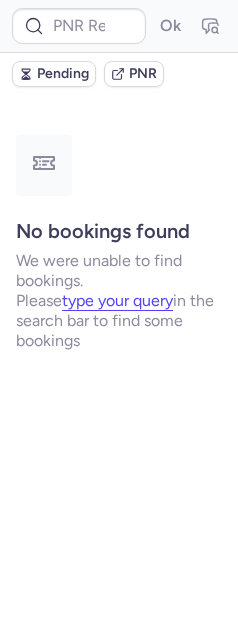 type on "CPWLQA" 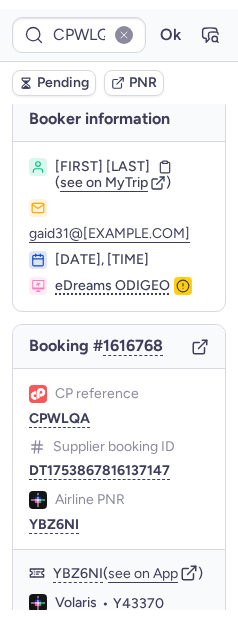 scroll, scrollTop: 0, scrollLeft: 0, axis: both 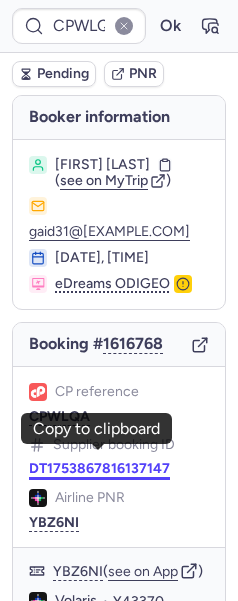 click on "DT1753867816137147" at bounding box center [99, 469] 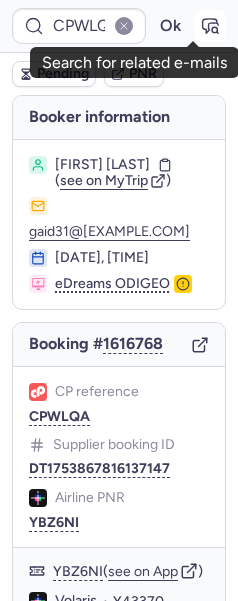 click 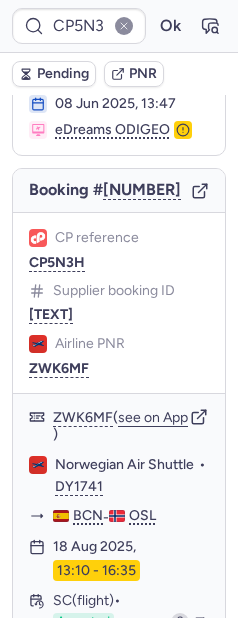 scroll, scrollTop: 151, scrollLeft: 0, axis: vertical 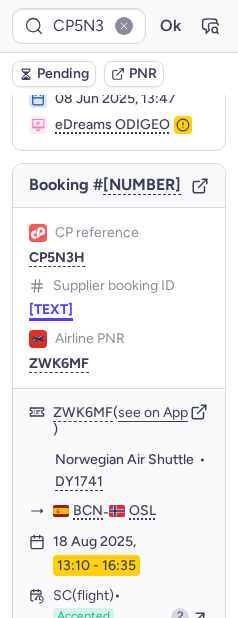 click on "DT1749383240002265" at bounding box center [51, 310] 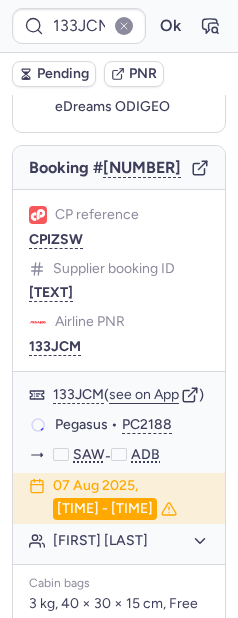 scroll, scrollTop: 151, scrollLeft: 0, axis: vertical 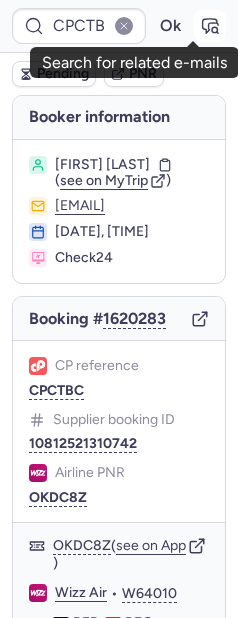 click 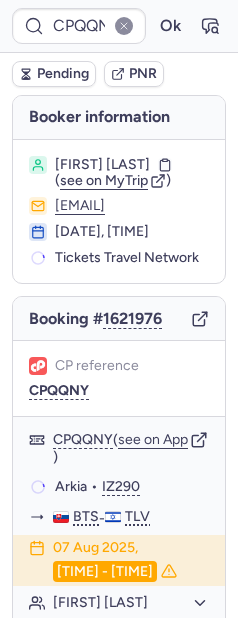 type on "CPWLOL" 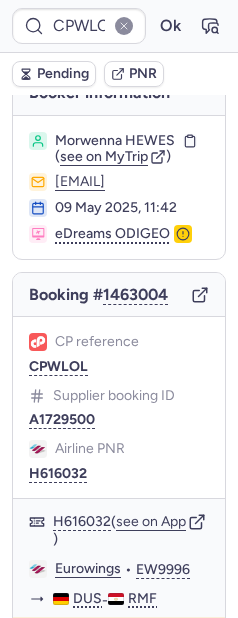 scroll, scrollTop: 38, scrollLeft: 0, axis: vertical 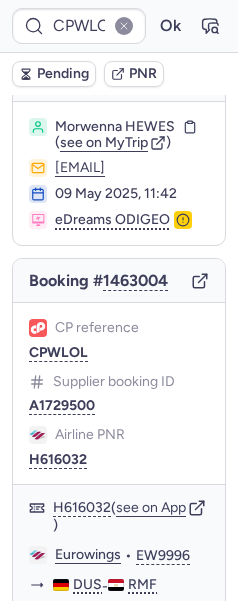 click on "Pending" at bounding box center [63, 74] 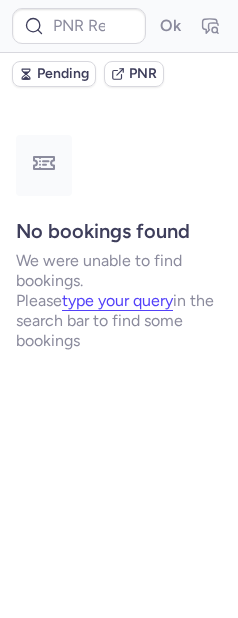 scroll, scrollTop: 0, scrollLeft: 0, axis: both 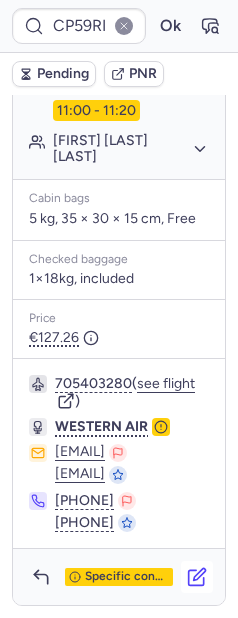 click 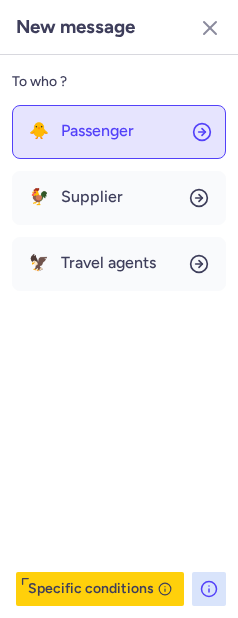 click on "🐥 Passenger" 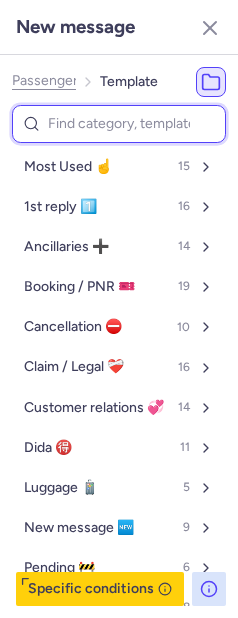type on "p" 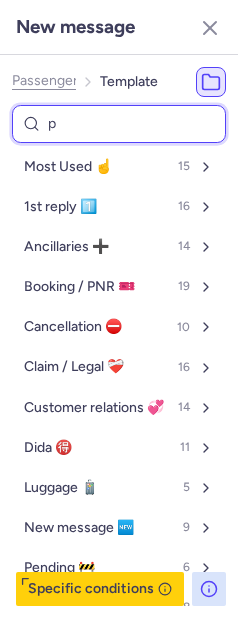 select on "en" 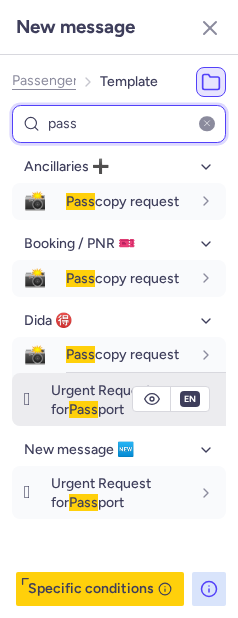 type on "pass" 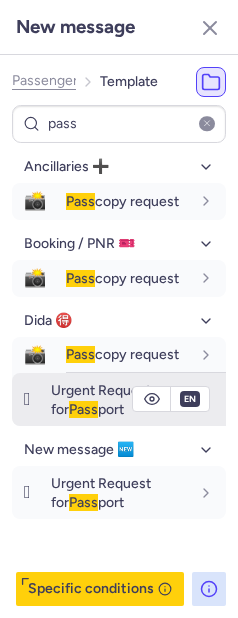 click on "Urgent Request for  Pass port" at bounding box center [101, 399] 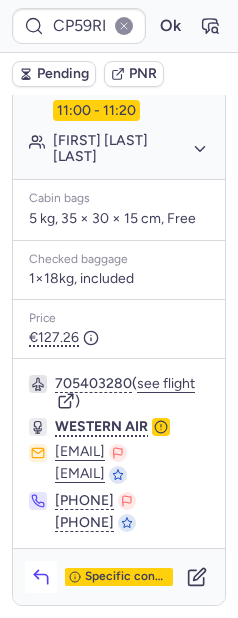 click 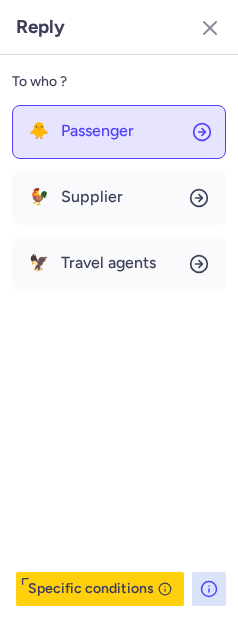 click on "Passenger" at bounding box center [97, 131] 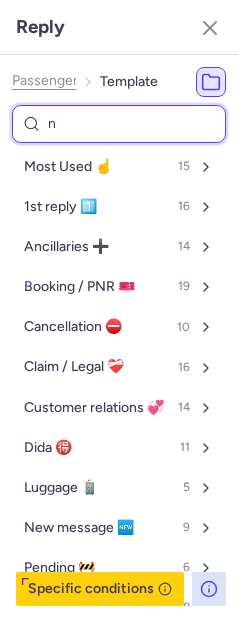 type on "nd" 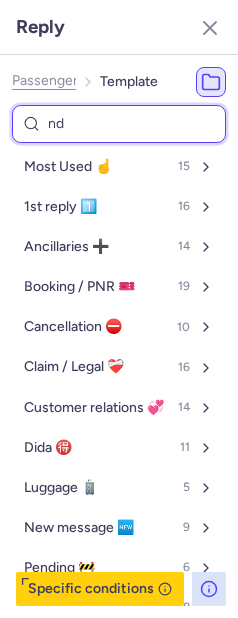 select on "en" 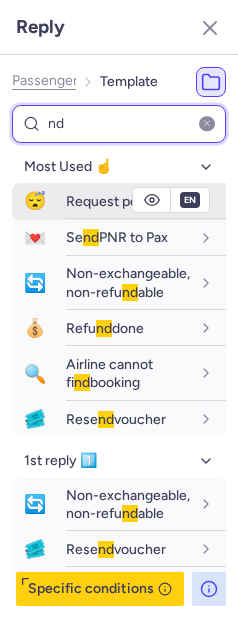type on "nd" 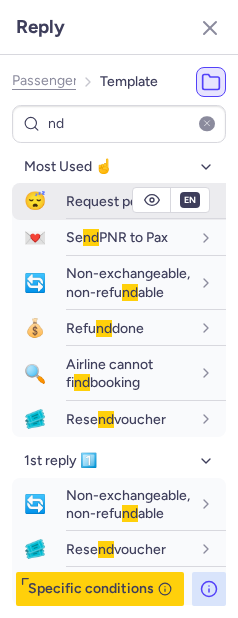 click on "Request pe nd ing" at bounding box center [119, 201] 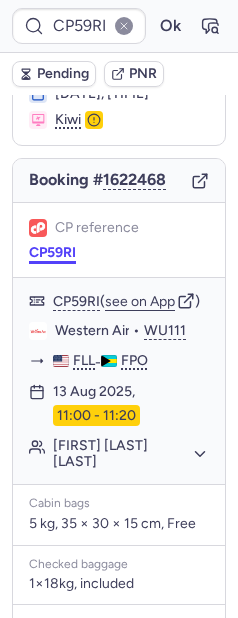 scroll, scrollTop: 133, scrollLeft: 0, axis: vertical 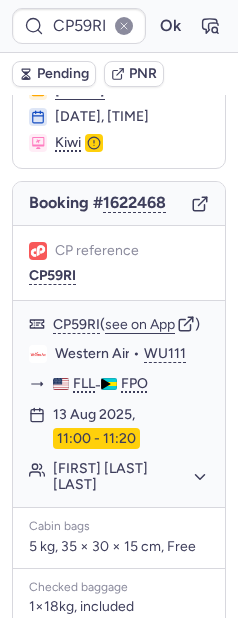 click on "Pending" at bounding box center (63, 74) 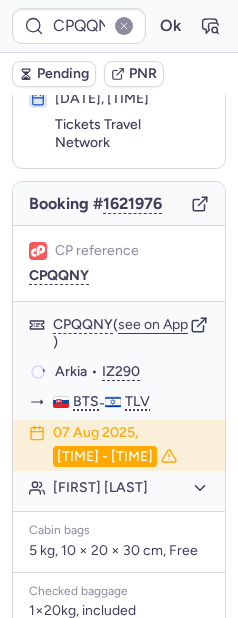scroll, scrollTop: 133, scrollLeft: 0, axis: vertical 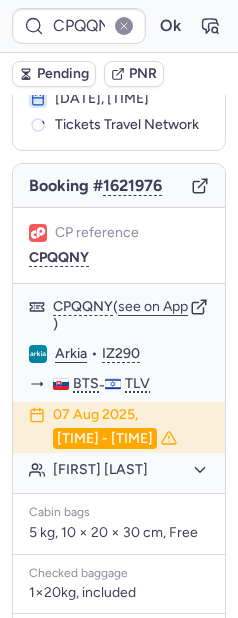type on "CPHOVI" 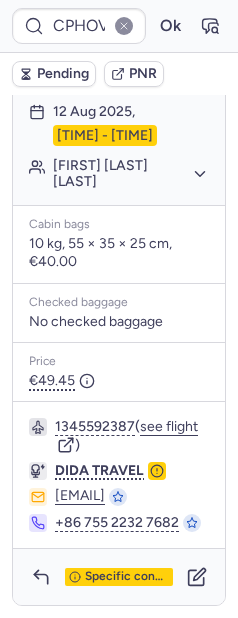scroll, scrollTop: 658, scrollLeft: 0, axis: vertical 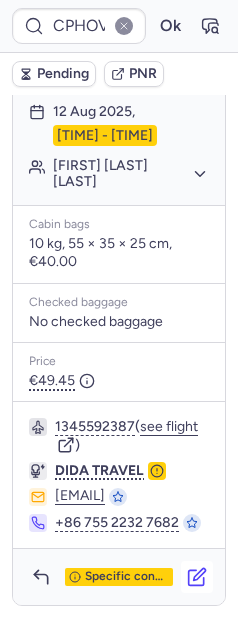 click 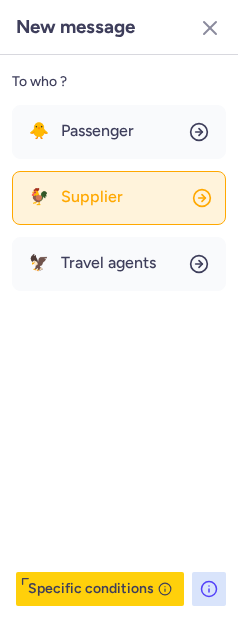 click on "🐓 Supplier" 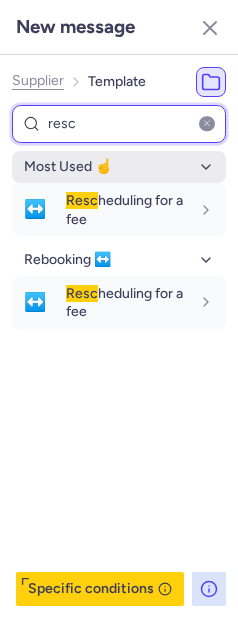 type on "resc" 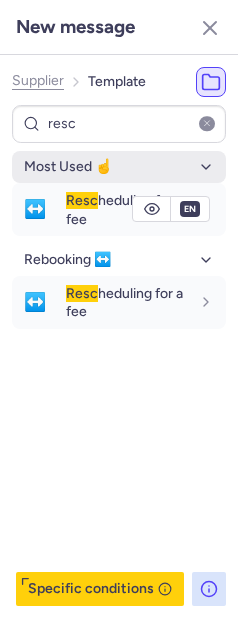 click on "Resc" at bounding box center [82, 200] 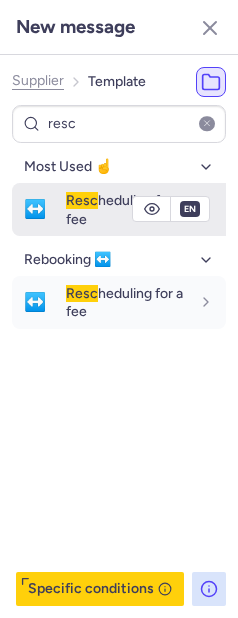 click on "Resc heduling for a fee" at bounding box center (146, 209) 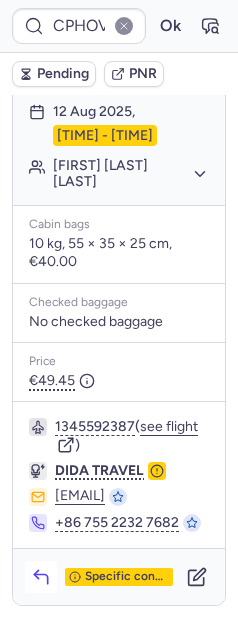 click at bounding box center [41, 577] 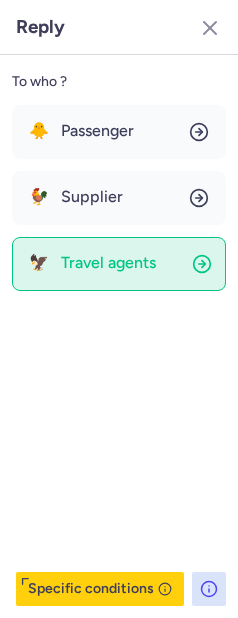 click on "Travel agents" at bounding box center (108, 263) 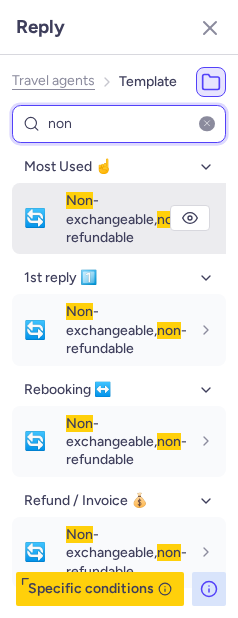type on "non" 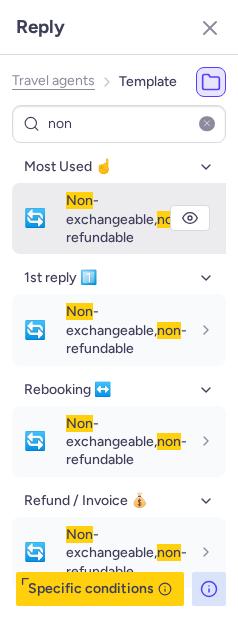 click on "Non -exchangeable,  non -refundable" at bounding box center (126, 219) 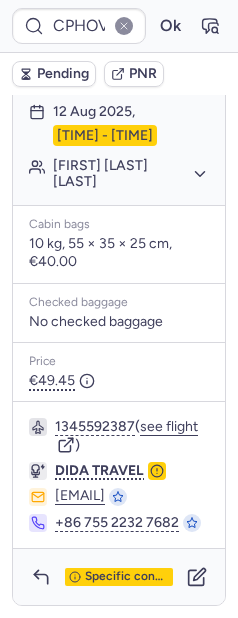 drag, startPoint x: 57, startPoint y: 571, endPoint x: 41, endPoint y: 539, distance: 35.77709 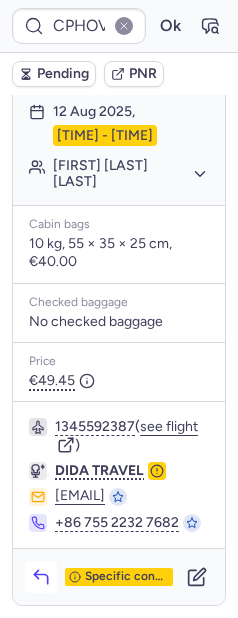 click 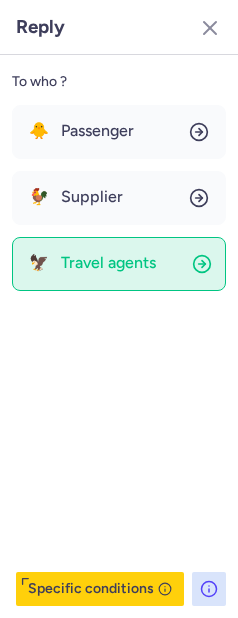 click on "Travel agents" at bounding box center [108, 263] 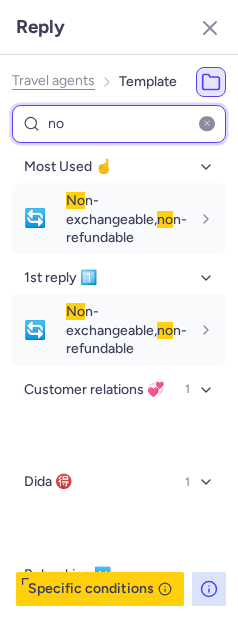 type on "n" 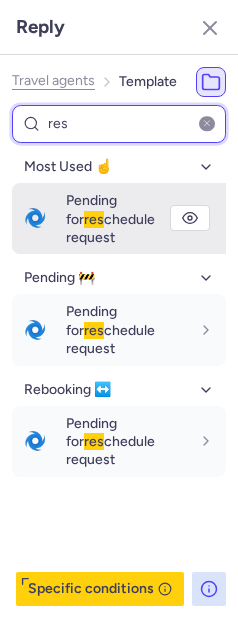 type on "res" 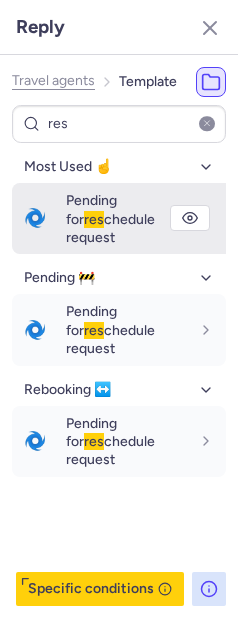 click on "Pending for res chedule request" at bounding box center [110, 219] 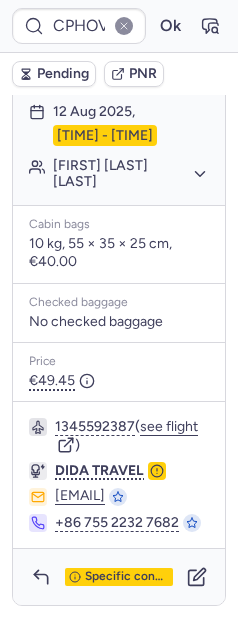 click on "Pending" at bounding box center [63, 74] 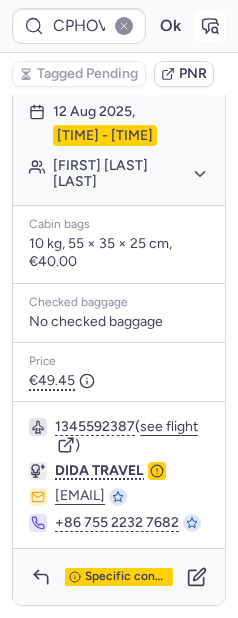 click at bounding box center (210, 26) 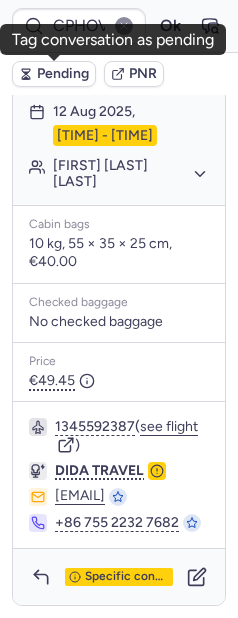 click on "Pending" at bounding box center (54, 74) 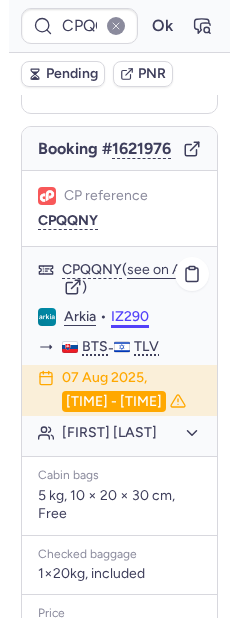 scroll, scrollTop: 252, scrollLeft: 0, axis: vertical 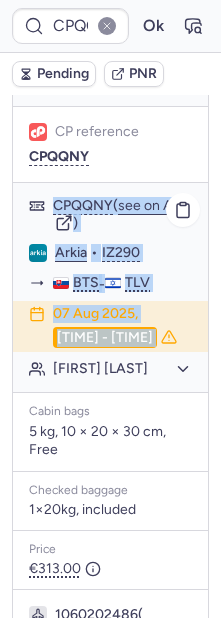drag, startPoint x: 51, startPoint y: 253, endPoint x: 153, endPoint y: 390, distance: 170.80106 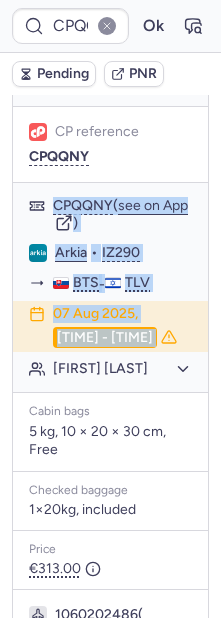 copy on "CPQQNY ( see on App ) Arkia • IZ290 BTS - TLV [DATE], [TIME]" 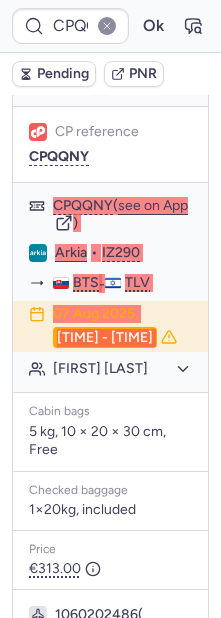 type on "CPHOVI" 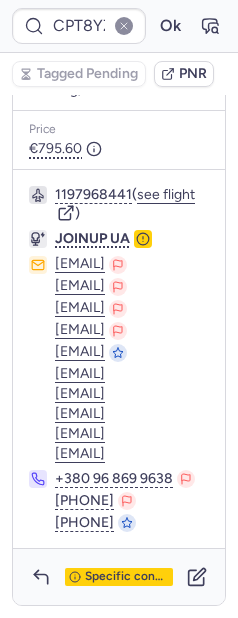 scroll, scrollTop: 2188, scrollLeft: 0, axis: vertical 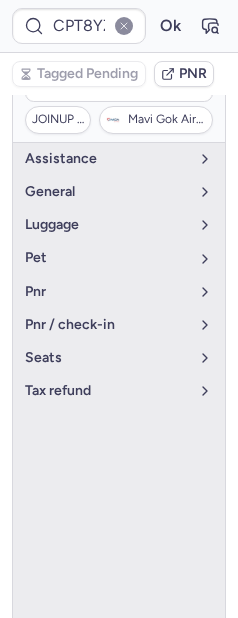 click on "What's the issue?" at bounding box center [119, 34] 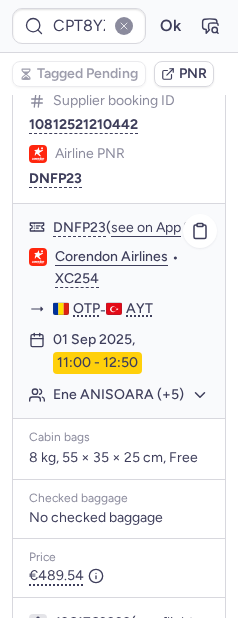 scroll, scrollTop: 0, scrollLeft: 0, axis: both 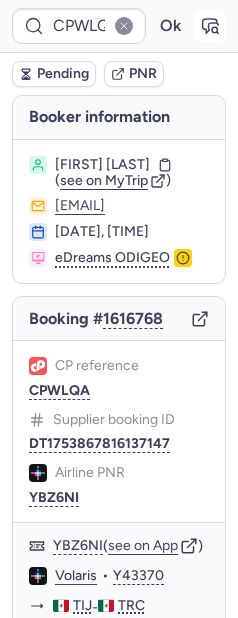 click at bounding box center [210, 26] 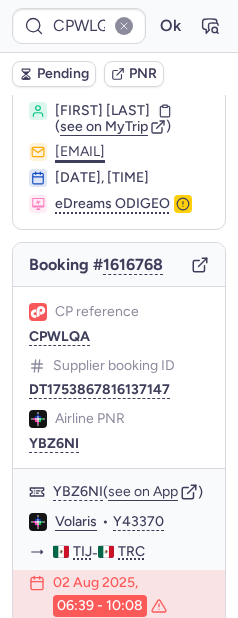 scroll, scrollTop: 411, scrollLeft: 0, axis: vertical 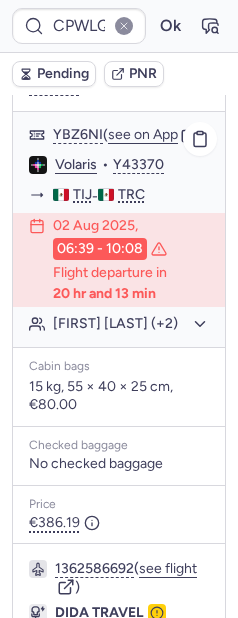 click on "[FIRST] [LAST] (+2)" 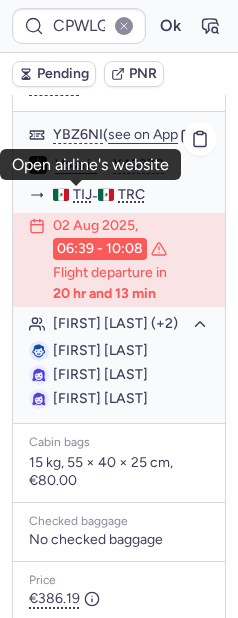 click on "Volaris" 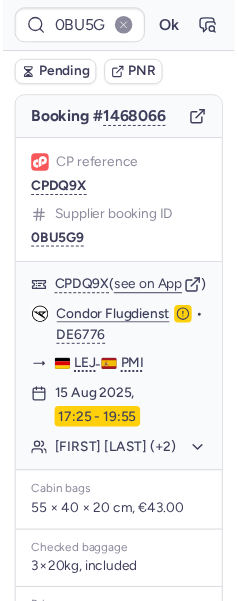 scroll, scrollTop: 0, scrollLeft: 0, axis: both 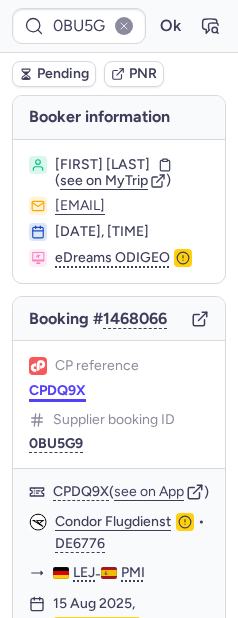 click on "CPDQ9X" at bounding box center (57, 391) 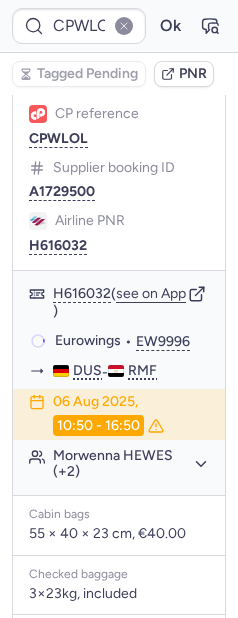 scroll, scrollTop: 251, scrollLeft: 0, axis: vertical 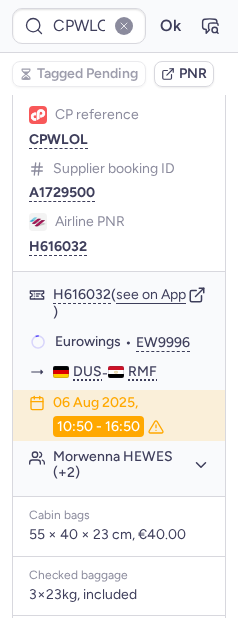 type on "CPWLQA" 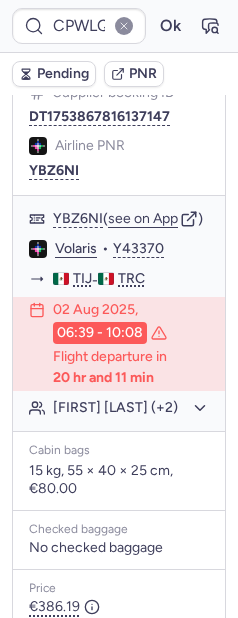 scroll, scrollTop: 636, scrollLeft: 0, axis: vertical 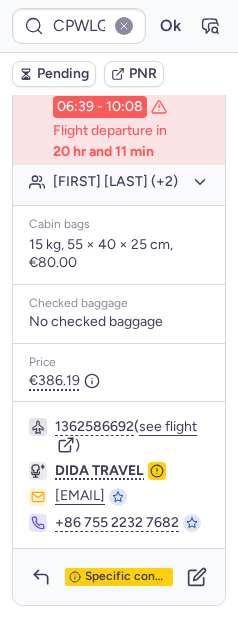 click on "Booker information [FIRST] [LAST] ( see on MyTrip ) [EMAIL] [DATE], [TIME] eDreams ODIGEO Booking # 1616768 CP reference CPWLQA Supplier booking ID DT1753867816137147 Airline PNR YBZ6NI YBZ6NI ( see on App ) Volaris • Y43370 TIJ - TRC [DATE], [TIME] Flight departure in 20 hr and 11 min [FIRST] [LAST] (+2) Cabin bags 15 kg, 55 × 40 × 25 cm, €80.00 Checked baggage No checked baggage Price €386.19 1362586692 ( see flight ) DIDA TRAVEL [EMAIL] [PHONE] Specific conditions" at bounding box center [119, 73] 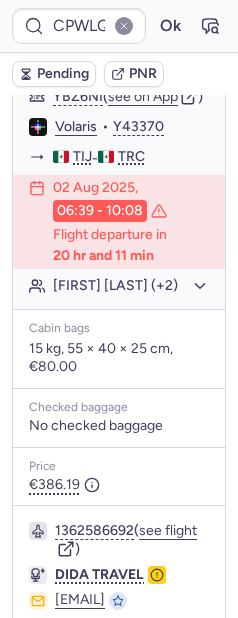 scroll, scrollTop: 491, scrollLeft: 0, axis: vertical 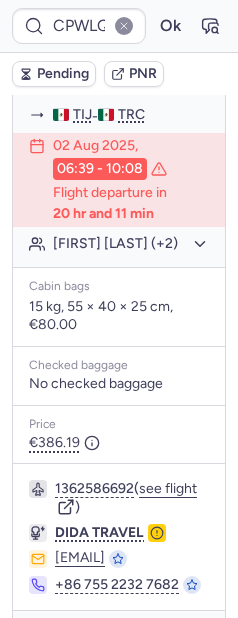 click on "[FIRST] [LAST] (+2)" 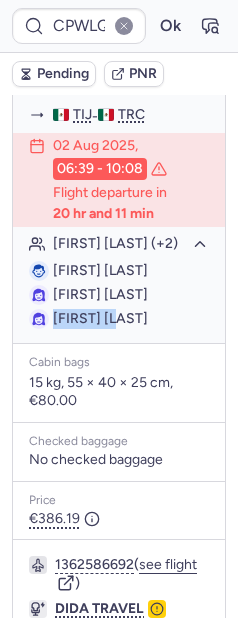 drag, startPoint x: 51, startPoint y: 361, endPoint x: 161, endPoint y: 419, distance: 124.35433 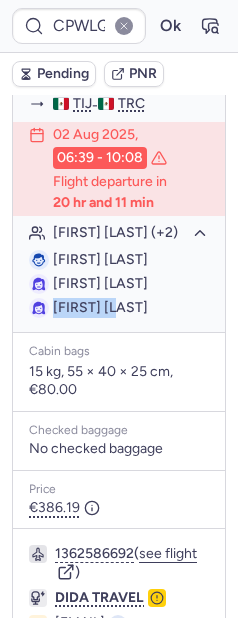 scroll, scrollTop: 712, scrollLeft: 0, axis: vertical 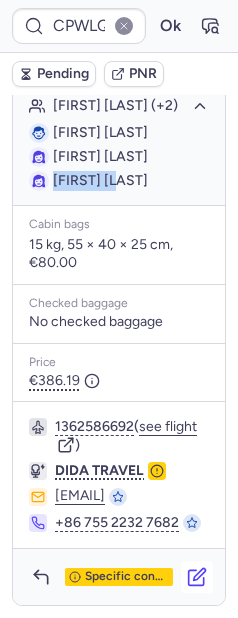 click at bounding box center [197, 577] 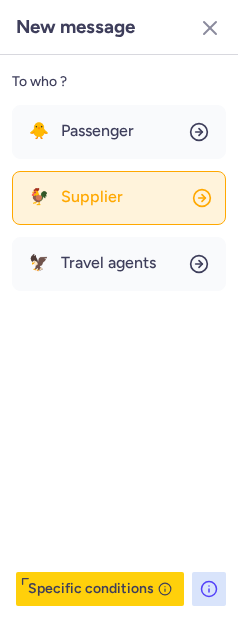 click on "🐓 Supplier" 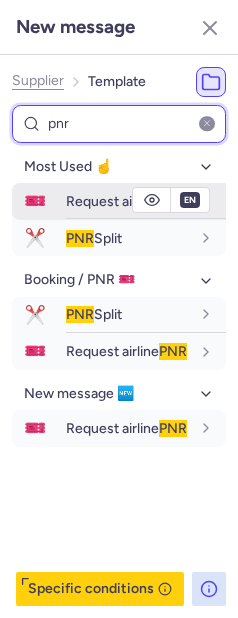 type on "pnr" 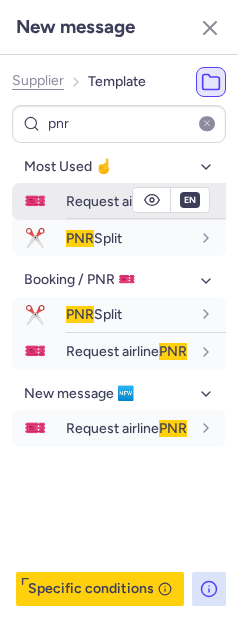 click on "Request airline  PNR" at bounding box center (126, 201) 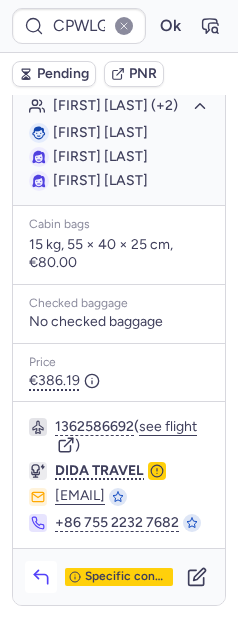 click 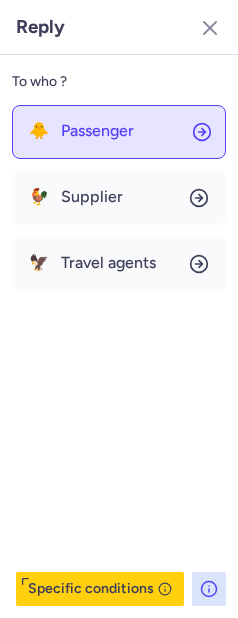 click on "Passenger" at bounding box center [97, 131] 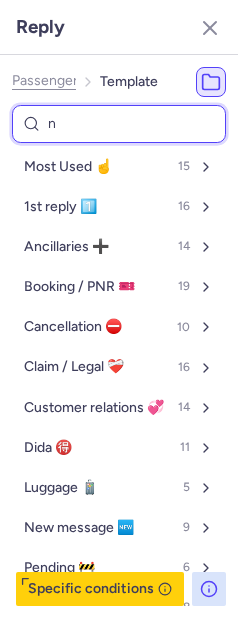 type on "nd" 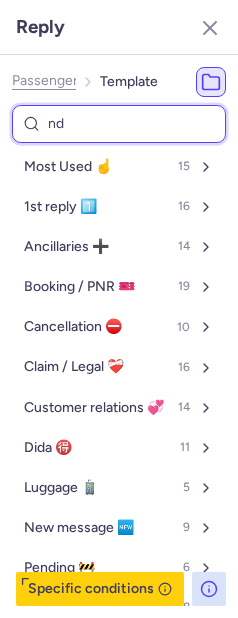 select on "en" 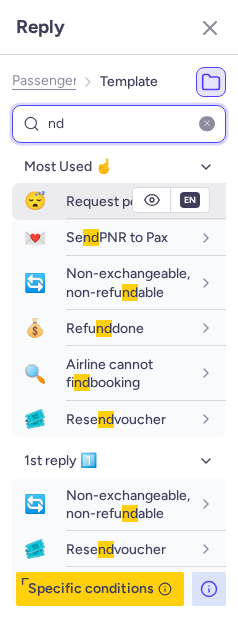 type on "nd" 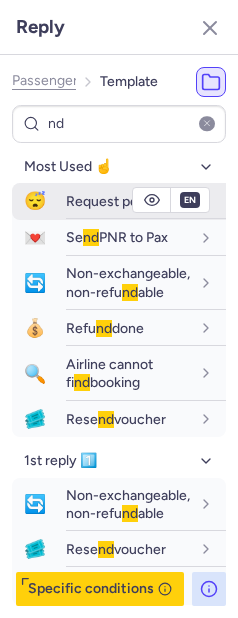 click on "😴 Request pe nd ing" at bounding box center [119, 201] 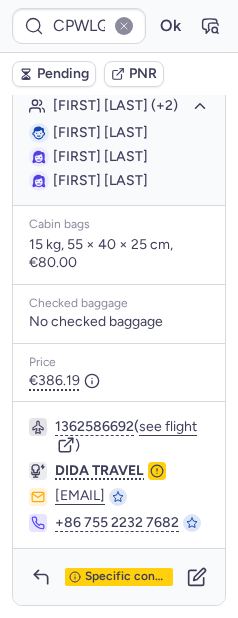 click on "Pending" at bounding box center [63, 74] 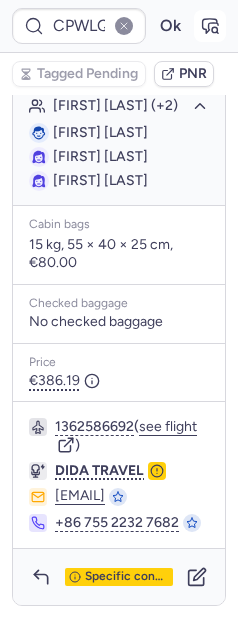 click 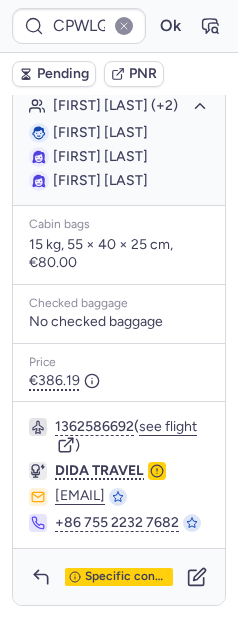 type on "CPRGKC" 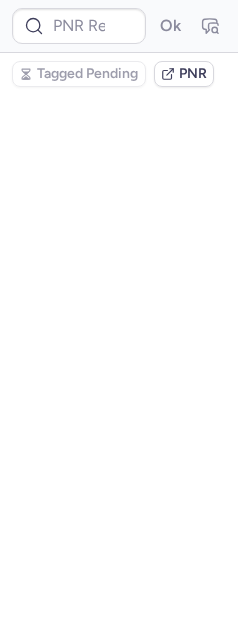 scroll, scrollTop: 0, scrollLeft: 0, axis: both 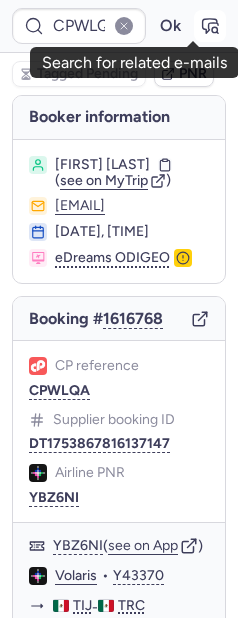 click 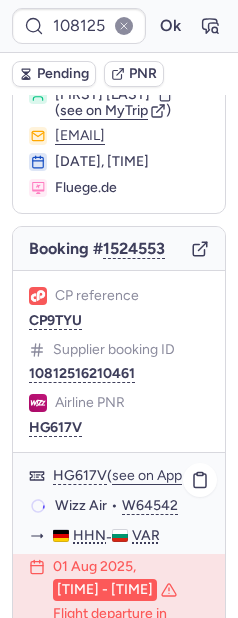 scroll, scrollTop: 230, scrollLeft: 0, axis: vertical 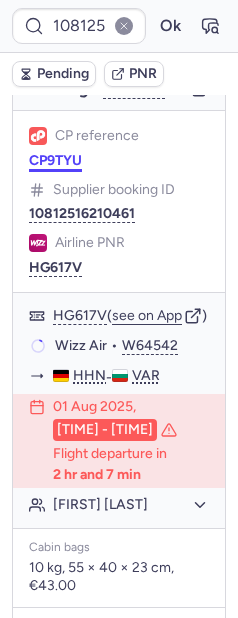 click on "CP9TYU" at bounding box center [55, 161] 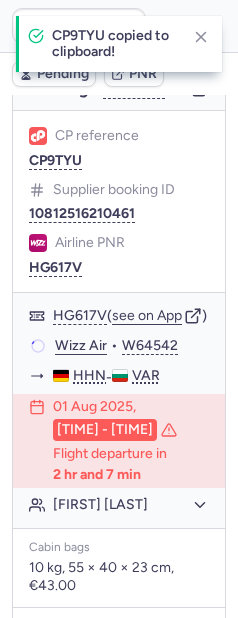 type on "CP9TYU" 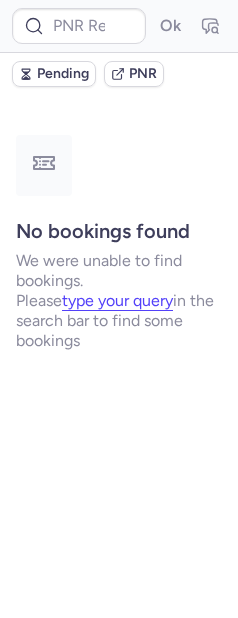 scroll, scrollTop: 0, scrollLeft: 0, axis: both 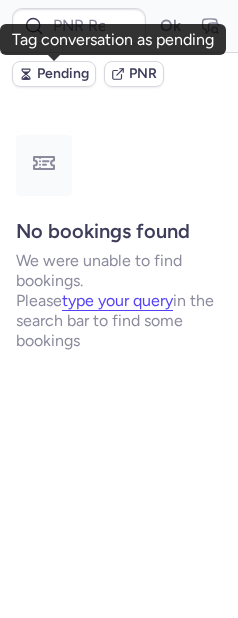 click on "Pending" at bounding box center [63, 74] 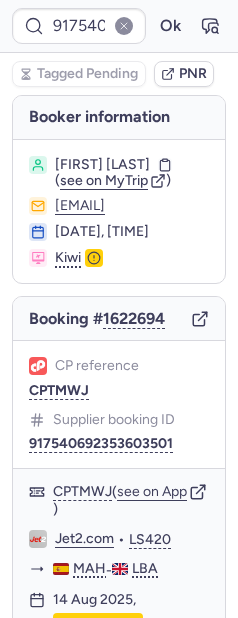 type on "CPT8YZ" 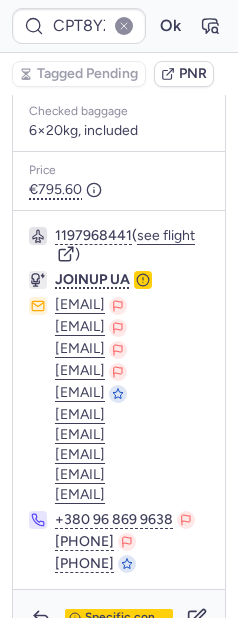 scroll, scrollTop: 1815, scrollLeft: 0, axis: vertical 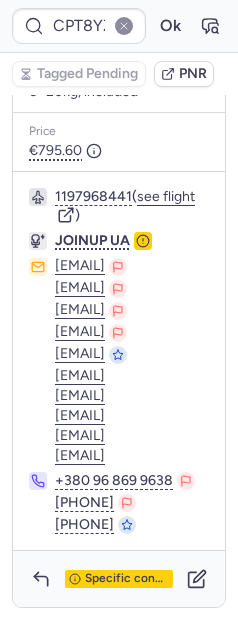 click on "Ene ANISOARA (+5)" 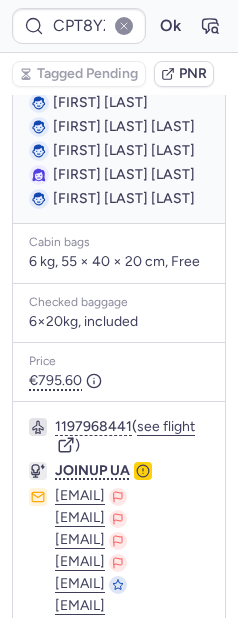 scroll, scrollTop: 1064, scrollLeft: 0, axis: vertical 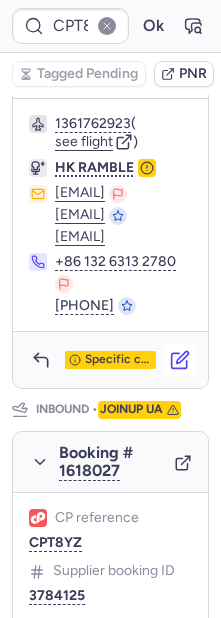 click at bounding box center (180, 360) 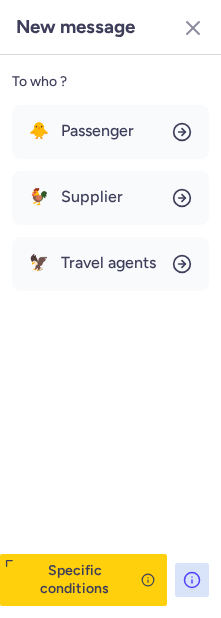 scroll, scrollTop: 1046, scrollLeft: 0, axis: vertical 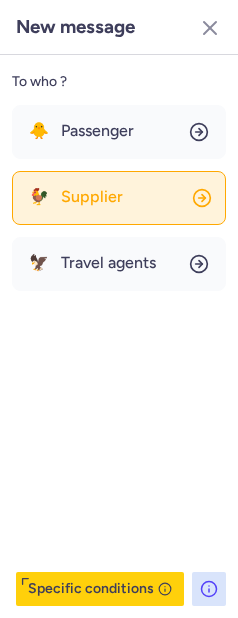 click on "Supplier" at bounding box center (92, 197) 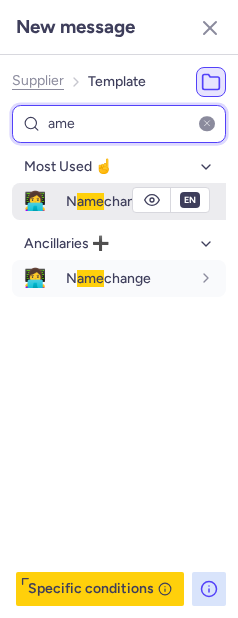 type on "ame" 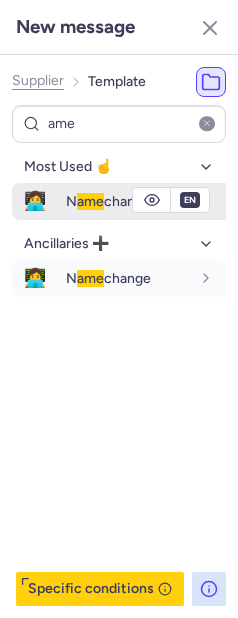click on "ame" at bounding box center [90, 201] 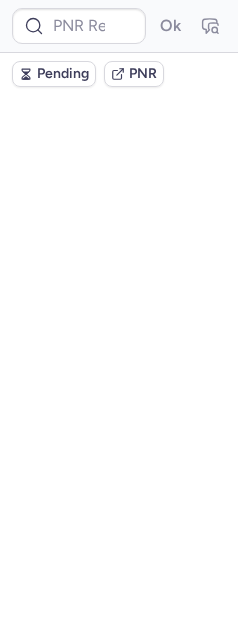 scroll, scrollTop: 0, scrollLeft: 0, axis: both 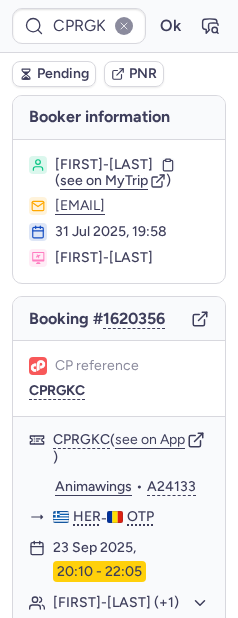 type on "CPT8YZ" 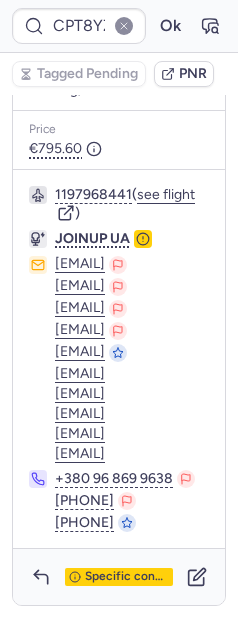 scroll, scrollTop: 2188, scrollLeft: 0, axis: vertical 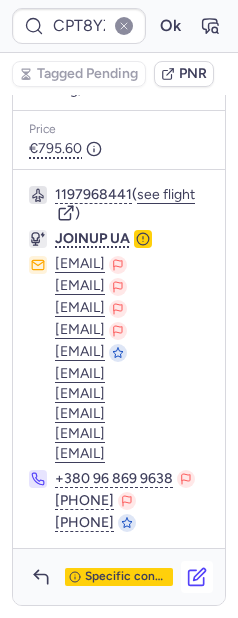 click 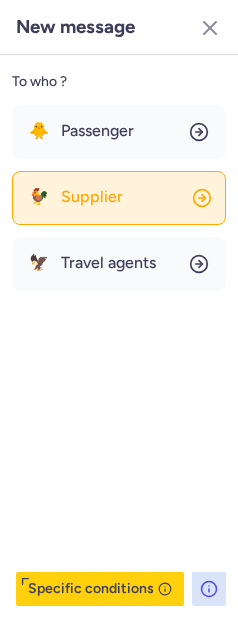 click on "🐓 Supplier" 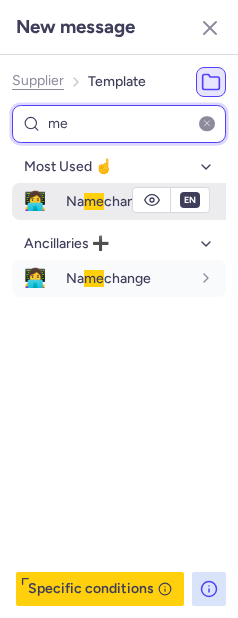 type on "me" 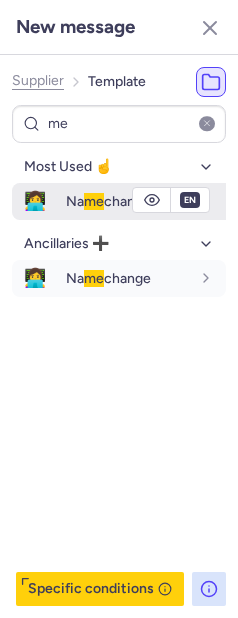 click on "Na me change" at bounding box center (128, 201) 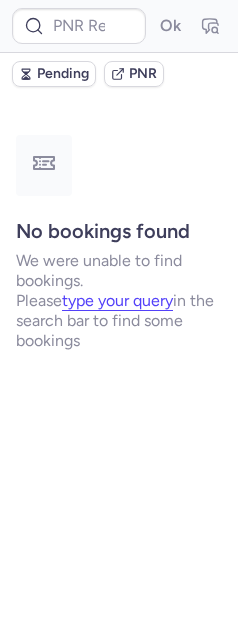 scroll, scrollTop: 0, scrollLeft: 0, axis: both 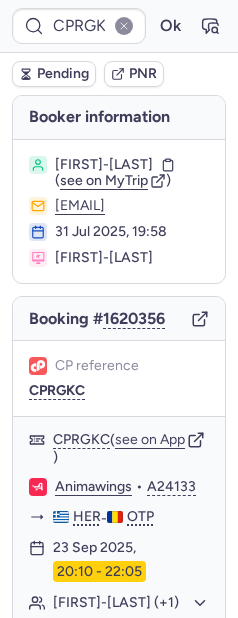 type on "CPT8YZ" 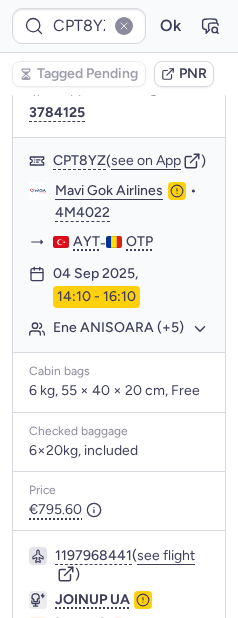 scroll, scrollTop: 2188, scrollLeft: 0, axis: vertical 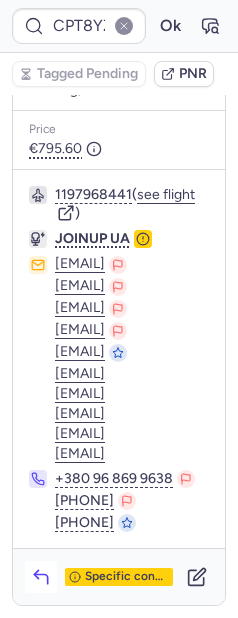 click 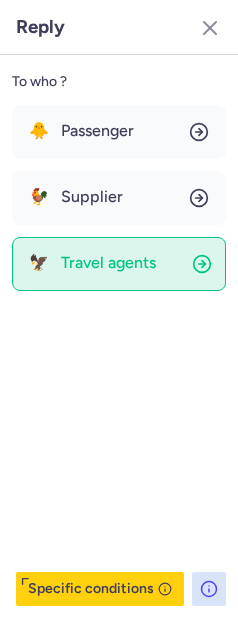 drag, startPoint x: 93, startPoint y: 120, endPoint x: 93, endPoint y: 268, distance: 148 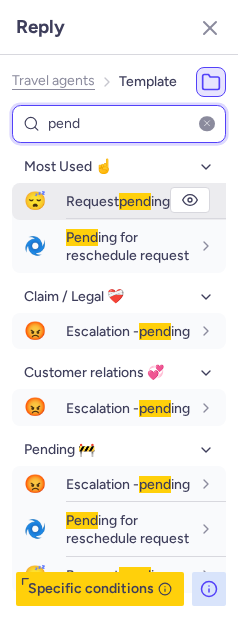 type on "pend" 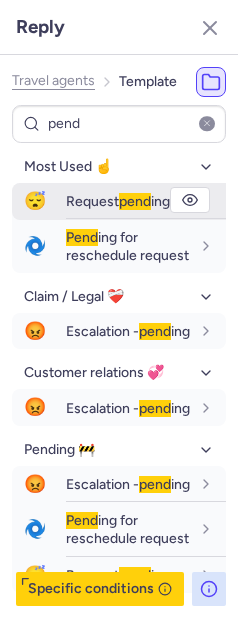click on "Request  pend ing" at bounding box center [146, 201] 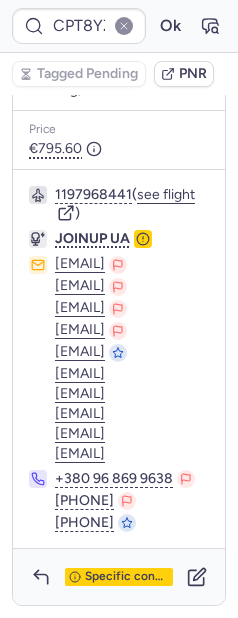 click on "[EMAIL]" 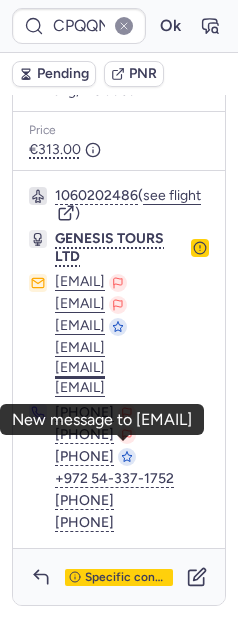 scroll, scrollTop: 636, scrollLeft: 0, axis: vertical 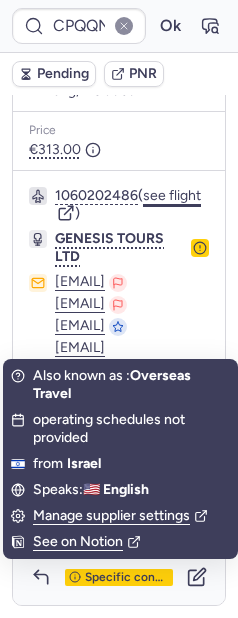 click on "see flight" 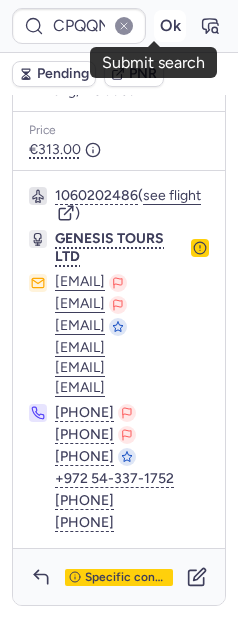 click on "Ok" at bounding box center [170, 26] 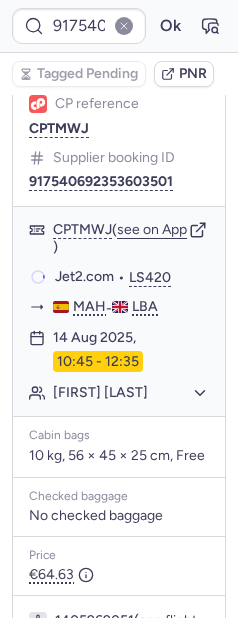 scroll, scrollTop: 168, scrollLeft: 0, axis: vertical 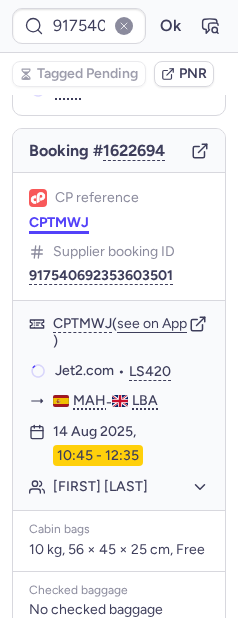 click on "CPTMWJ" at bounding box center (59, 223) 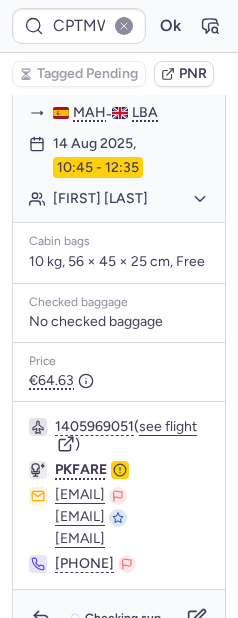 scroll, scrollTop: 37, scrollLeft: 0, axis: vertical 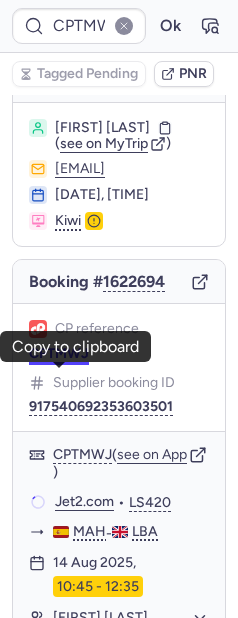 click on "CPTMWJ" at bounding box center [59, 354] 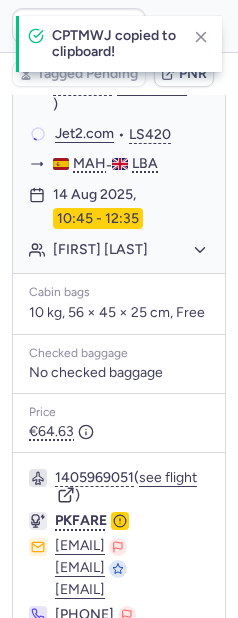 scroll, scrollTop: 581, scrollLeft: 0, axis: vertical 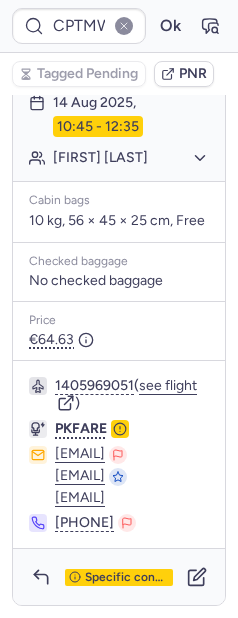 click on "Ok" at bounding box center [170, 26] 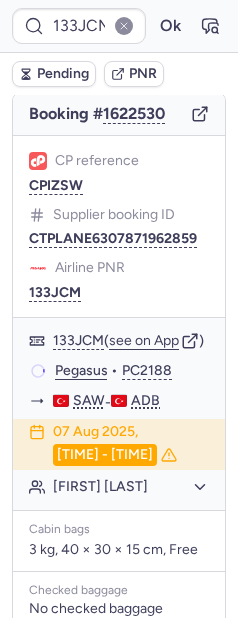 scroll, scrollTop: 205, scrollLeft: 0, axis: vertical 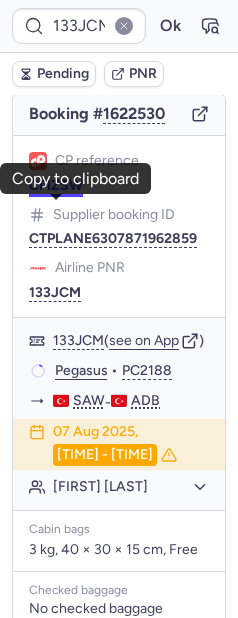 click on "CPIZSW" at bounding box center [56, 186] 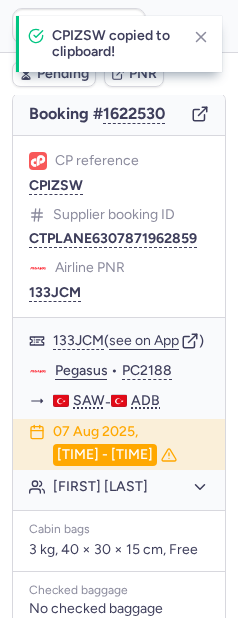 type on "CPIZSW" 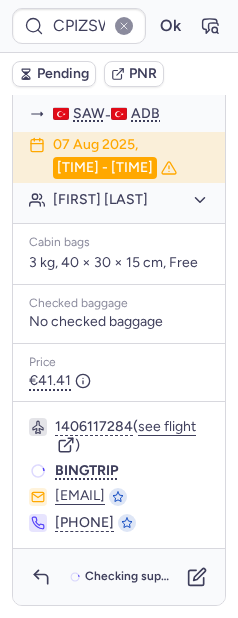 scroll, scrollTop: 545, scrollLeft: 0, axis: vertical 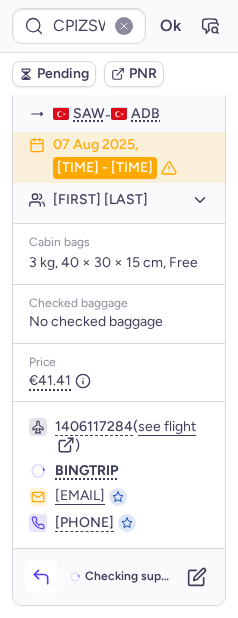 click 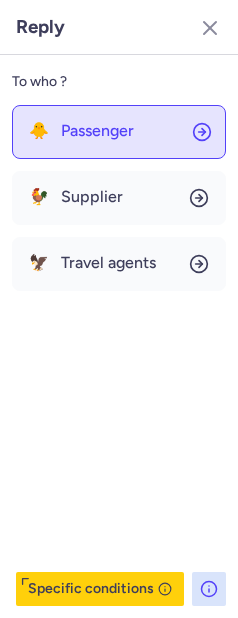 click on "🐥 Passenger" 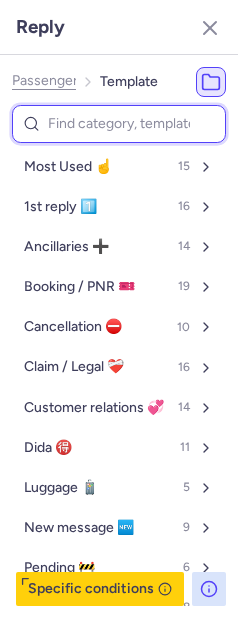 type on "r" 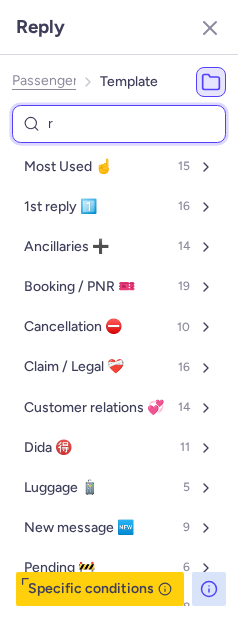 select on "en" 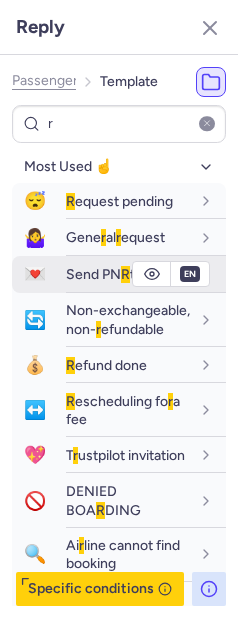 click on "Send PN R  to Pax" at bounding box center [117, 274] 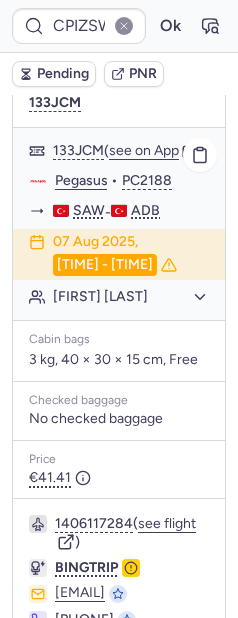 scroll, scrollTop: 390, scrollLeft: 0, axis: vertical 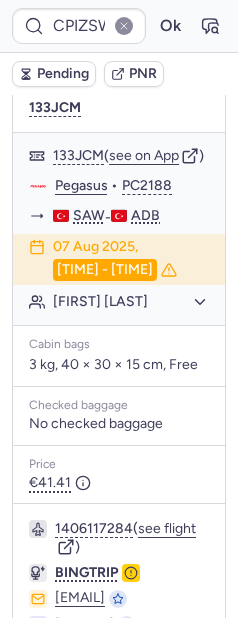 click on "Airline PNR 133JCM" 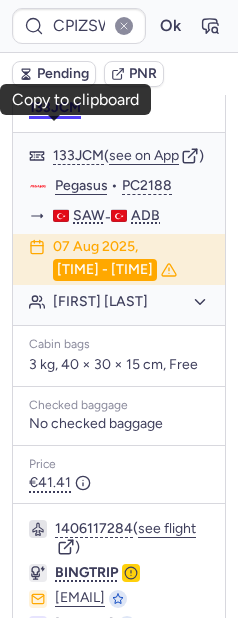 click on "133JCM" at bounding box center (55, 108) 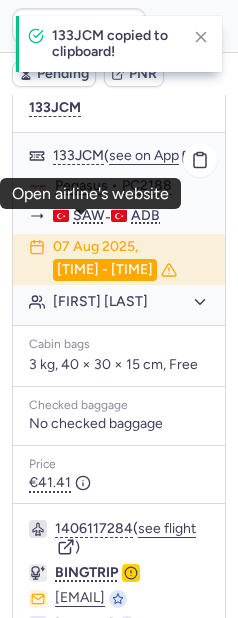 click on "Pegasus" 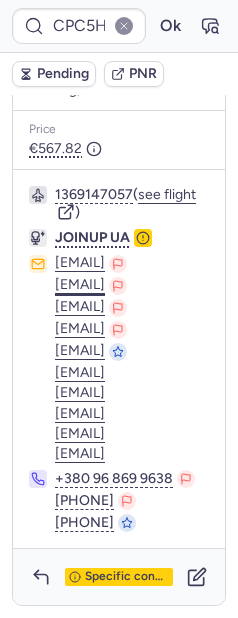 scroll, scrollTop: 971, scrollLeft: 0, axis: vertical 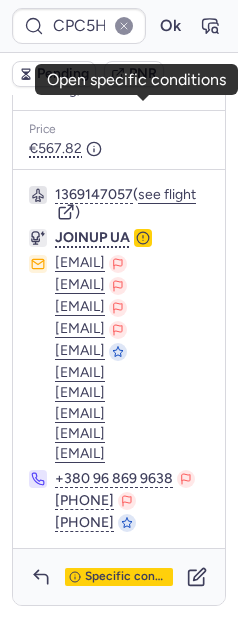 click 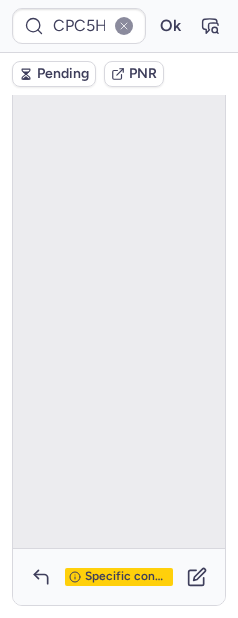 scroll, scrollTop: 156, scrollLeft: 0, axis: vertical 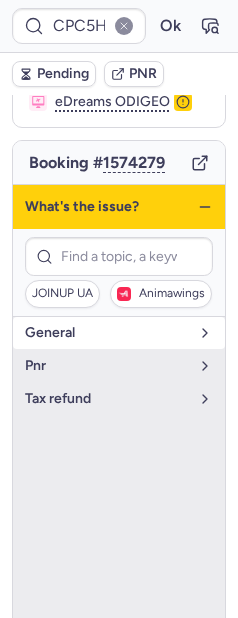 click on "general" at bounding box center [119, 333] 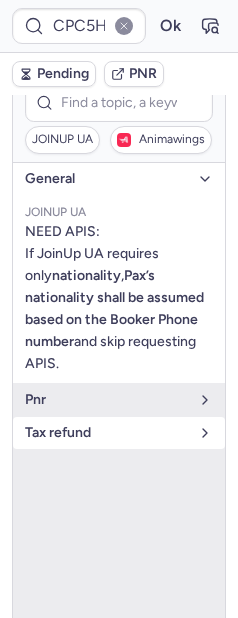 scroll, scrollTop: 313, scrollLeft: 0, axis: vertical 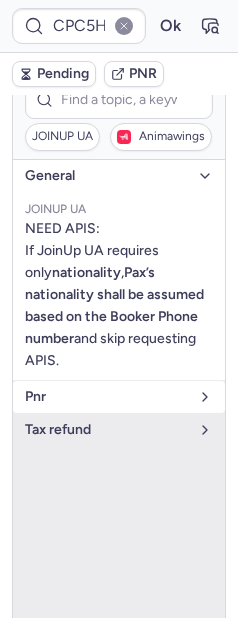 click on "pnr" at bounding box center (107, 397) 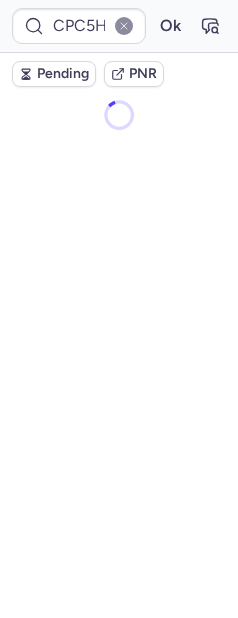 scroll, scrollTop: 0, scrollLeft: 0, axis: both 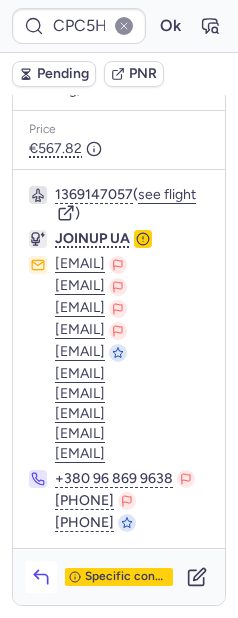 click at bounding box center [41, 577] 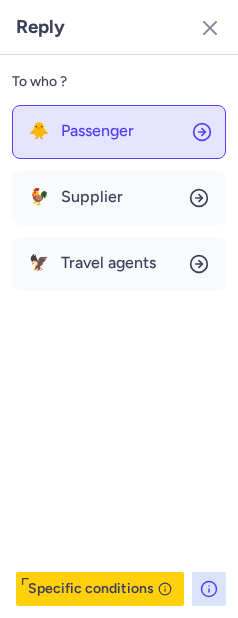 click on "🐥 Passenger" 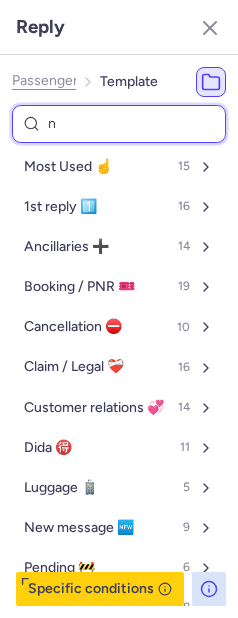 type on "nn" 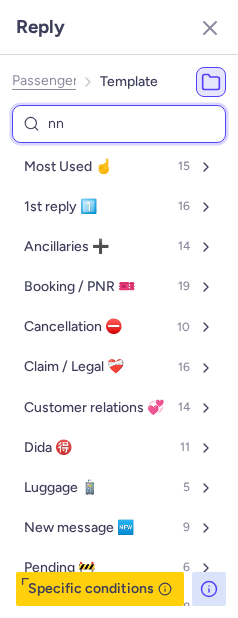 select on "en" 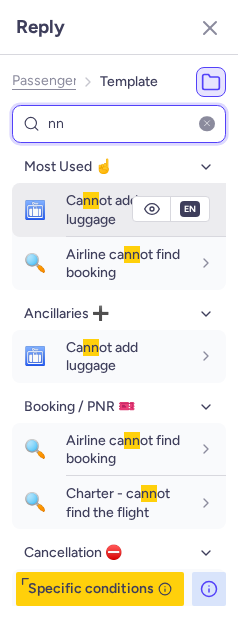 type on "nn" 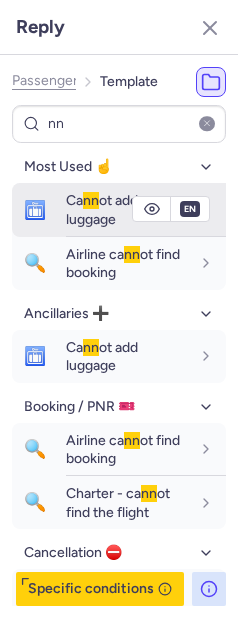 click on "Ca nn ot add luggage" at bounding box center (102, 209) 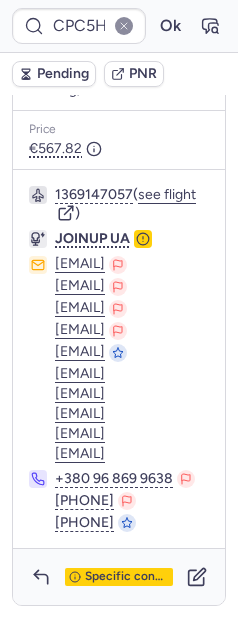 click on "[EMAIL]" 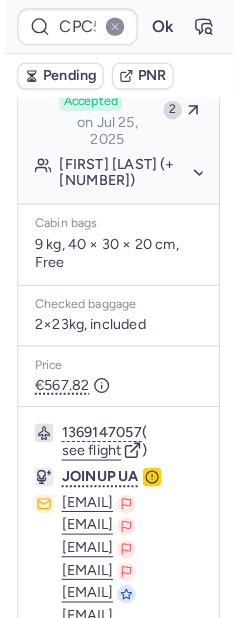 scroll, scrollTop: 496, scrollLeft: 0, axis: vertical 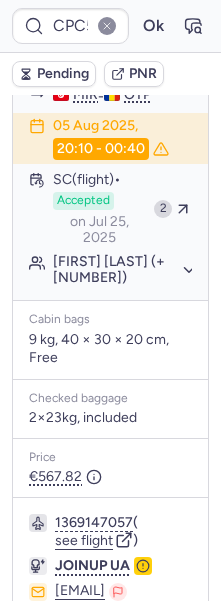 click on "[FIRST] [LAST] (+[NUMBER])" 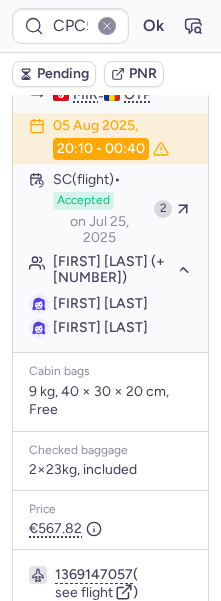type on "CPWLOL" 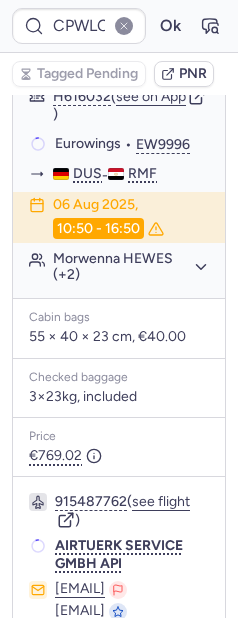 scroll, scrollTop: 443, scrollLeft: 0, axis: vertical 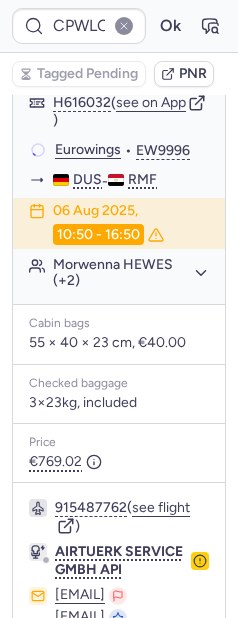 type 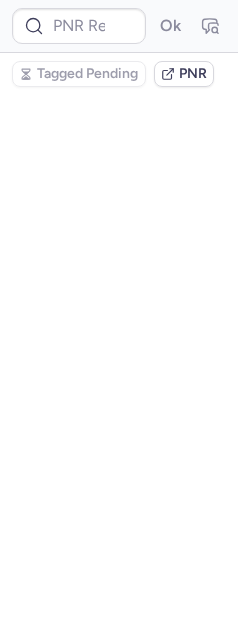 scroll, scrollTop: 0, scrollLeft: 0, axis: both 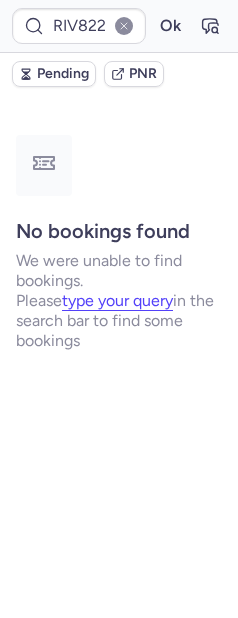 type on "CPZYNH" 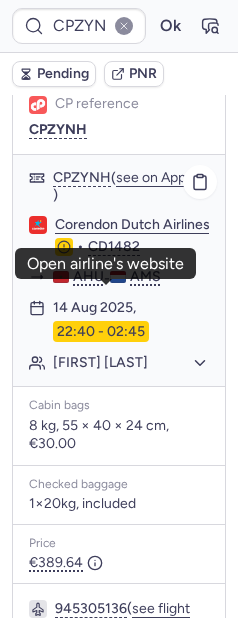 scroll, scrollTop: 1774, scrollLeft: 0, axis: vertical 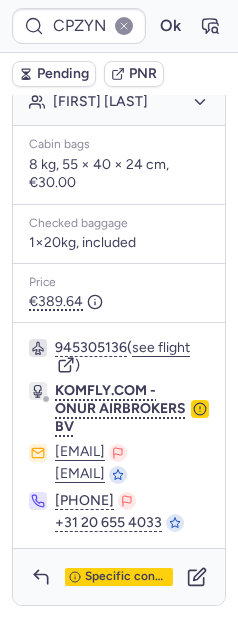 click 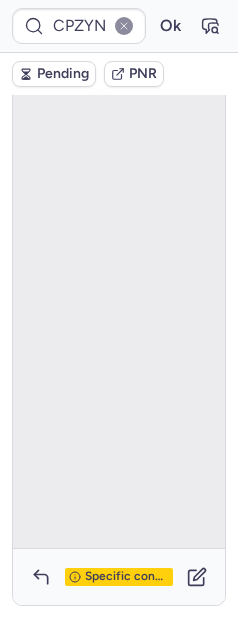scroll, scrollTop: 1416, scrollLeft: 0, axis: vertical 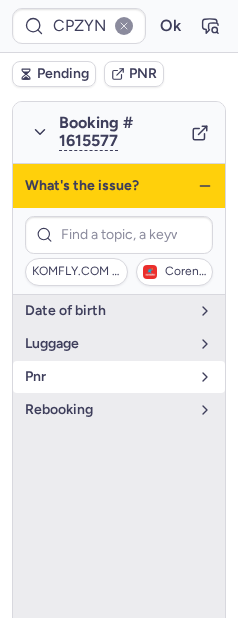 click on "pnr" at bounding box center (107, 377) 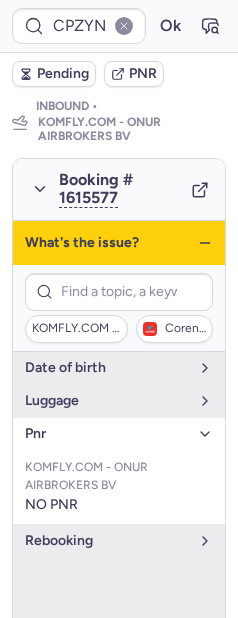 scroll, scrollTop: 1358, scrollLeft: 0, axis: vertical 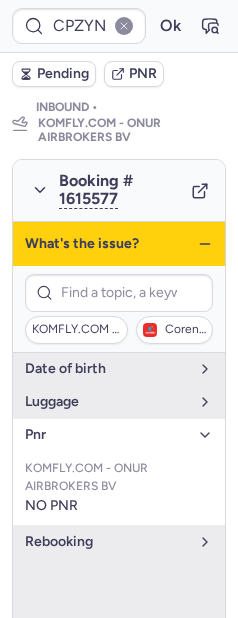 click on "What's the issue?" at bounding box center [119, 244] 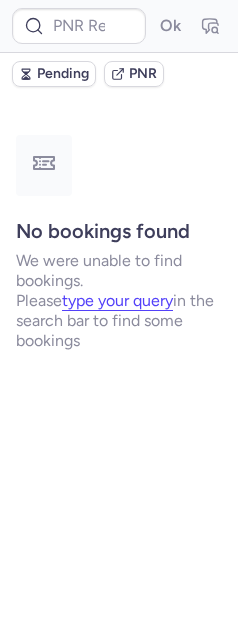 scroll, scrollTop: 0, scrollLeft: 0, axis: both 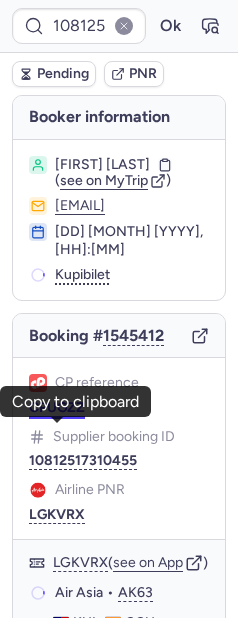 click on "CPUGZZ" at bounding box center [57, 408] 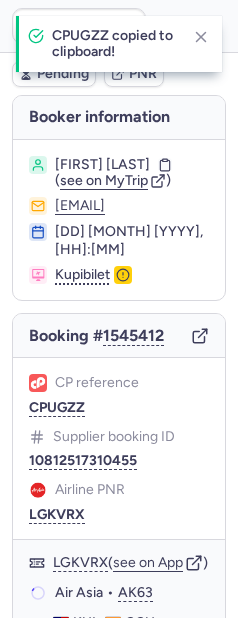 type on "CPUGZZ" 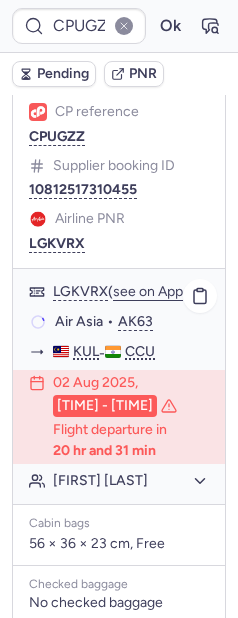scroll, scrollTop: 647, scrollLeft: 0, axis: vertical 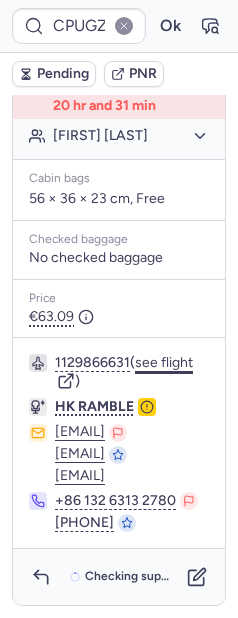 click on "see flight" 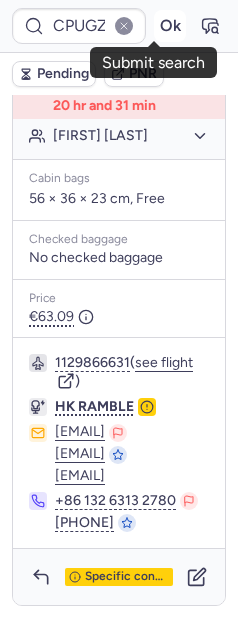 click on "Ok" at bounding box center (170, 26) 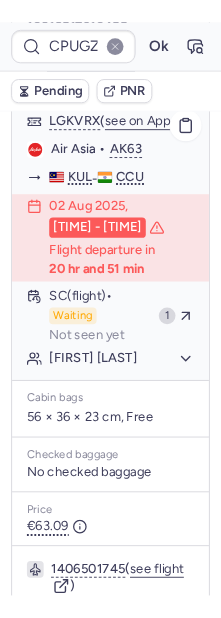 scroll, scrollTop: 455, scrollLeft: 0, axis: vertical 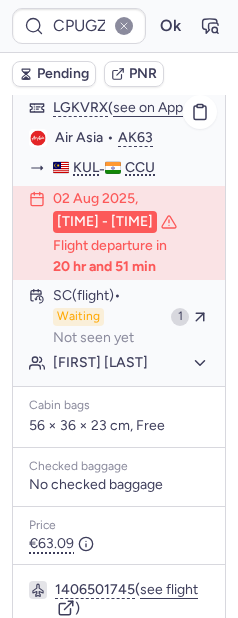 type 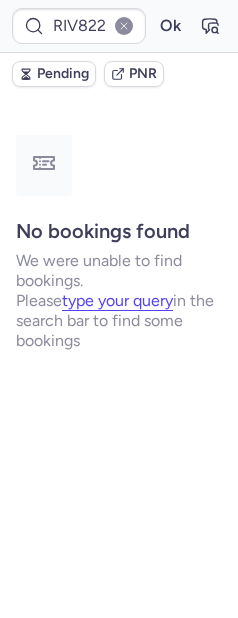 scroll, scrollTop: 0, scrollLeft: 0, axis: both 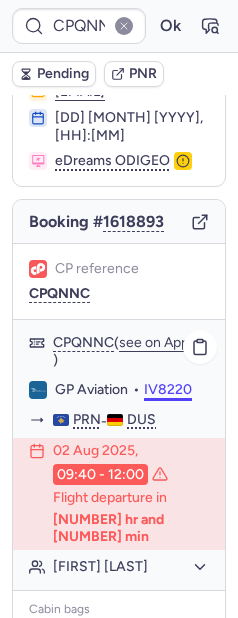 click on "IV8220" at bounding box center [168, 390] 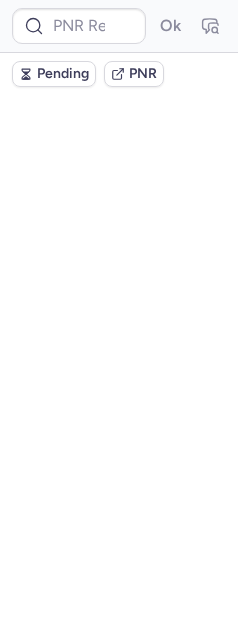 scroll, scrollTop: 0, scrollLeft: 0, axis: both 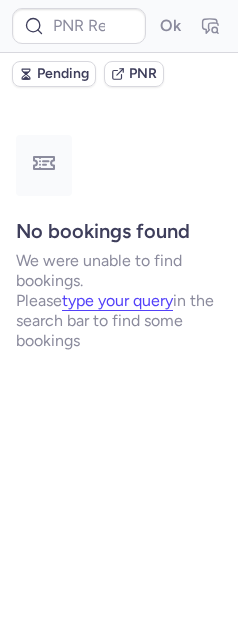 type on "CPQNNC" 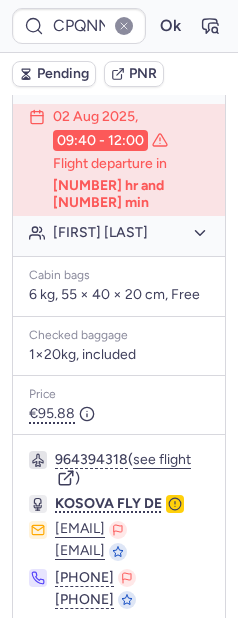 scroll, scrollTop: 566, scrollLeft: 0, axis: vertical 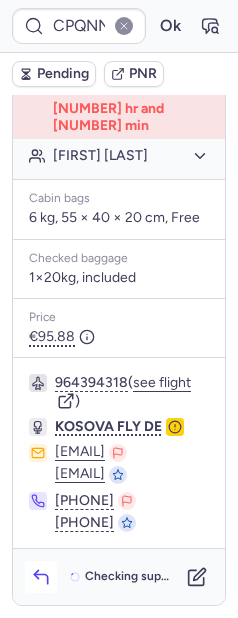 click 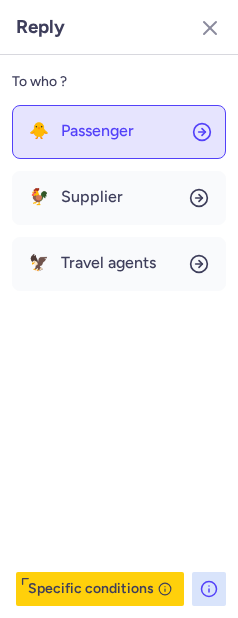click on "Passenger" at bounding box center [97, 131] 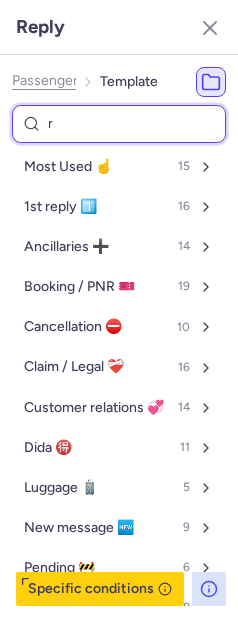 type on "re" 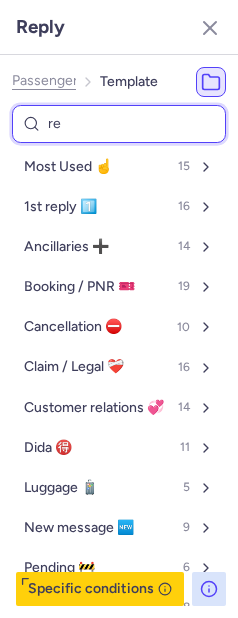 select on "en" 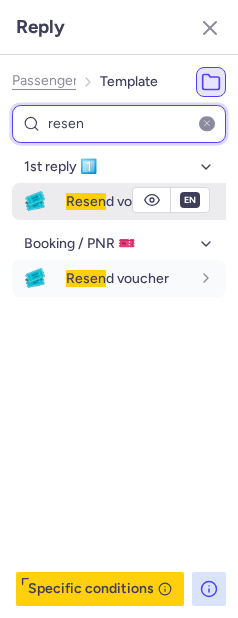 type on "resen" 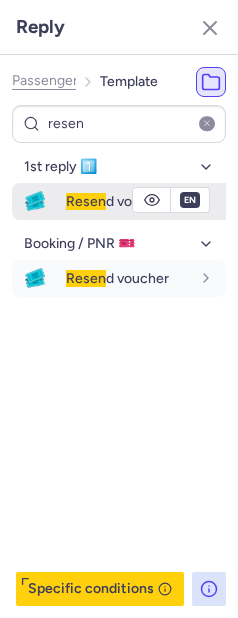 click on "🎟️" at bounding box center (35, 201) 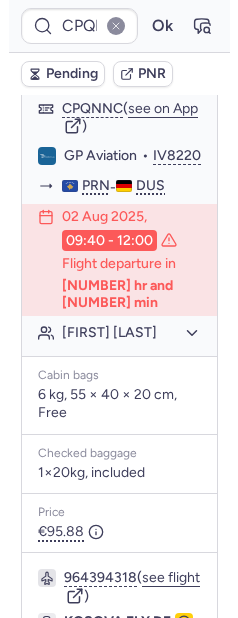 scroll, scrollTop: 191, scrollLeft: 0, axis: vertical 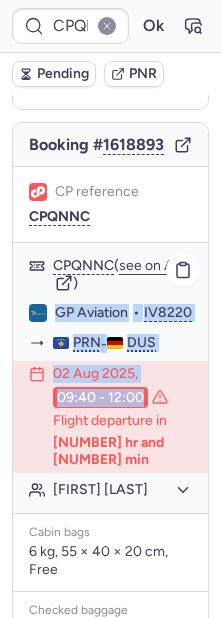 drag, startPoint x: 51, startPoint y: 342, endPoint x: 146, endPoint y: 459, distance: 150.71164 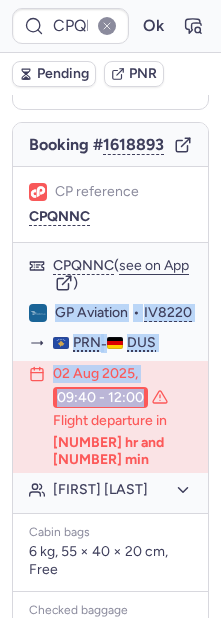 copy on "GP Aviation  •  IV8220 PRN  -  DUS 02 Aug 2025,  09:40 - 12:00" 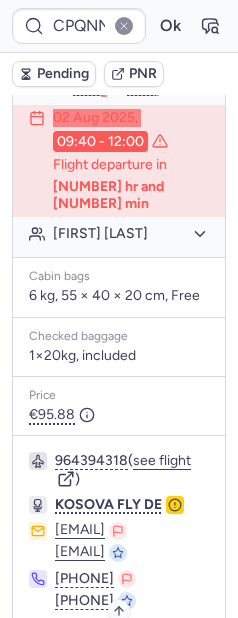 scroll, scrollTop: 566, scrollLeft: 0, axis: vertical 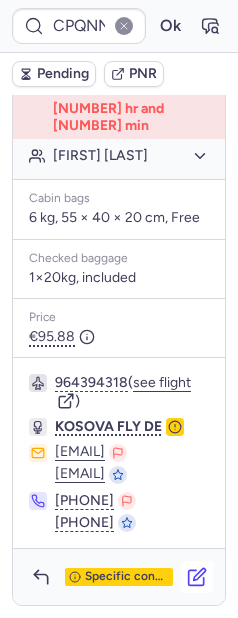 click at bounding box center [197, 577] 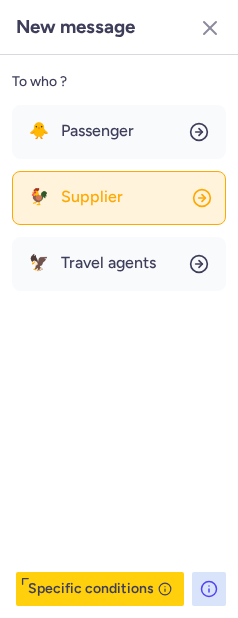 click on "Supplier" at bounding box center [92, 197] 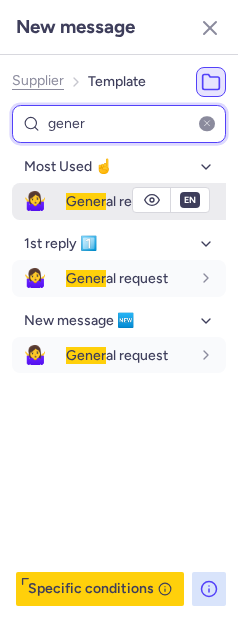 type on "gener" 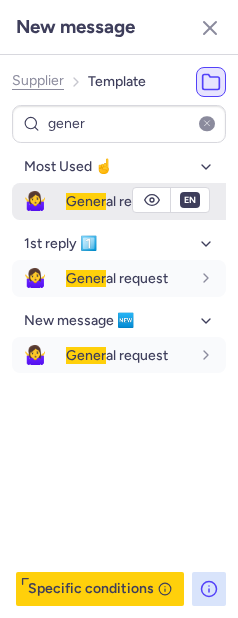 click on "🤷‍♀️ Gener al request" at bounding box center [119, 201] 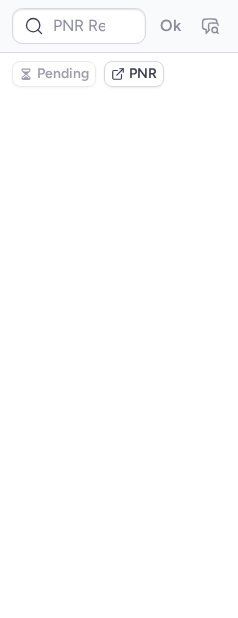 scroll, scrollTop: 0, scrollLeft: 0, axis: both 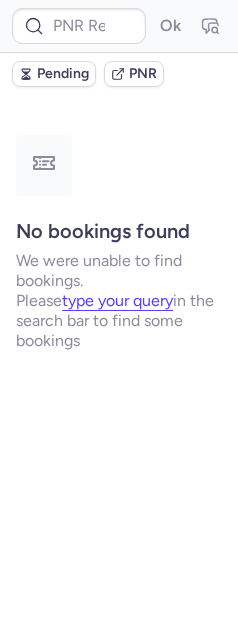type on "CPQNNC" 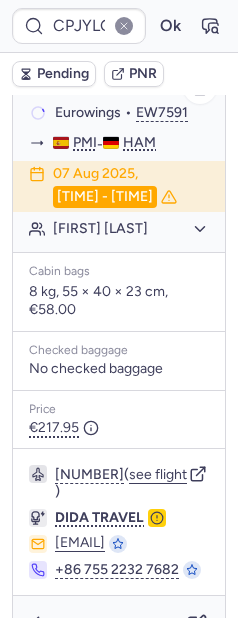 scroll, scrollTop: 593, scrollLeft: 0, axis: vertical 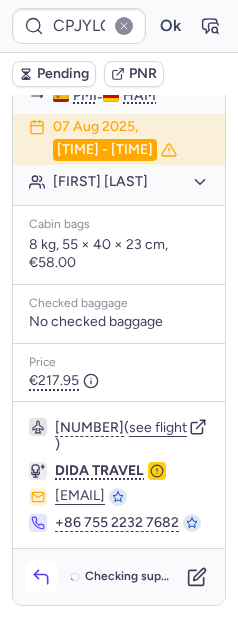 click 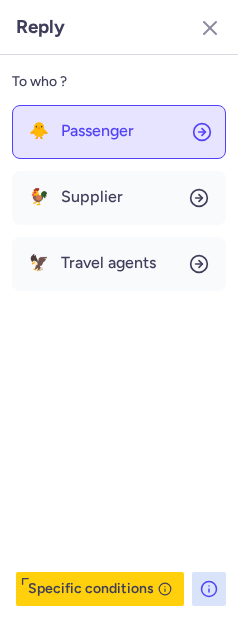 click on "Passenger" at bounding box center (97, 131) 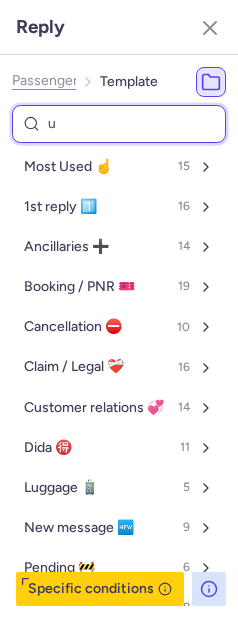 type on "ur" 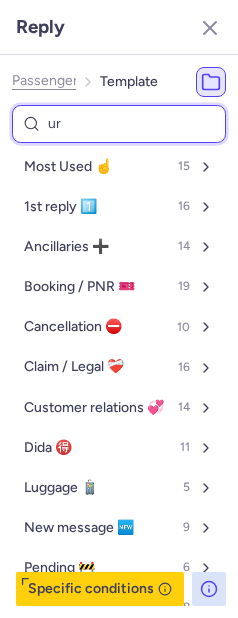 select on "en" 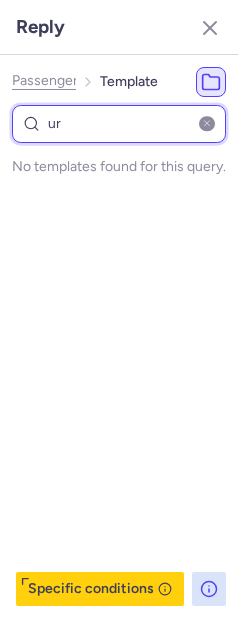 type on "u" 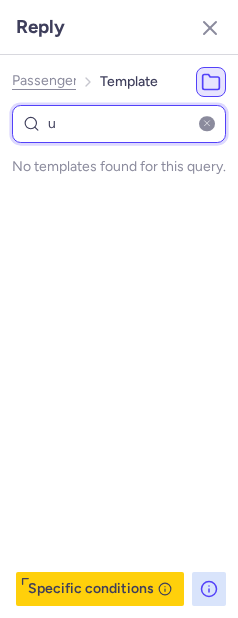 select on "en" 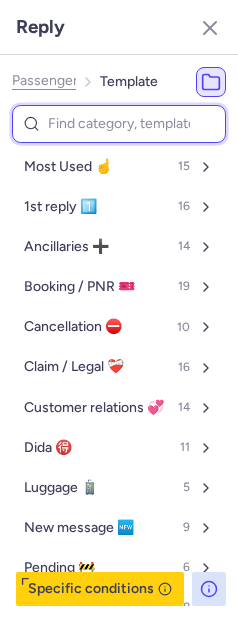 type on "e" 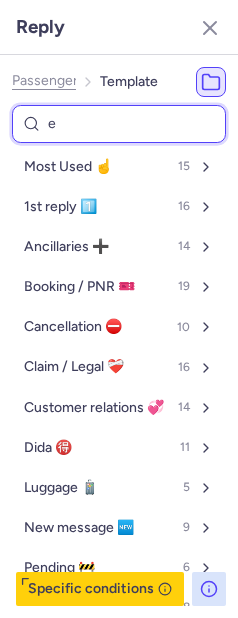 select on "en" 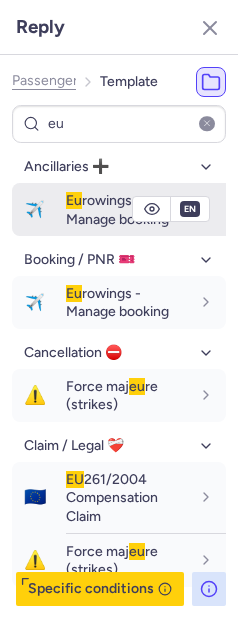 click on "Eu" at bounding box center [74, 200] 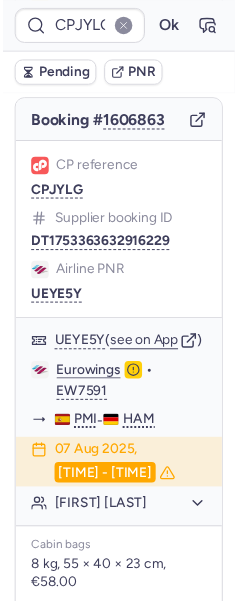 scroll, scrollTop: 0, scrollLeft: 0, axis: both 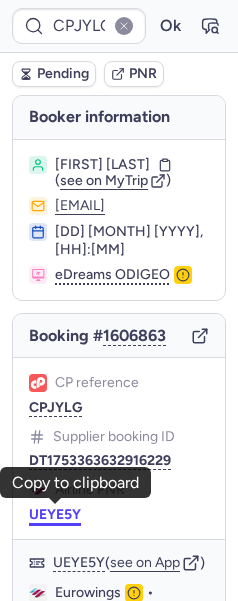 click on "UEYE5Y" at bounding box center (55, 515) 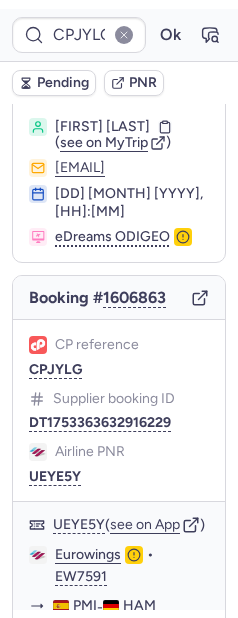 scroll, scrollTop: 340, scrollLeft: 0, axis: vertical 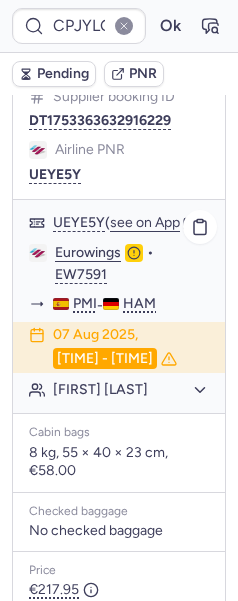 click on "Eurowings" 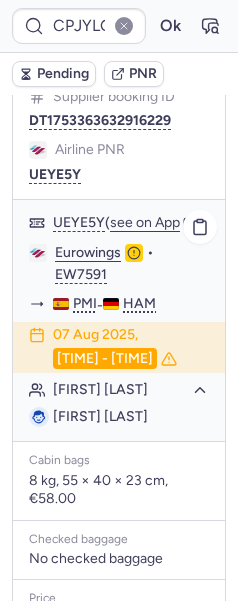 click on "Mika Guido FRIEDRICH" at bounding box center [100, 416] 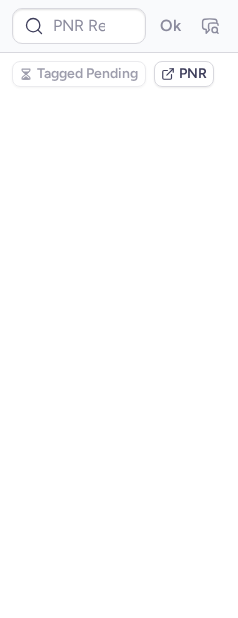scroll, scrollTop: 0, scrollLeft: 0, axis: both 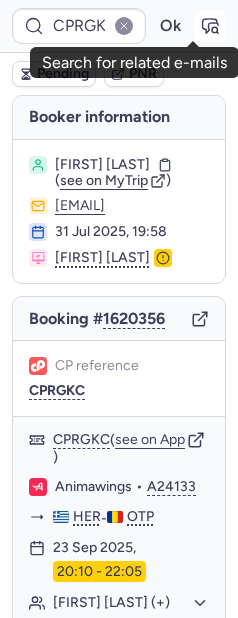 click at bounding box center [210, 26] 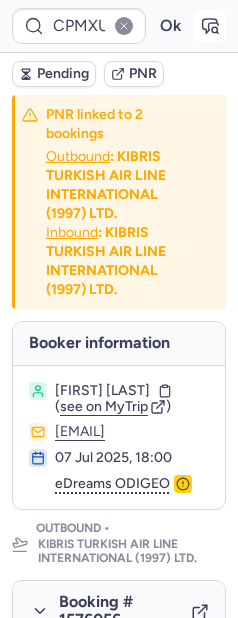 click at bounding box center [210, 26] 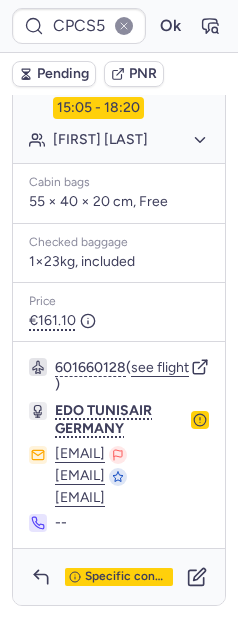 scroll, scrollTop: 1710, scrollLeft: 0, axis: vertical 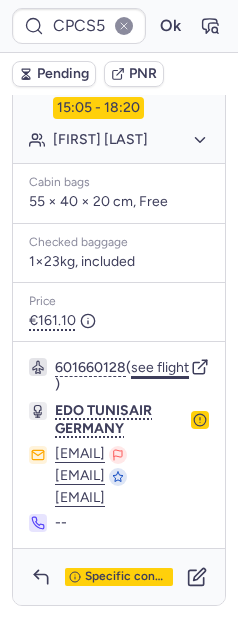 click on "see flight" 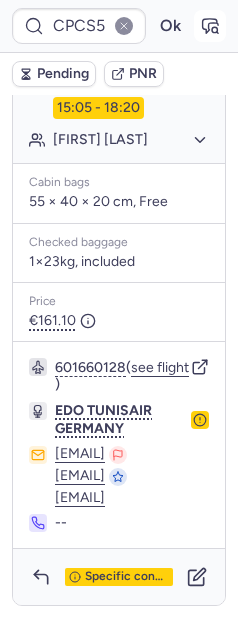 click 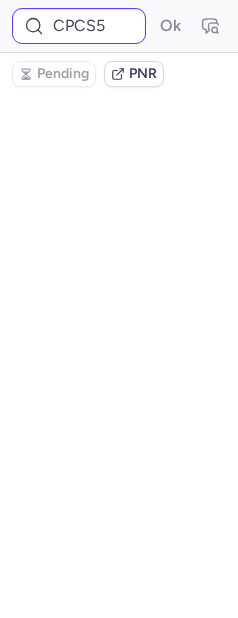 scroll, scrollTop: 0, scrollLeft: 0, axis: both 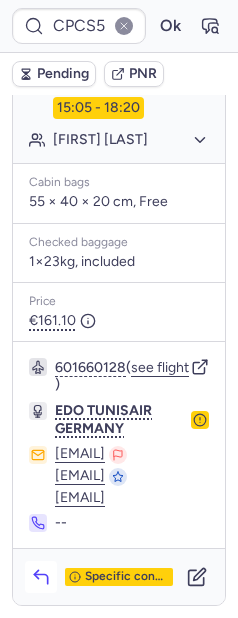 click 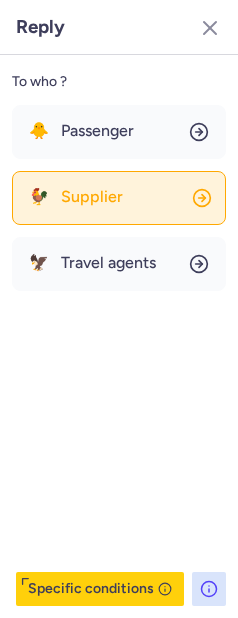 click on "Supplier" at bounding box center (92, 197) 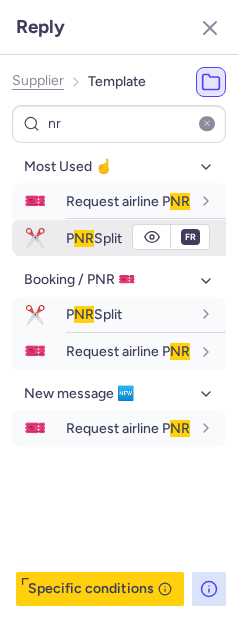 click on "P NR  Split" at bounding box center (94, 238) 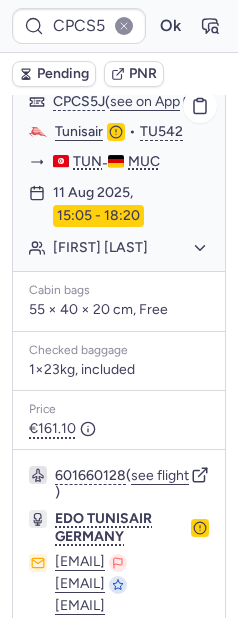 scroll, scrollTop: 1431, scrollLeft: 0, axis: vertical 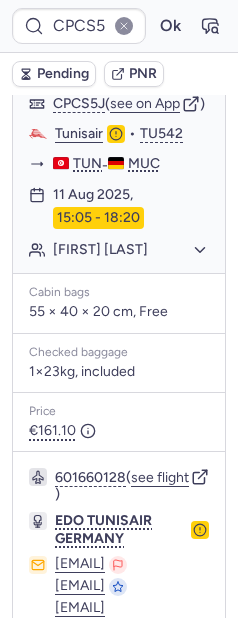 click on "Pending" at bounding box center (63, 74) 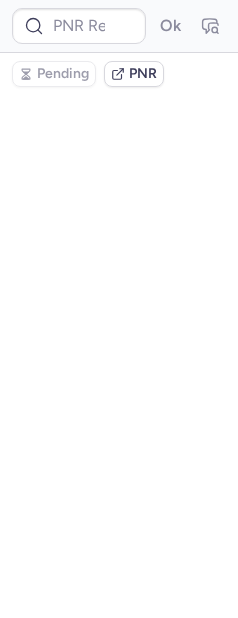 scroll, scrollTop: 0, scrollLeft: 0, axis: both 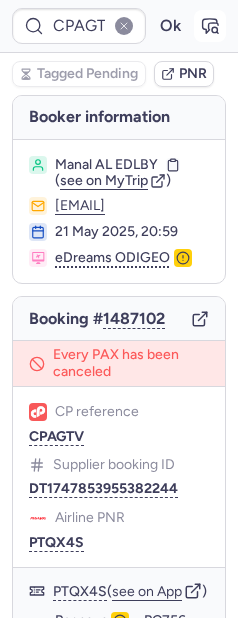 click at bounding box center [210, 26] 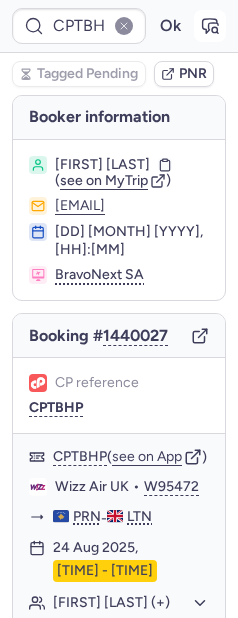 click 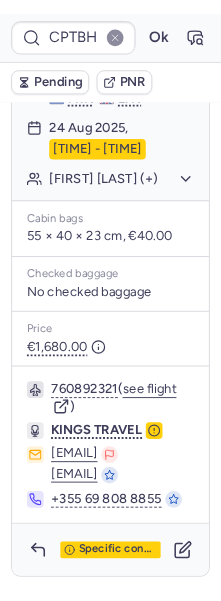scroll, scrollTop: 528, scrollLeft: 0, axis: vertical 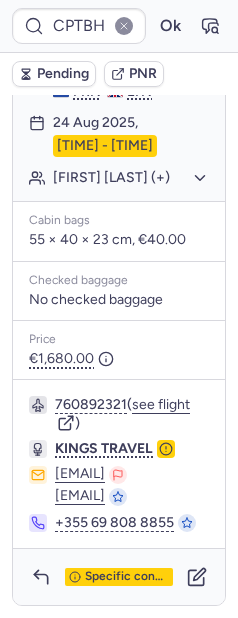 click 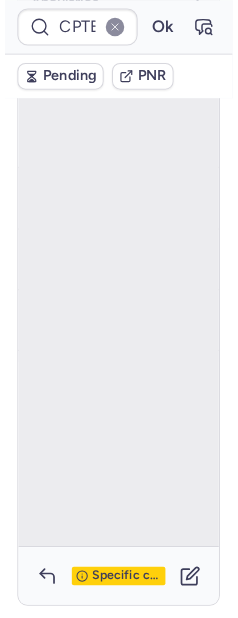 scroll, scrollTop: 173, scrollLeft: 0, axis: vertical 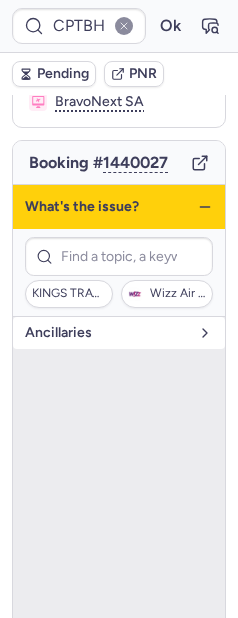 click on "Ancillaries" at bounding box center [107, 333] 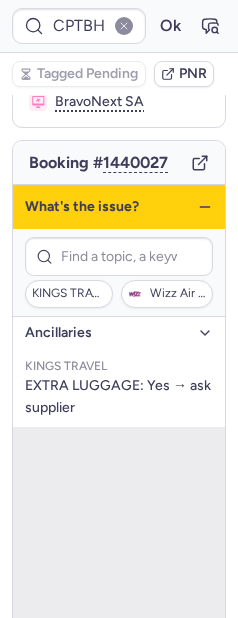 click 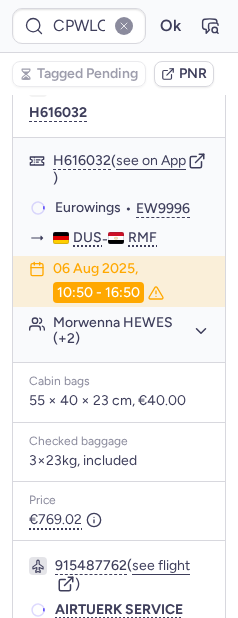 scroll, scrollTop: 379, scrollLeft: 0, axis: vertical 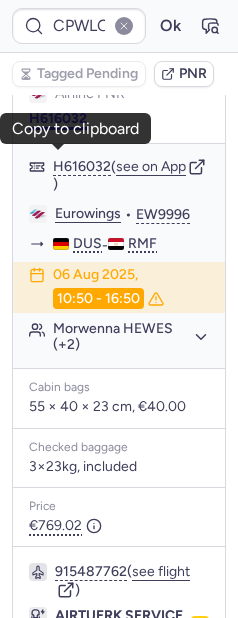 click on "H616032" at bounding box center (58, 119) 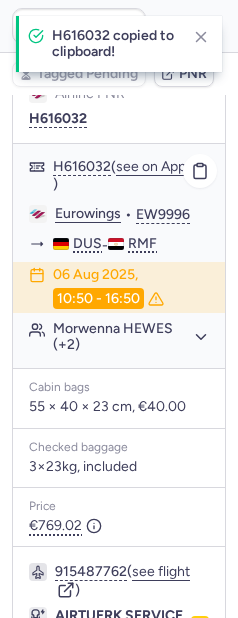 click on "Eurowings" 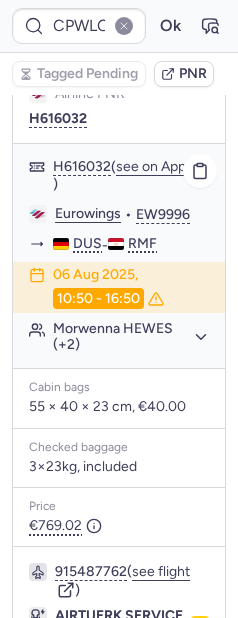 click on "Morwenna HEWES (+2)" 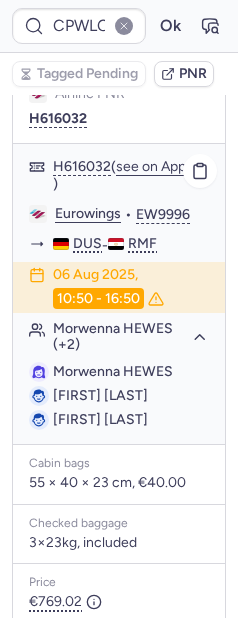 click on "Morwenna HEWES" at bounding box center [113, 371] 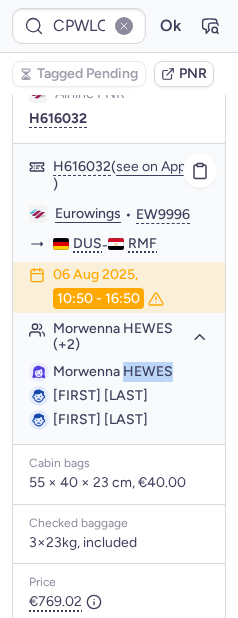 click on "Morwenna HEWES" at bounding box center [113, 371] 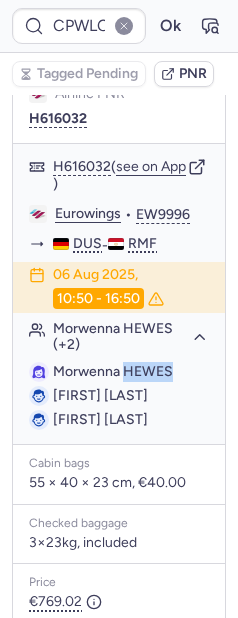 copy on "HEWES" 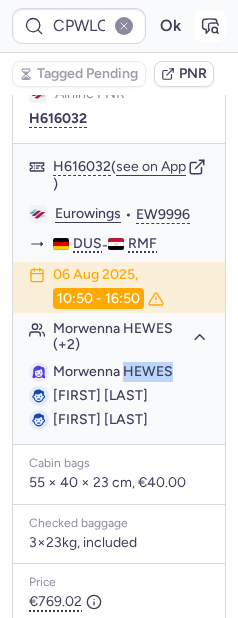 click at bounding box center (210, 26) 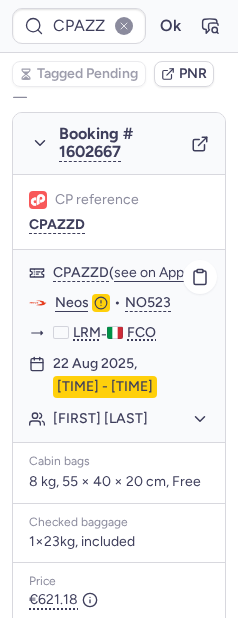scroll, scrollTop: 821, scrollLeft: 0, axis: vertical 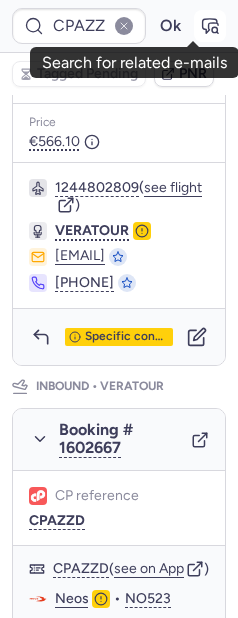 click 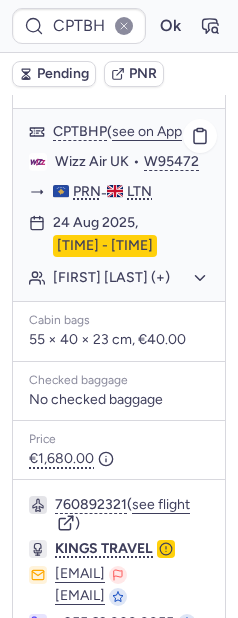 scroll, scrollTop: 207, scrollLeft: 0, axis: vertical 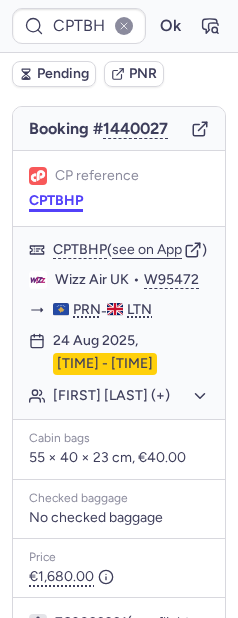 click on "CPTBHP" at bounding box center [56, 201] 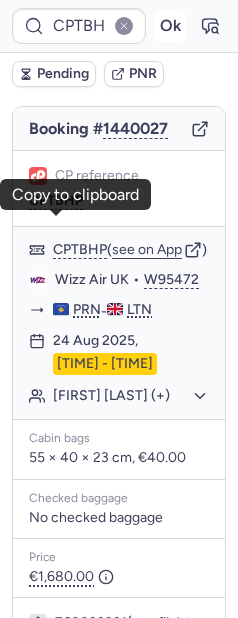 click on "Ok" at bounding box center [170, 26] 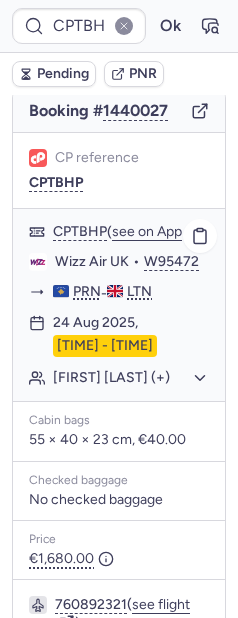 scroll, scrollTop: 207, scrollLeft: 0, axis: vertical 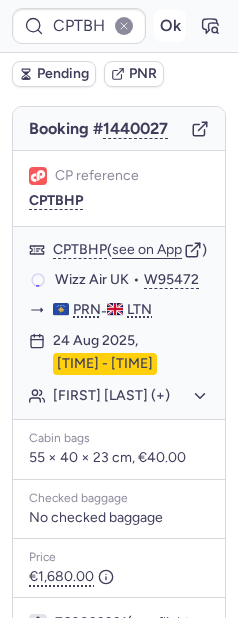 click on "Ok" at bounding box center [170, 26] 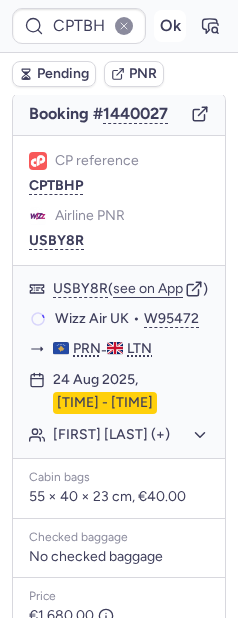 scroll, scrollTop: 207, scrollLeft: 0, axis: vertical 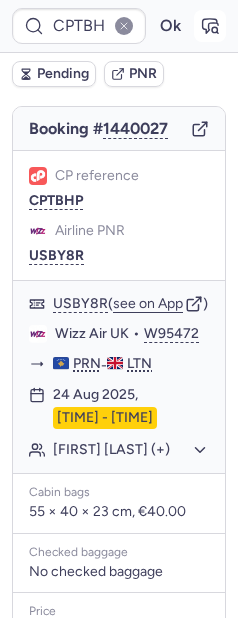 click 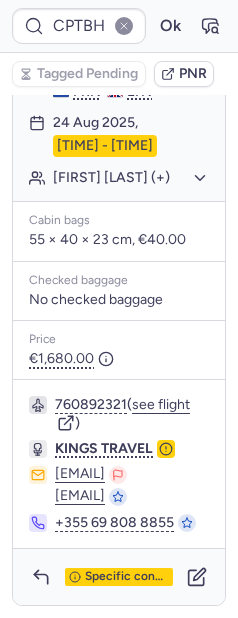 scroll, scrollTop: 612, scrollLeft: 0, axis: vertical 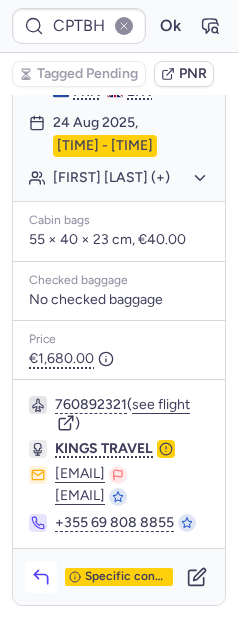 click 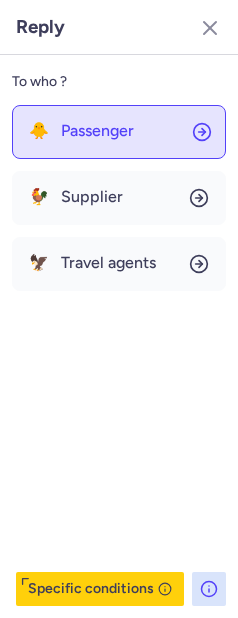 click on "Passenger" at bounding box center (97, 131) 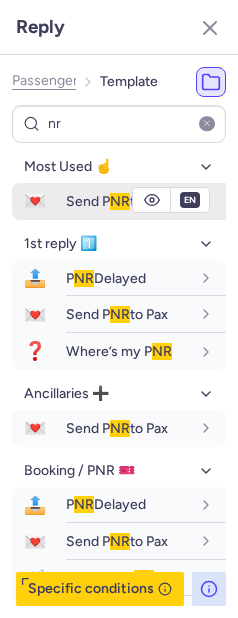 click on "Send P NR  to Pax" at bounding box center (146, 201) 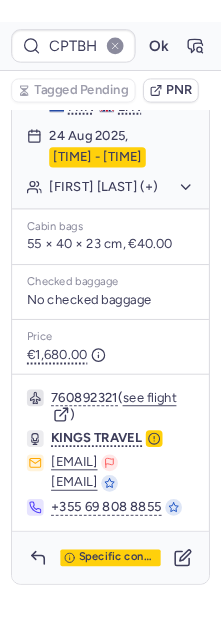 scroll, scrollTop: 262, scrollLeft: 0, axis: vertical 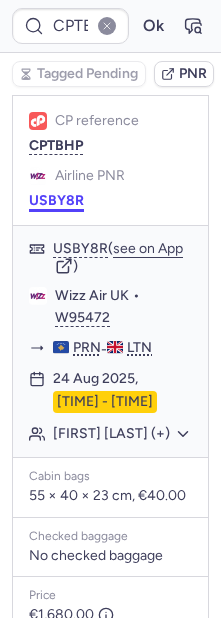 click on "USBY8R" at bounding box center (56, 201) 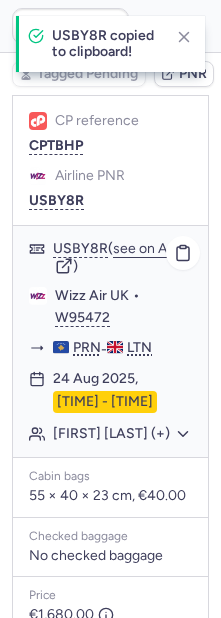 click on "Violete MUSTAFAJ (+5)" 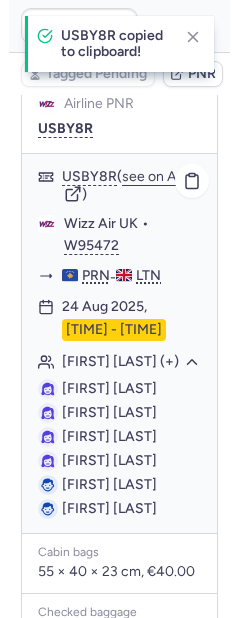 scroll, scrollTop: 376, scrollLeft: 0, axis: vertical 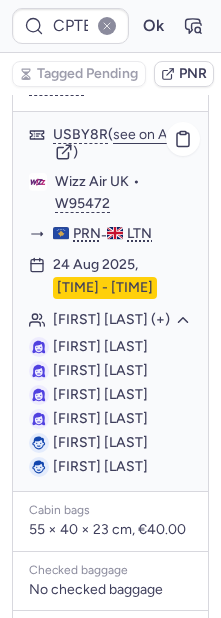 click on "Nexhat MUSTAFAJ" at bounding box center (100, 442) 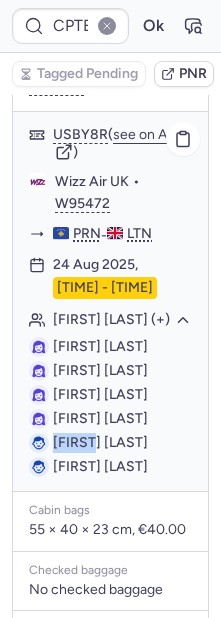 click on "Nexhat MUSTAFAJ" at bounding box center (100, 442) 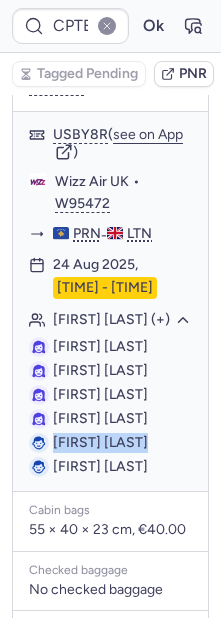 copy on "Nexhat MUSTAFAJ" 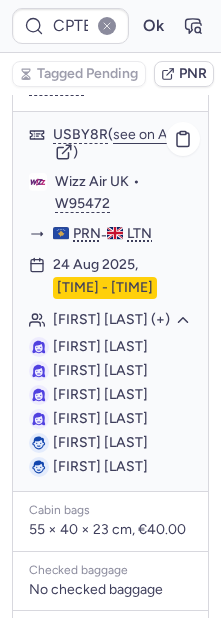click on "Orlind MUSTAFAJ" at bounding box center (100, 418) 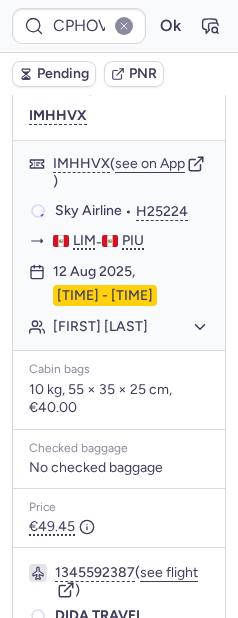 scroll, scrollTop: 359, scrollLeft: 0, axis: vertical 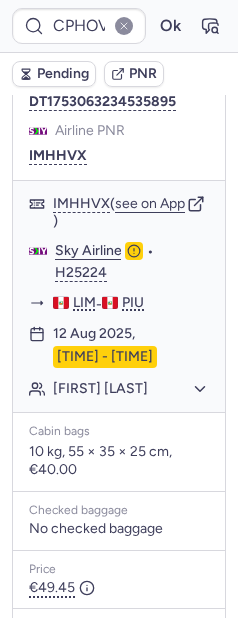 click on "Pending" at bounding box center [63, 74] 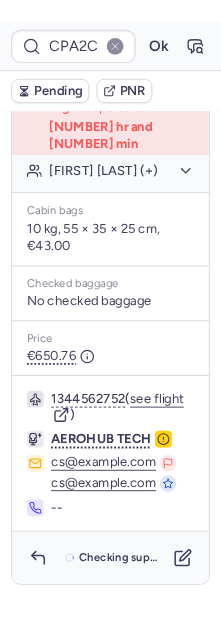 scroll, scrollTop: 1415, scrollLeft: 0, axis: vertical 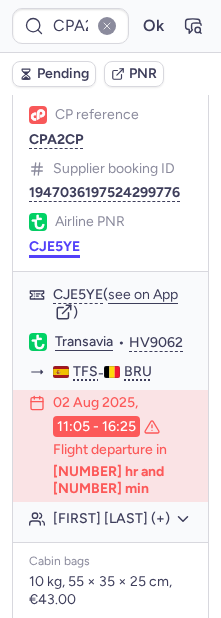 click on "CJE5YE" at bounding box center [54, 247] 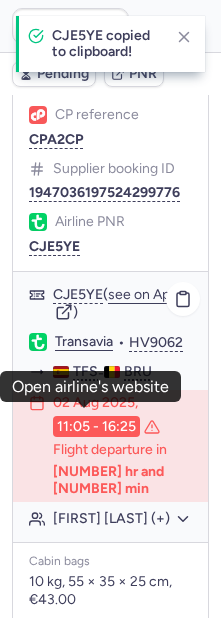 click on "Transavia" 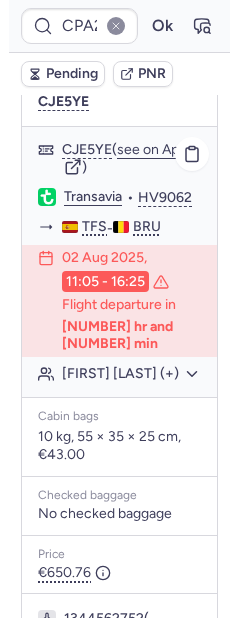 scroll, scrollTop: 1561, scrollLeft: 0, axis: vertical 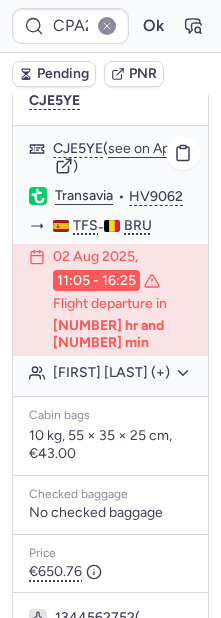 click on "[FIRST] [LAST] (+1)" 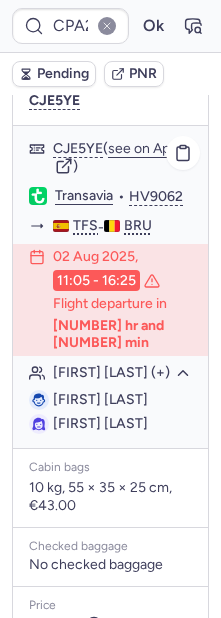 click on "[FIRST] [LAST]" at bounding box center (100, 399) 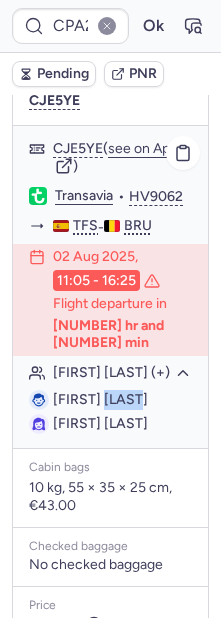 click on "[FIRST] [LAST]" at bounding box center [100, 399] 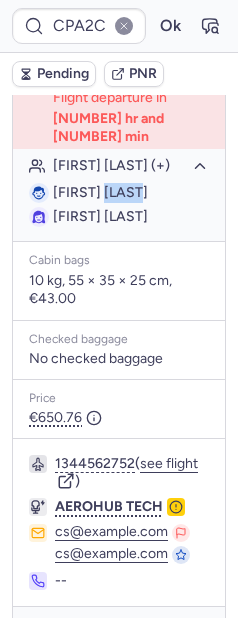 scroll, scrollTop: 1787, scrollLeft: 0, axis: vertical 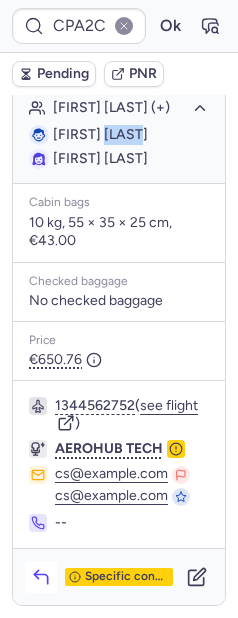 click 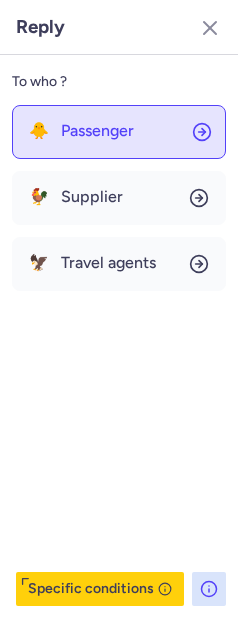 click on "Passenger" at bounding box center (97, 131) 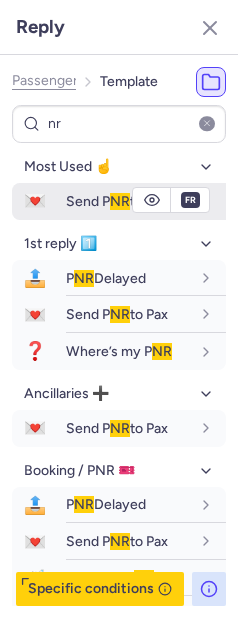 click on "Send P NR  to Pax" at bounding box center (117, 201) 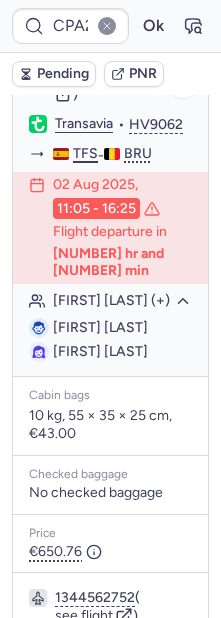 scroll, scrollTop: 1538, scrollLeft: 0, axis: vertical 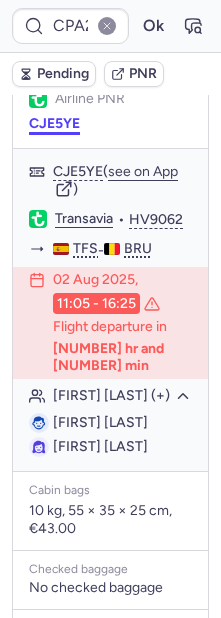 click on "CJE5YE" at bounding box center (54, 124) 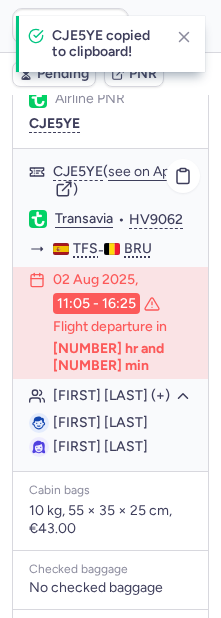 click on "Transavia" 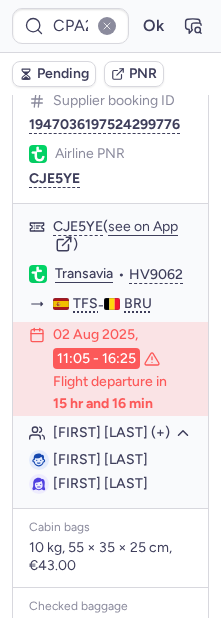 scroll, scrollTop: 1355, scrollLeft: 0, axis: vertical 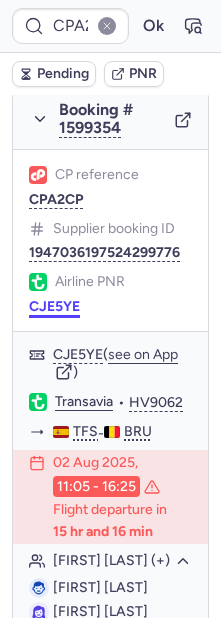 click on "CJE5YE" at bounding box center [54, 307] 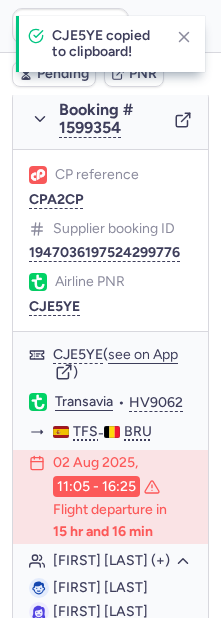scroll, scrollTop: 150, scrollLeft: 0, axis: vertical 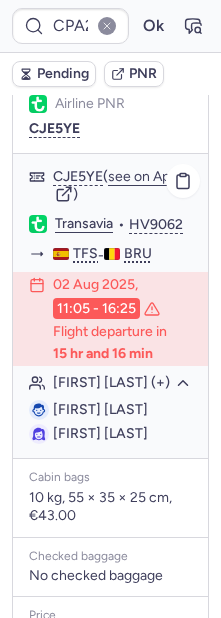 click on "[FIRST] [LAST]" at bounding box center (100, 409) 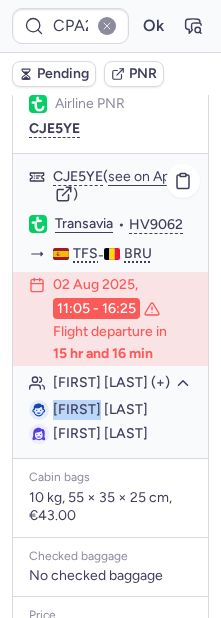click on "[FIRST] [LAST]" at bounding box center (100, 409) 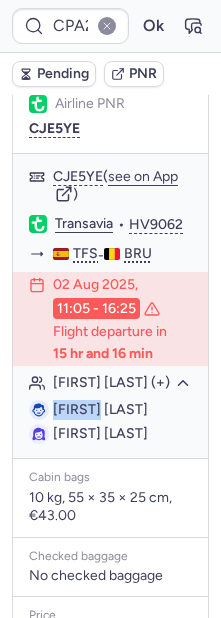 copy on "Buntinx" 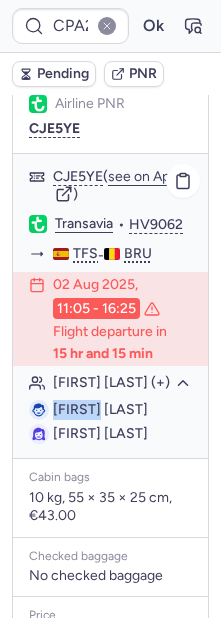 click on "[FIRST] [LAST]" at bounding box center [100, 409] 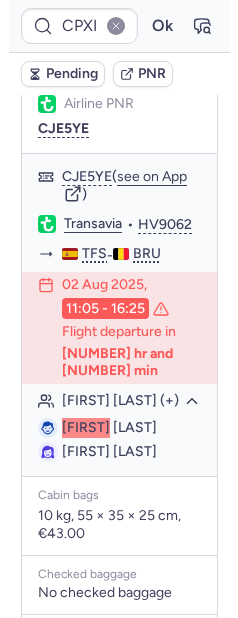 scroll, scrollTop: 0, scrollLeft: 0, axis: both 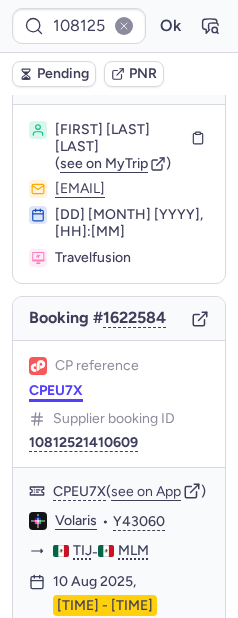 click on "CPEU7X" at bounding box center (56, 391) 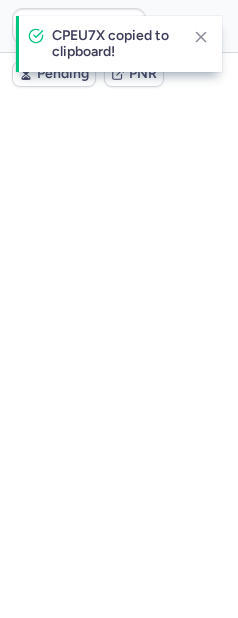 scroll, scrollTop: 75, scrollLeft: 0, axis: vertical 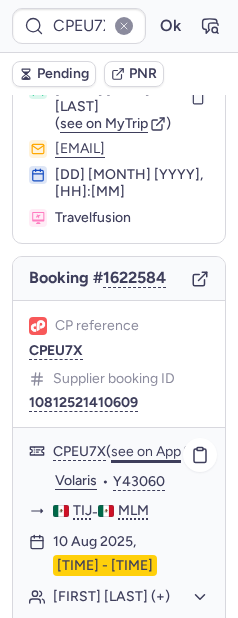 click on "see on App" 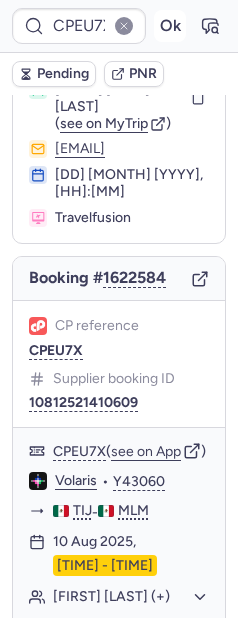 click on "Ok" at bounding box center (170, 26) 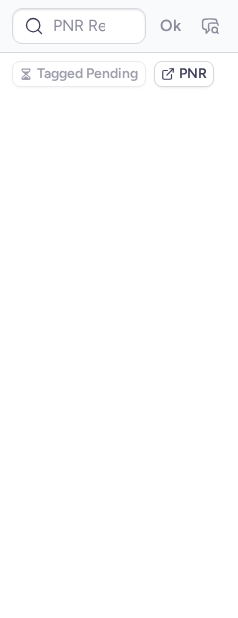 scroll, scrollTop: 0, scrollLeft: 0, axis: both 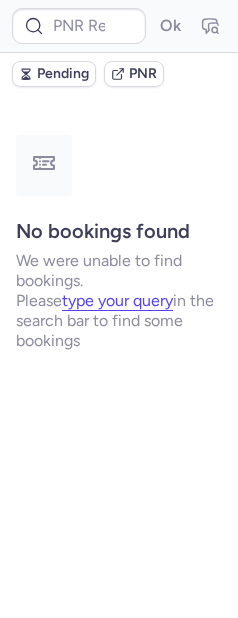 click on "Pending" at bounding box center [63, 74] 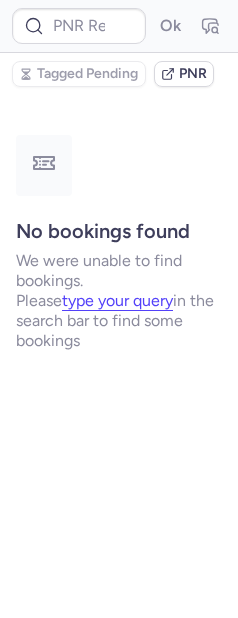 scroll, scrollTop: 0, scrollLeft: 0, axis: both 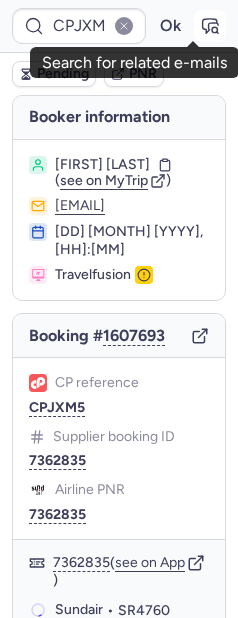 click 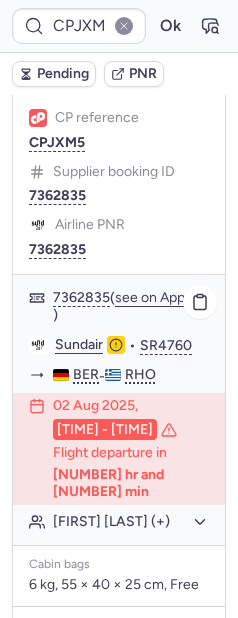 scroll, scrollTop: 266, scrollLeft: 0, axis: vertical 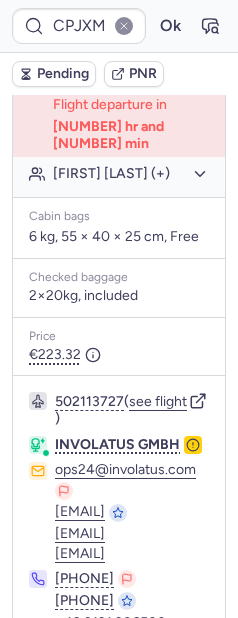 click 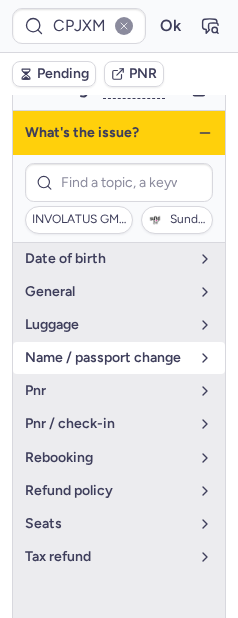 scroll, scrollTop: 268, scrollLeft: 0, axis: vertical 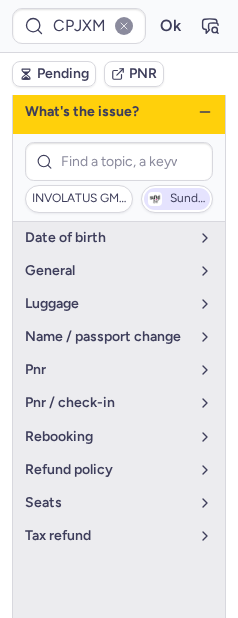 click on "Sundair" at bounding box center (177, 199) 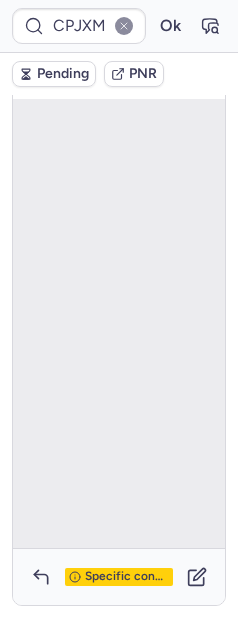 scroll, scrollTop: 775, scrollLeft: 0, axis: vertical 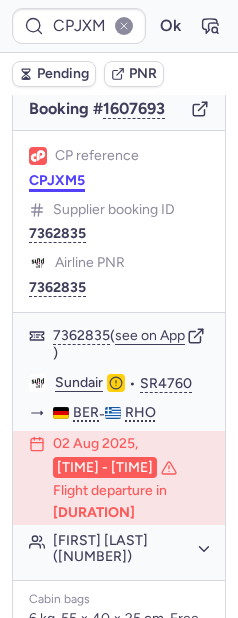 click on "CPJXM5" at bounding box center (57, 181) 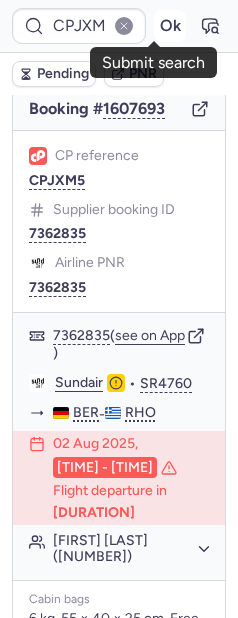 click on "Ok" at bounding box center [170, 26] 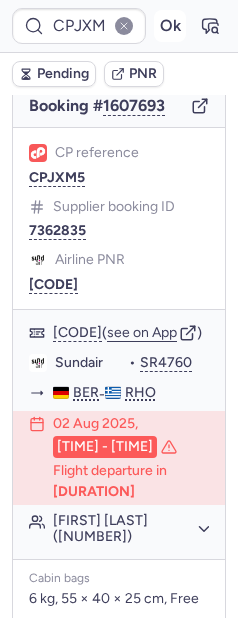 scroll, scrollTop: 227, scrollLeft: 0, axis: vertical 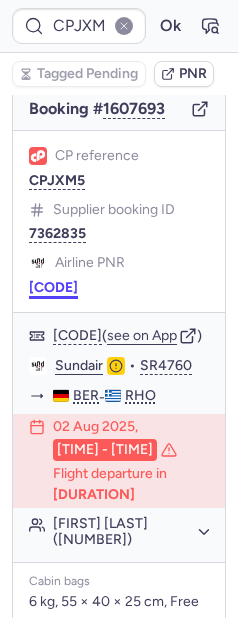 click on "[CODE]" at bounding box center (53, 288) 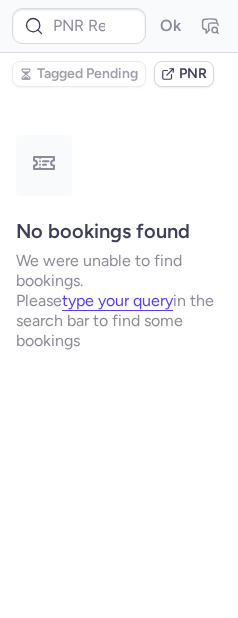 scroll, scrollTop: 0, scrollLeft: 0, axis: both 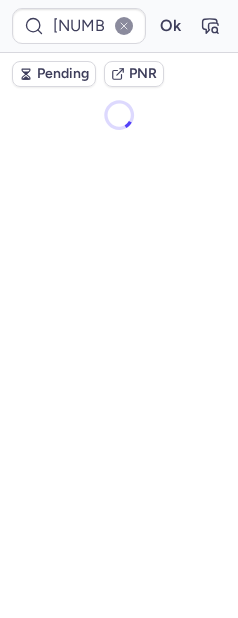 type on "CPFRVN" 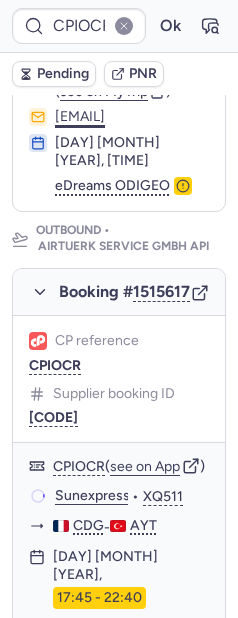 scroll, scrollTop: 496, scrollLeft: 0, axis: vertical 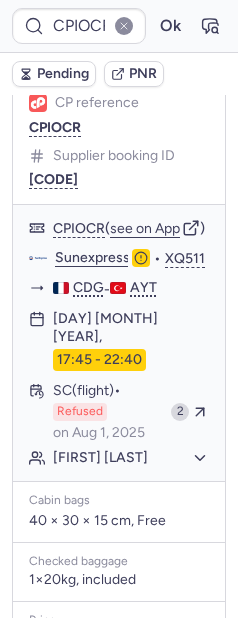 type on "CPNWCT" 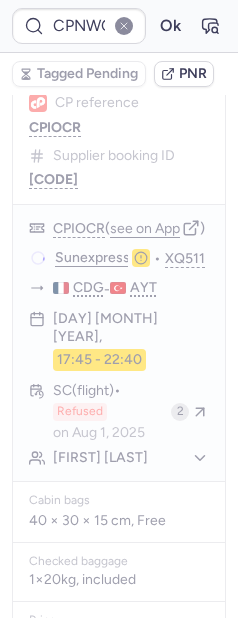 scroll, scrollTop: 477, scrollLeft: 0, axis: vertical 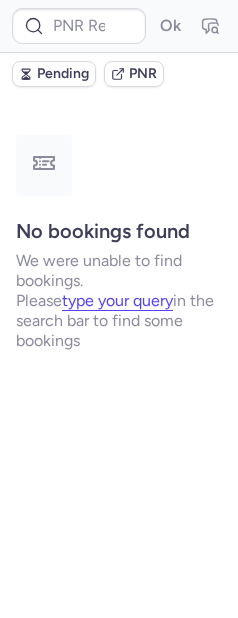 type on "CPT8YZ" 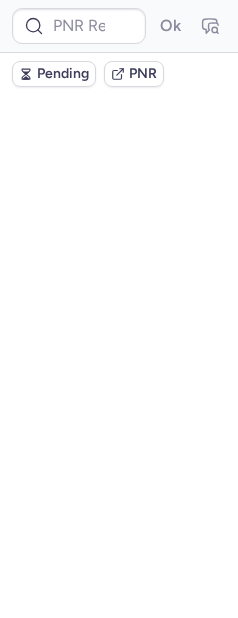 scroll, scrollTop: 0, scrollLeft: 0, axis: both 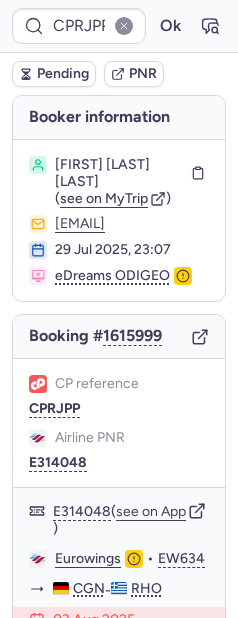 type on "CPIZSW" 